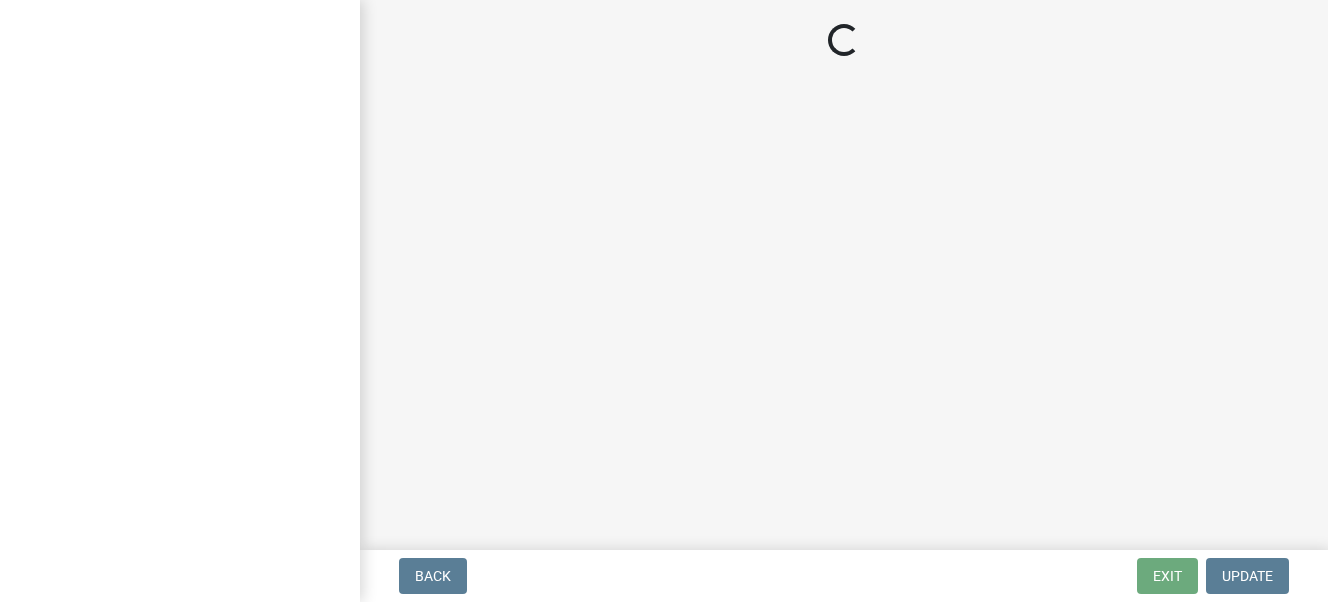 scroll, scrollTop: 0, scrollLeft: 0, axis: both 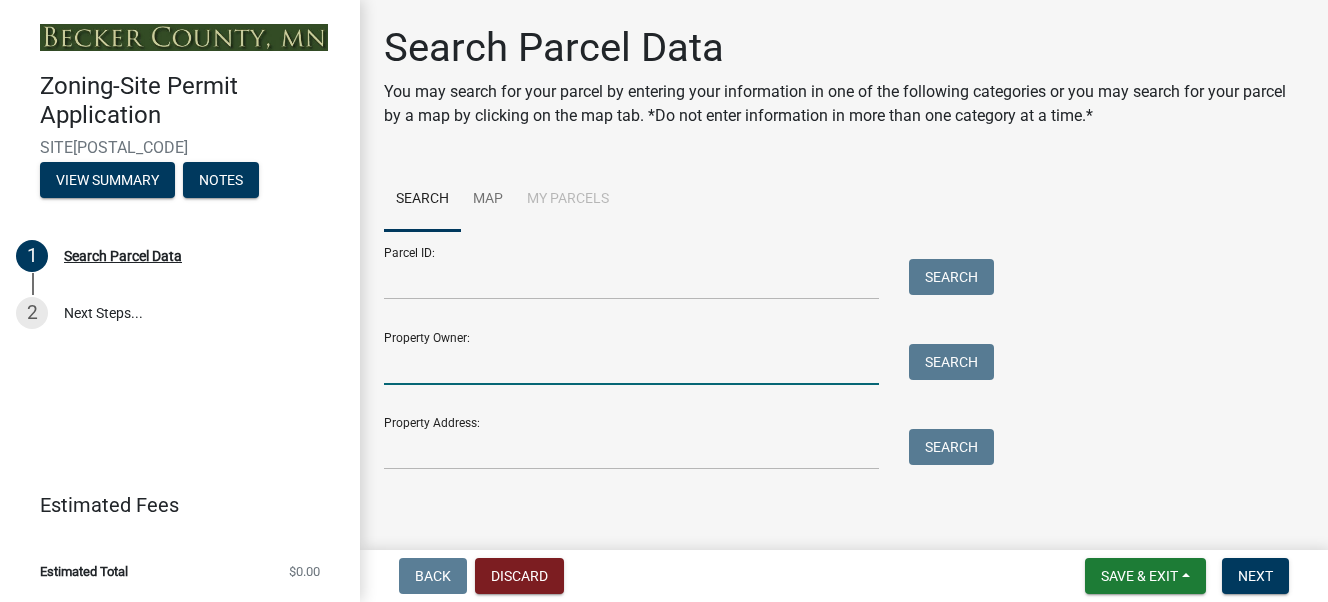 click on "Property Owner:" at bounding box center [631, 364] 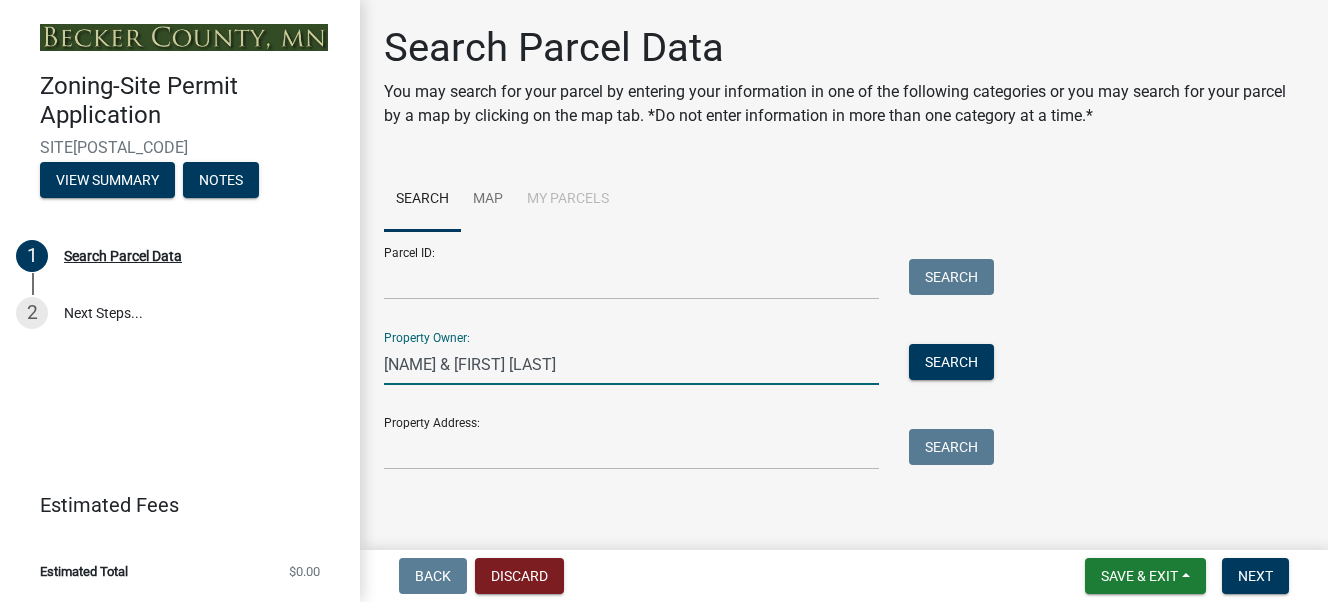 type on "Tanya & Jeremy Hultin" 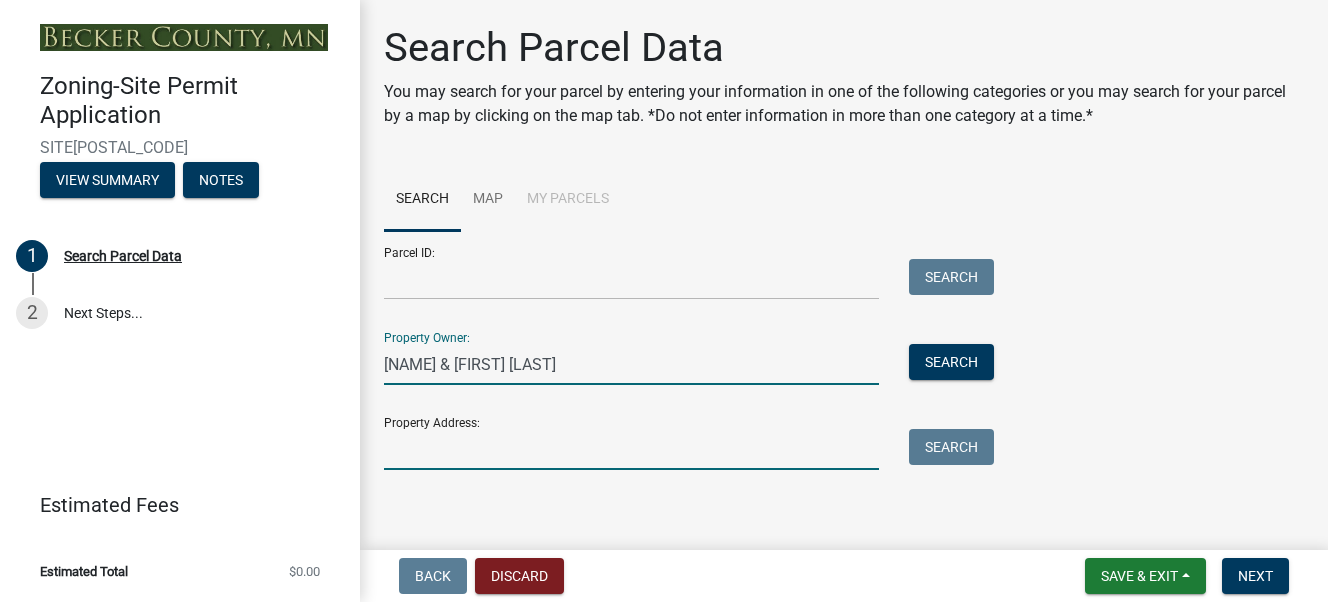 click on "Property Address:" at bounding box center (631, 449) 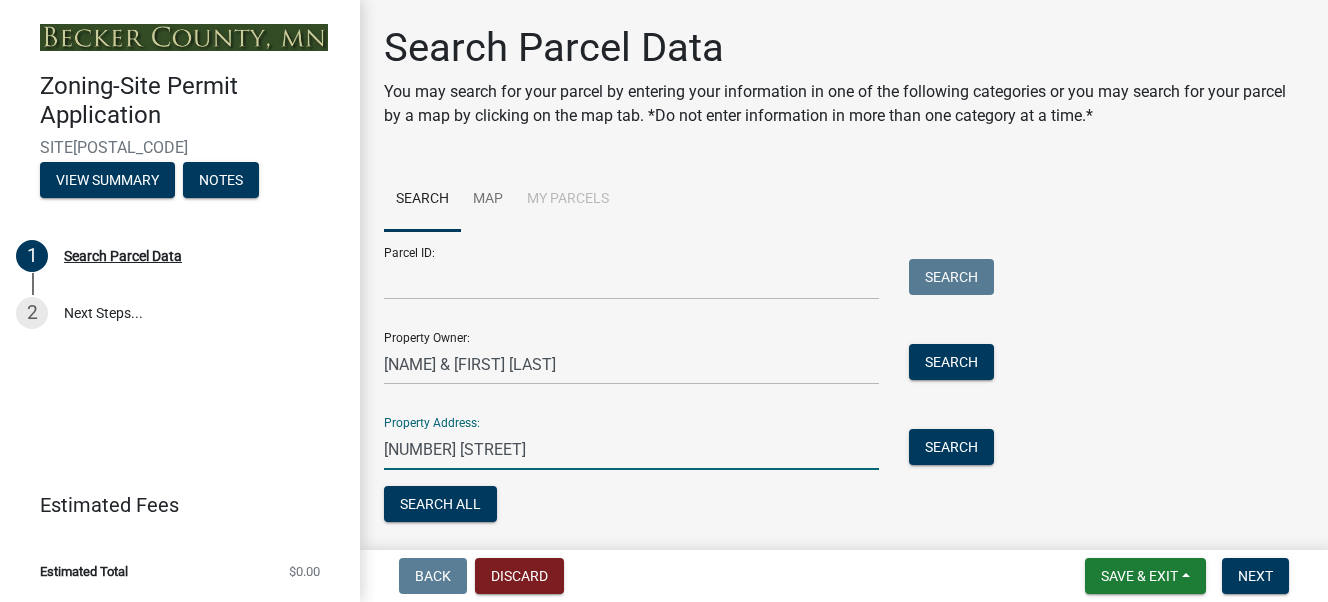 type on "10393 W Lake Ida Ln" 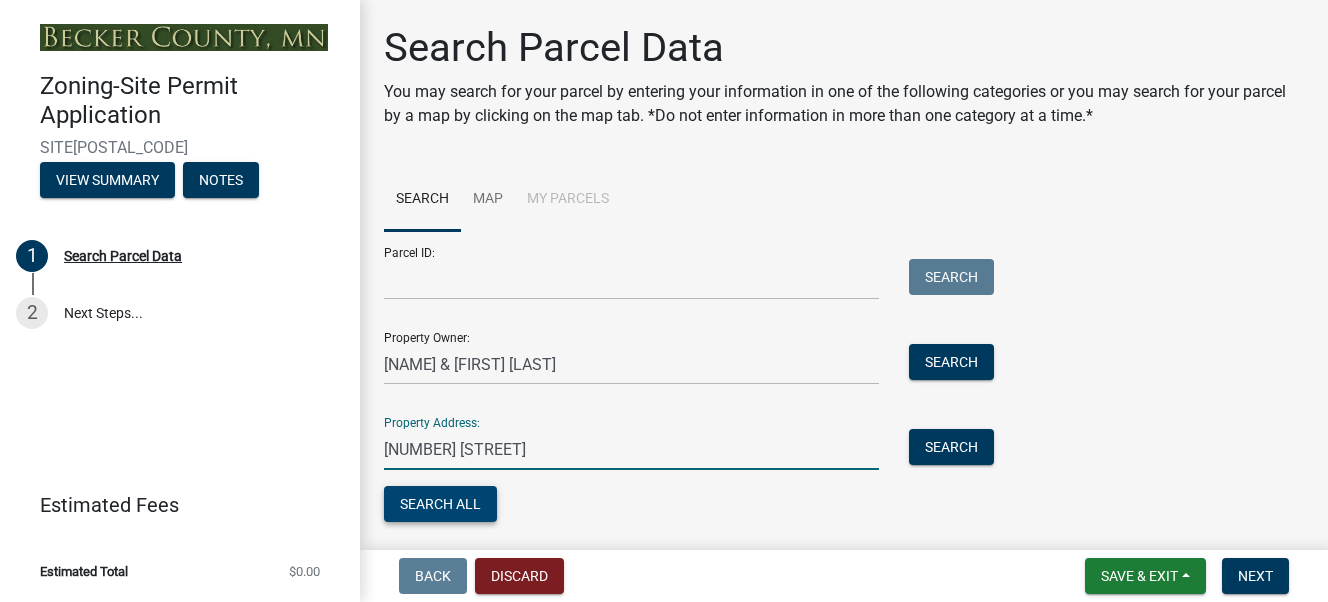 click on "Search All" at bounding box center [440, 504] 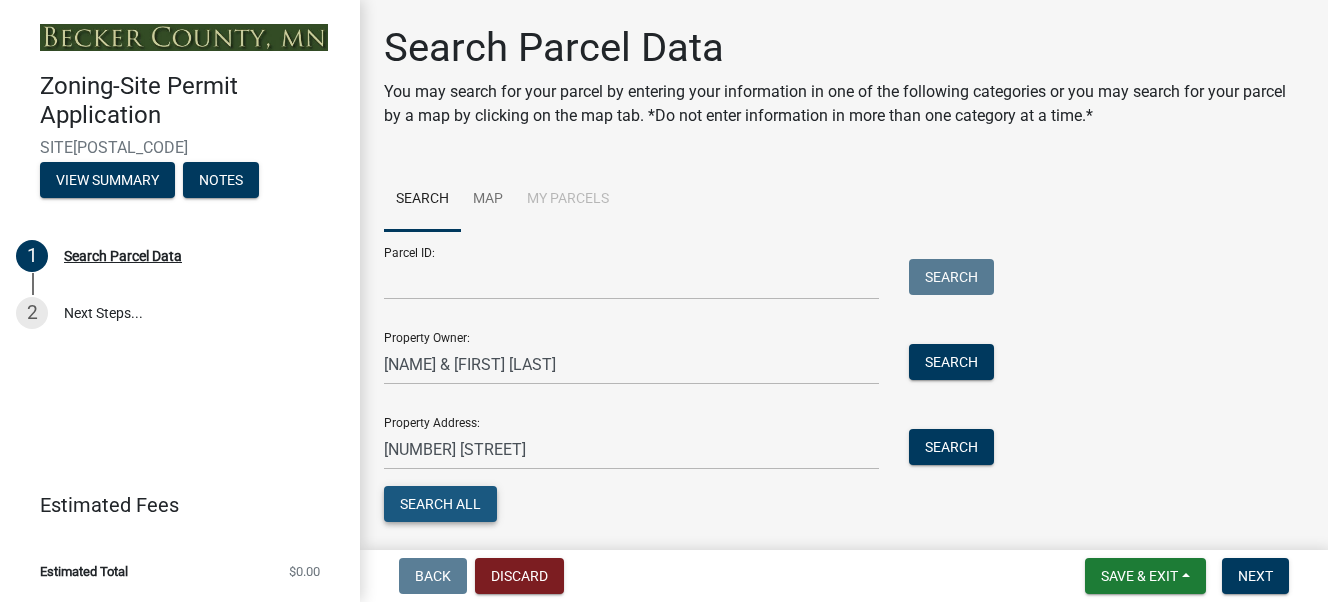 click on "Search All" at bounding box center [440, 504] 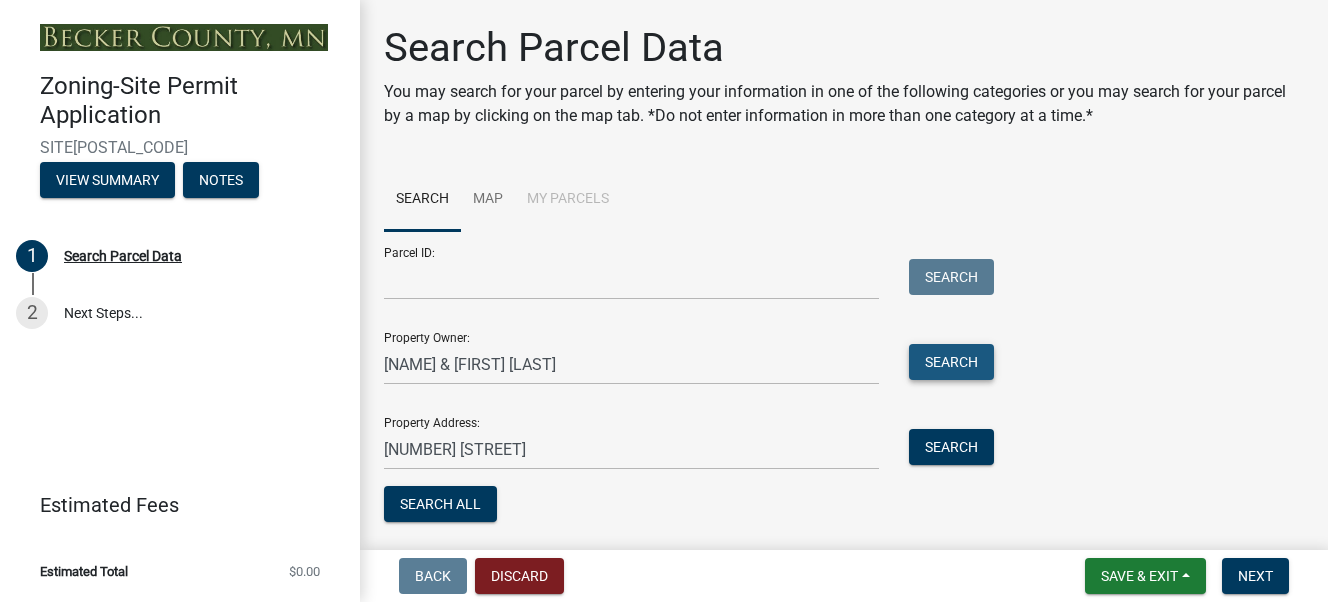 click on "Search" at bounding box center (951, 362) 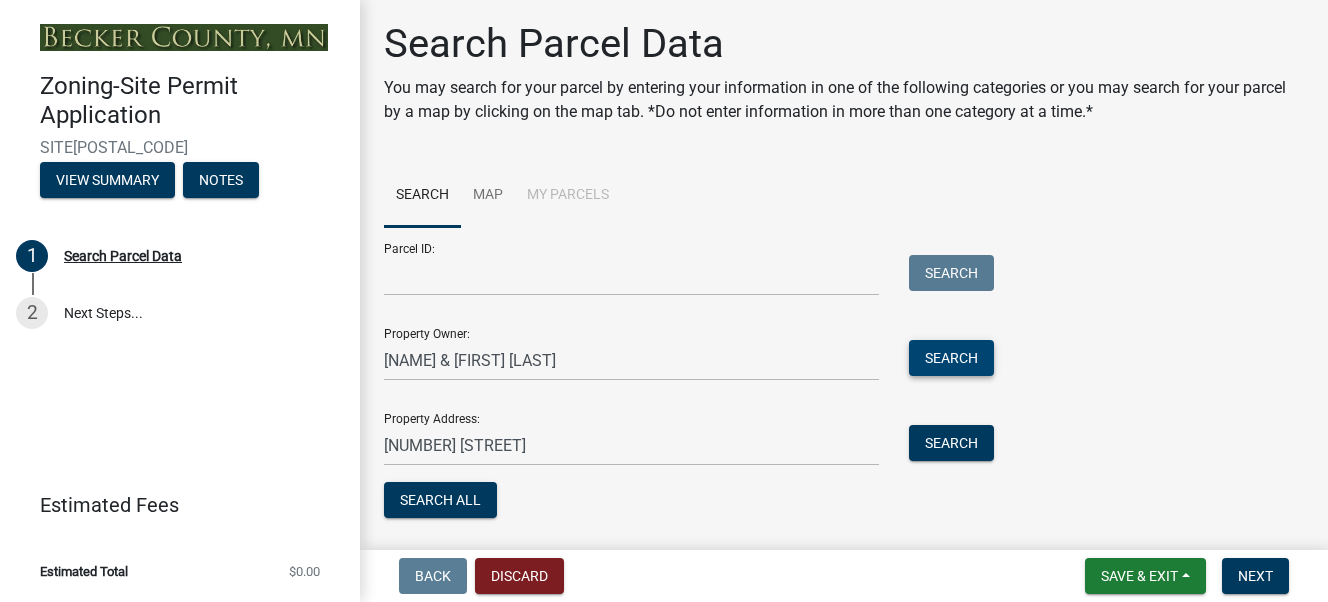 scroll, scrollTop: 0, scrollLeft: 0, axis: both 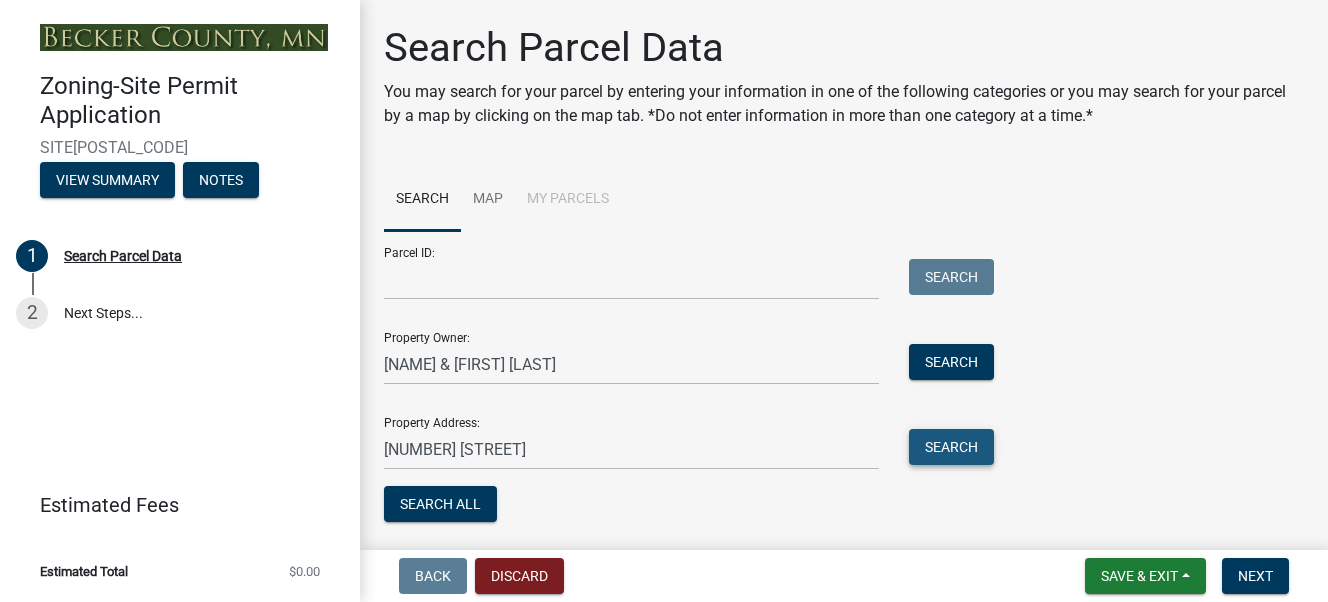 click on "Search" at bounding box center (951, 447) 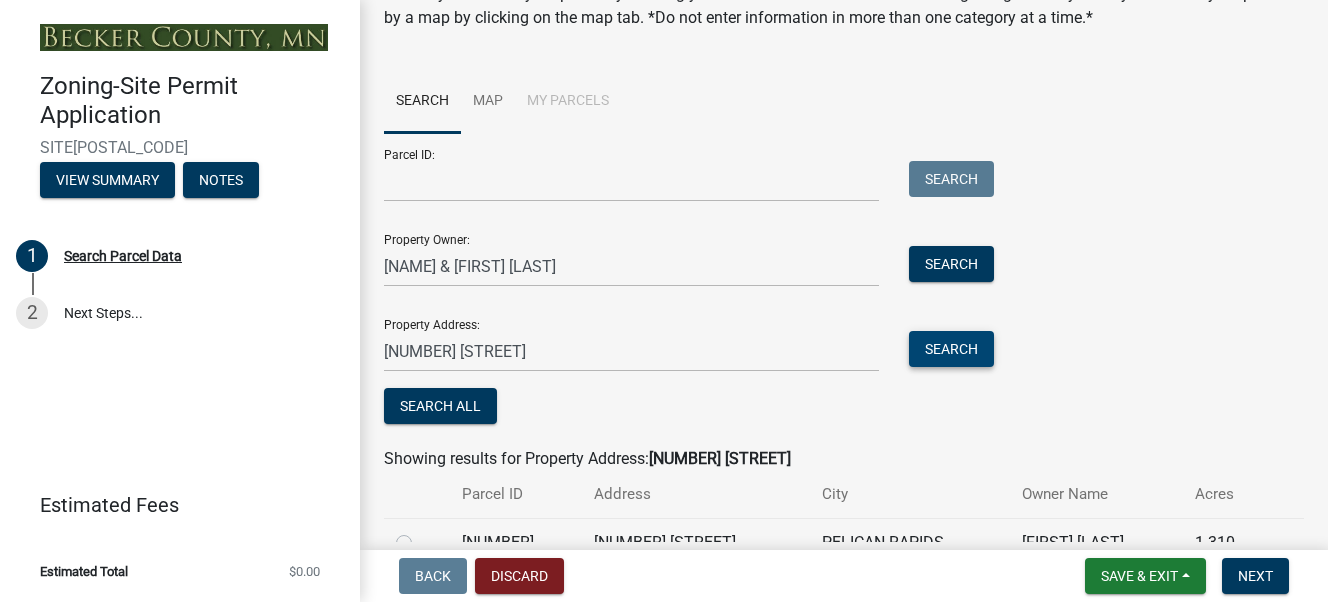 scroll, scrollTop: 199, scrollLeft: 0, axis: vertical 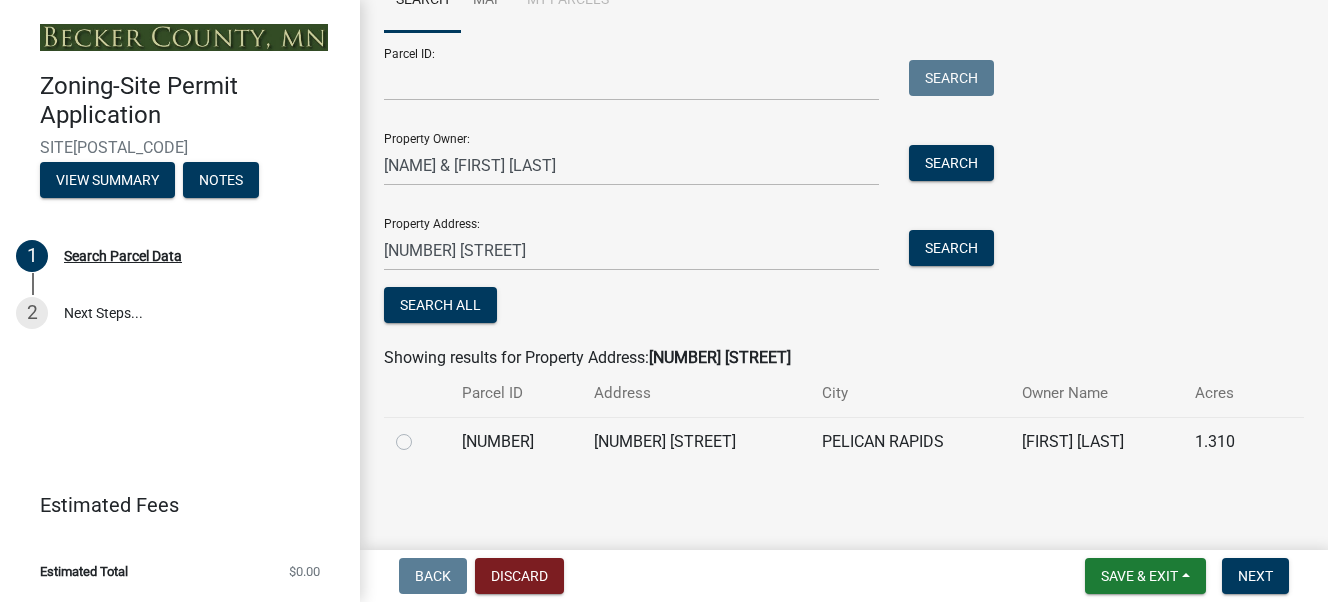 click 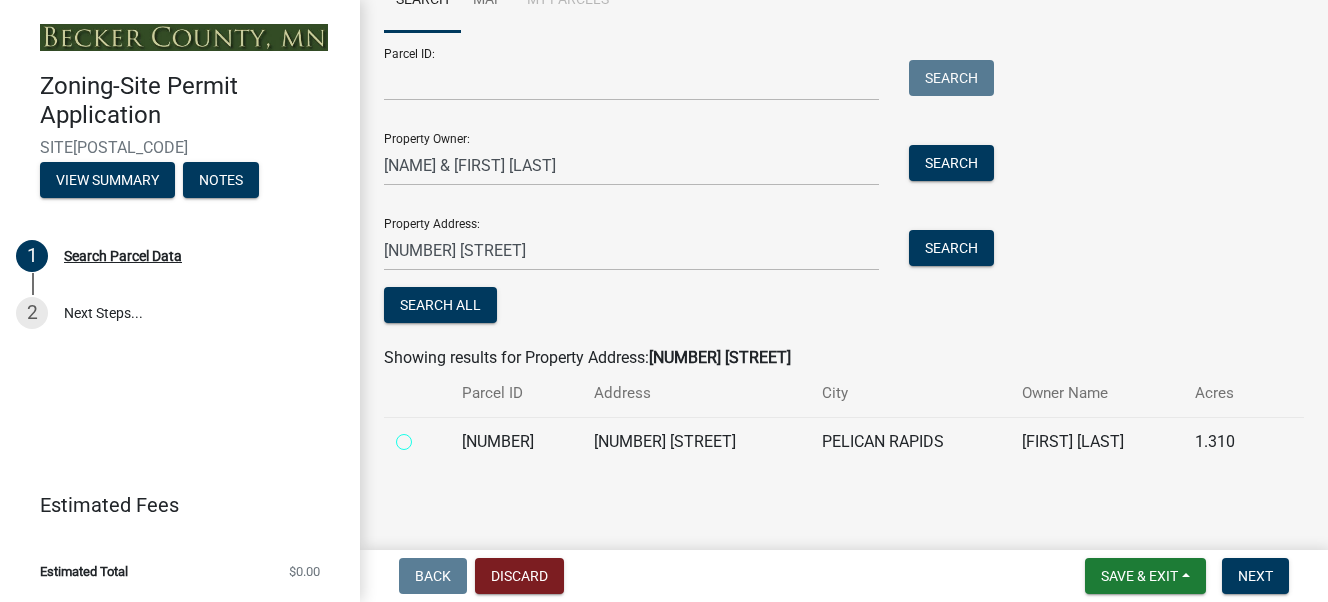 radio on "true" 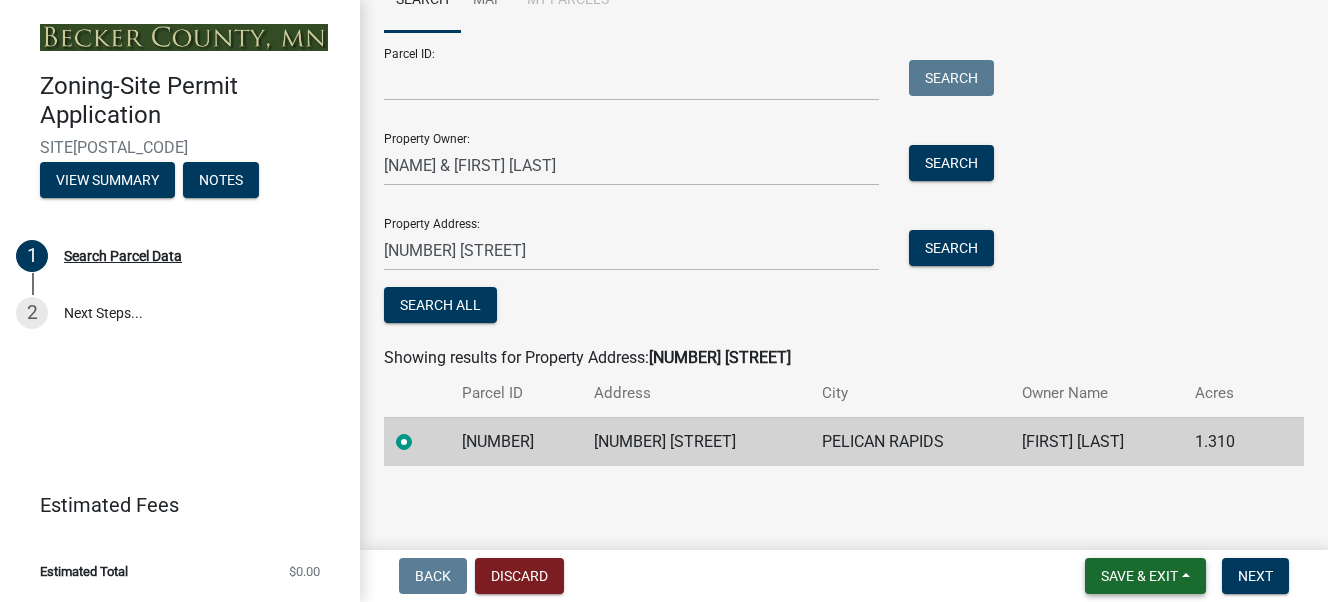 click on "Save & Exit" at bounding box center (1139, 576) 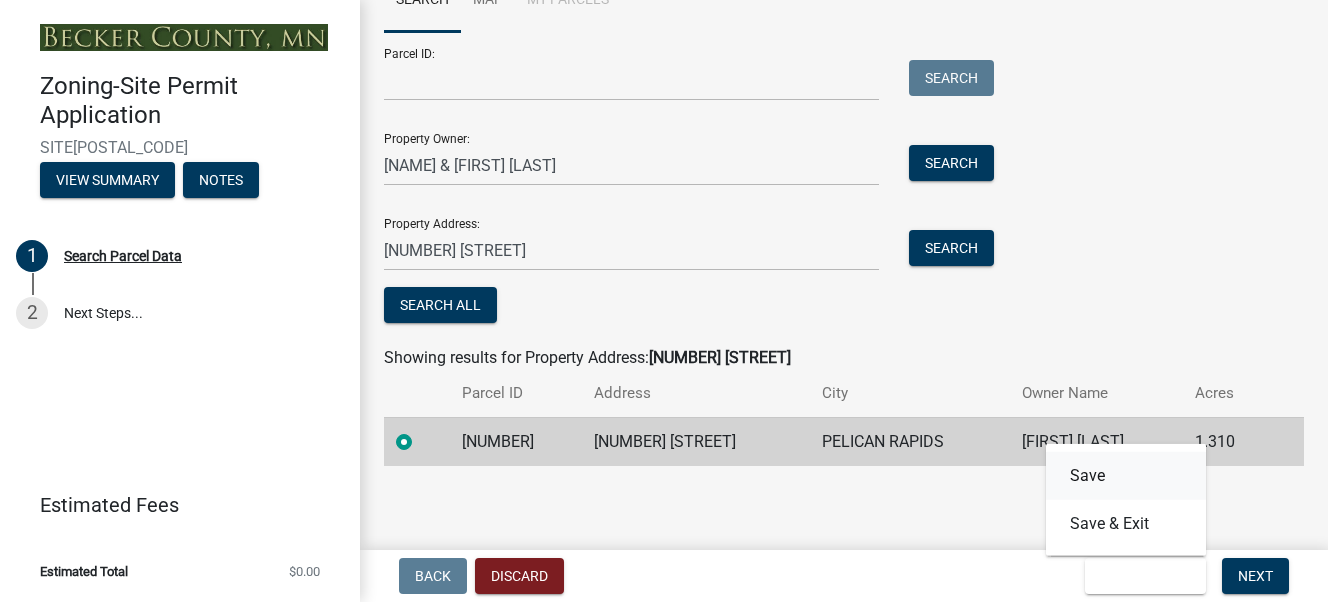 click on "Save" at bounding box center (1126, 476) 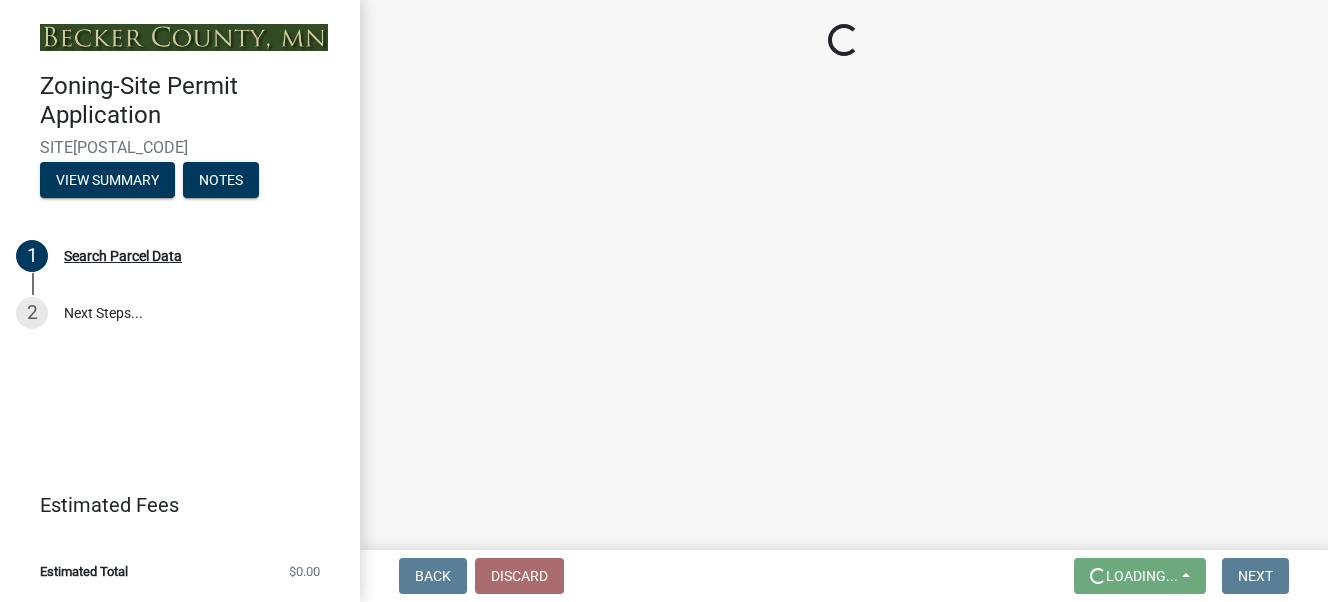scroll, scrollTop: 0, scrollLeft: 0, axis: both 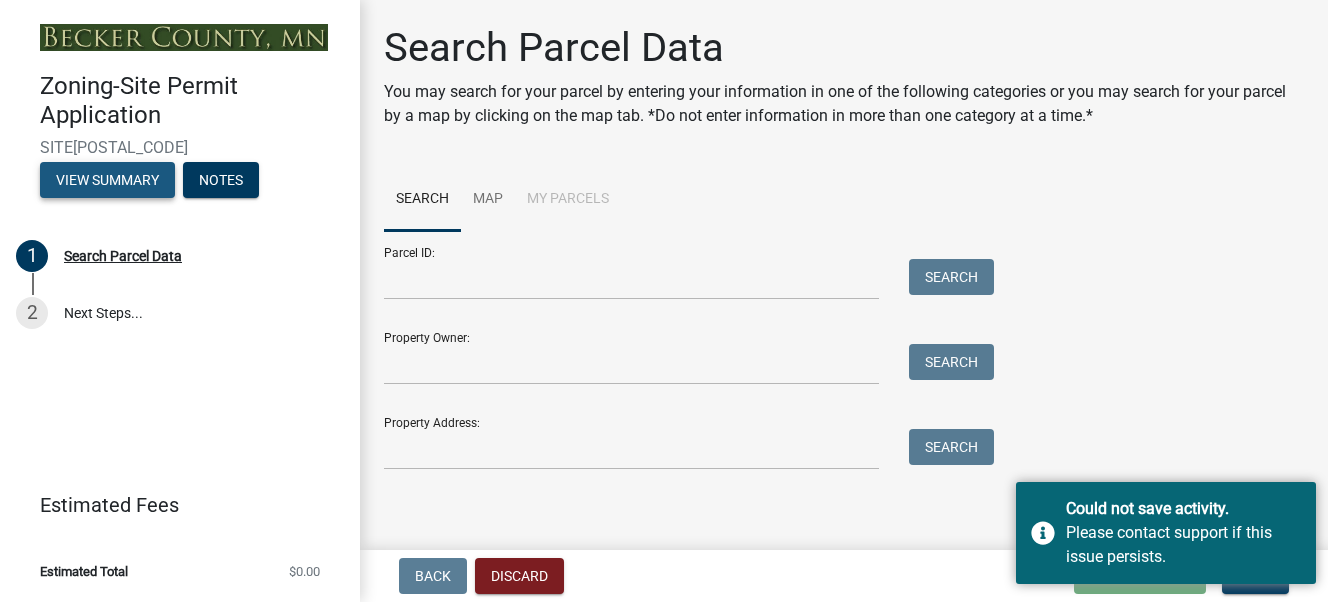 click on "View Summary" at bounding box center [107, 180] 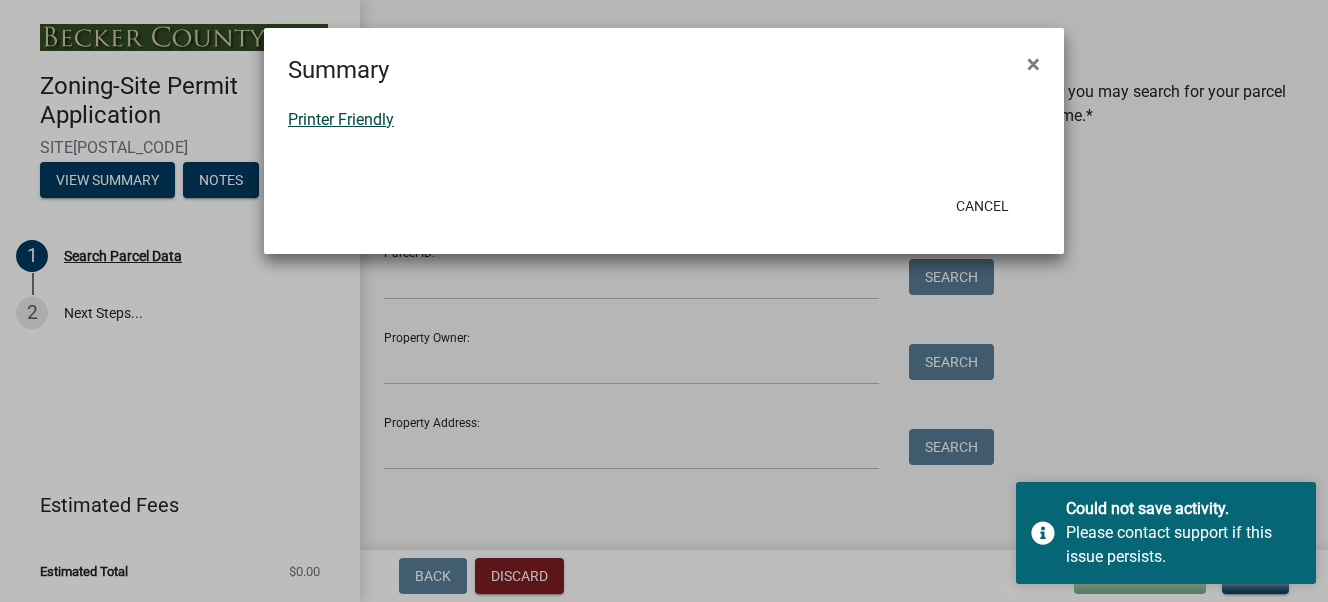 click on "Printer Friendly" 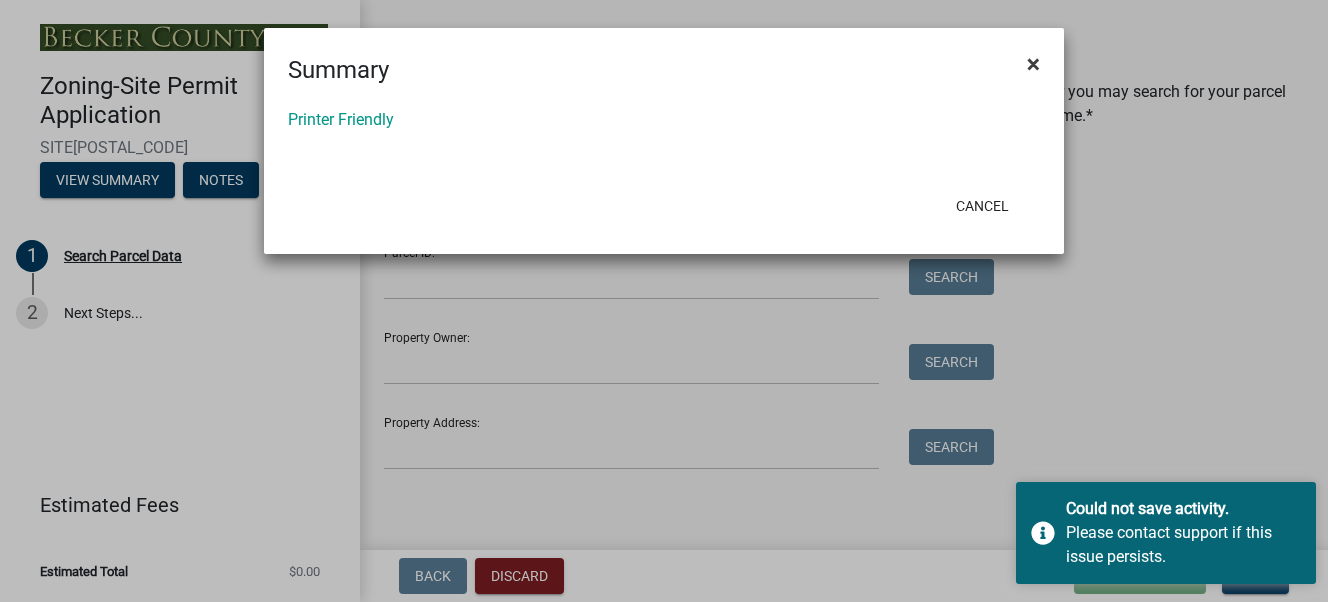 click on "×" 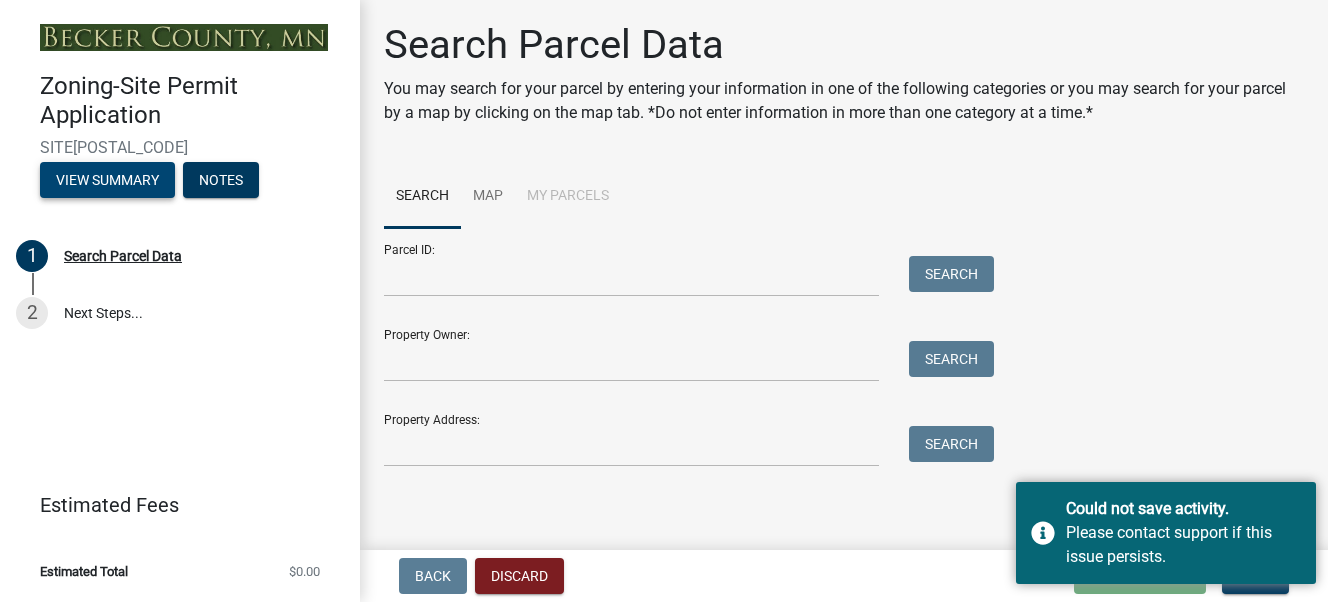 scroll, scrollTop: 4, scrollLeft: 0, axis: vertical 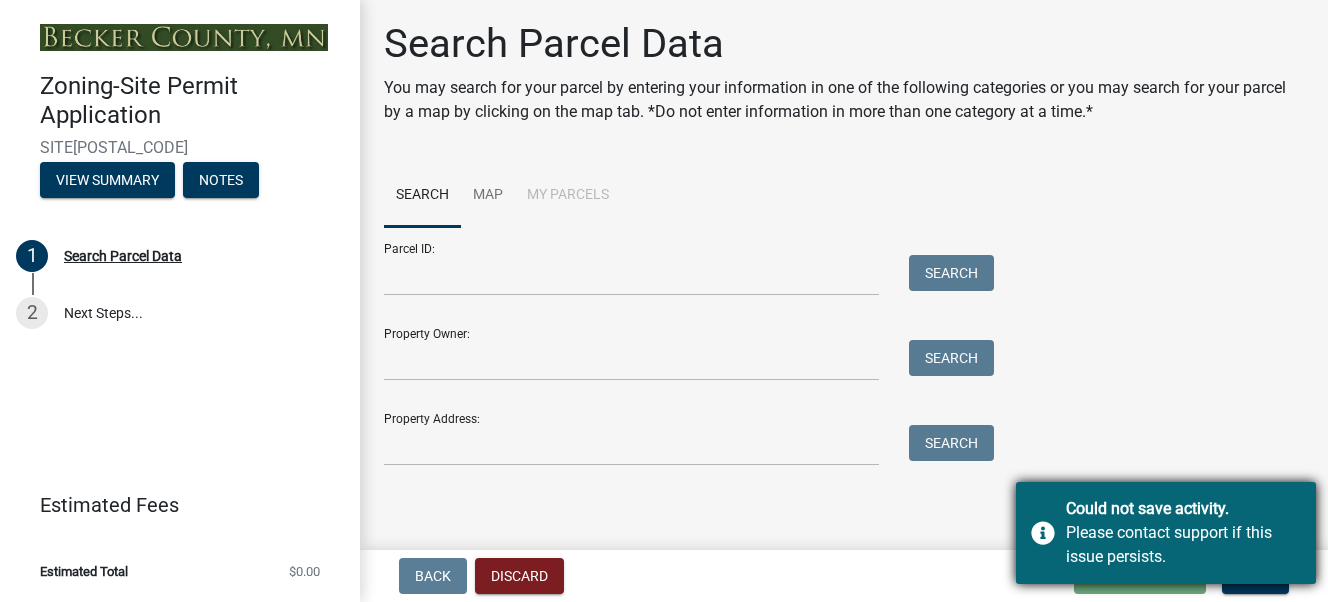 click on "Please contact support if this issue persists." at bounding box center (1183, 545) 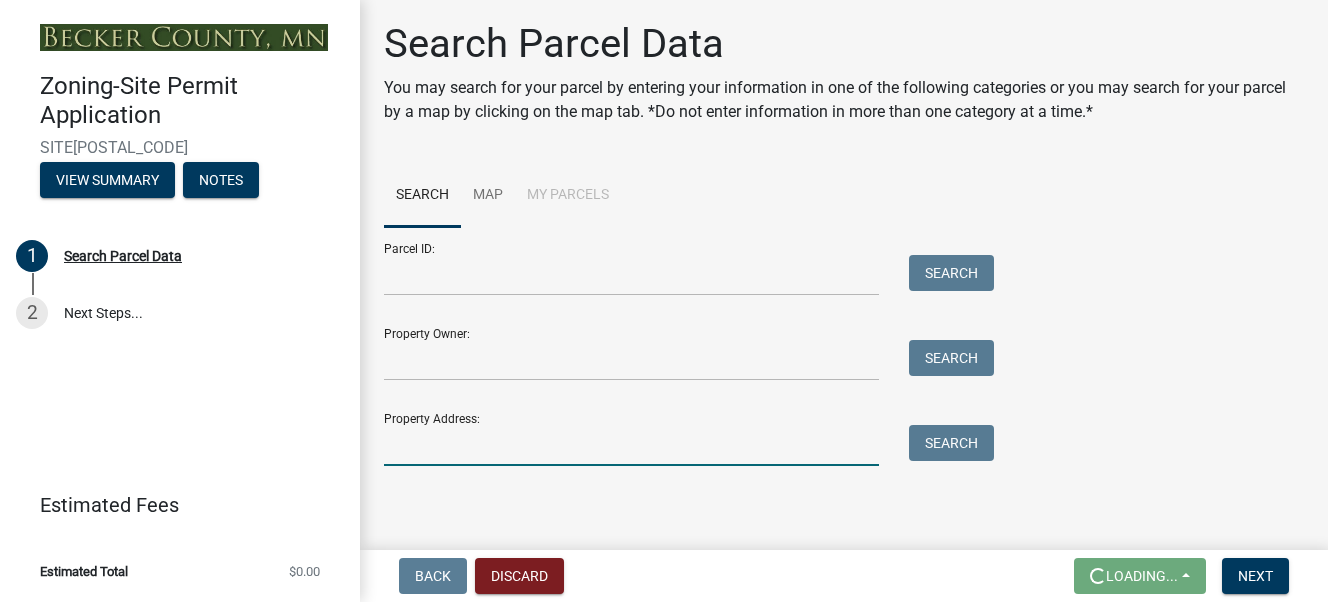 click on "Property Address:" at bounding box center [631, 445] 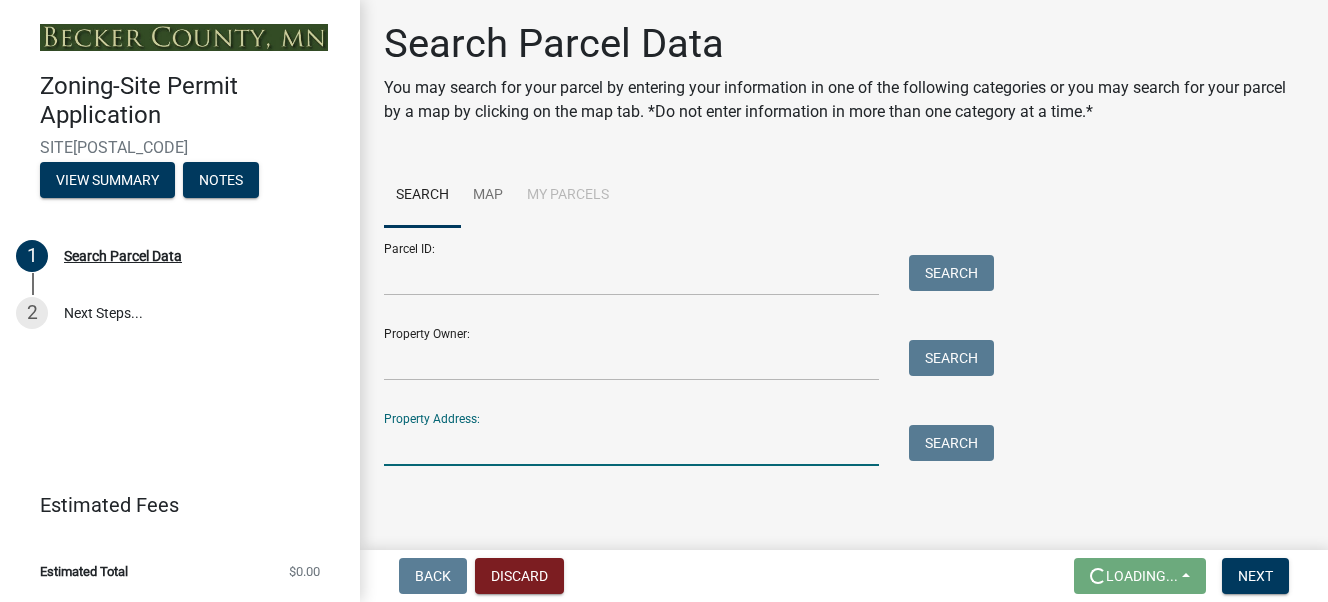 type on "10393 W Lake Ida Ln" 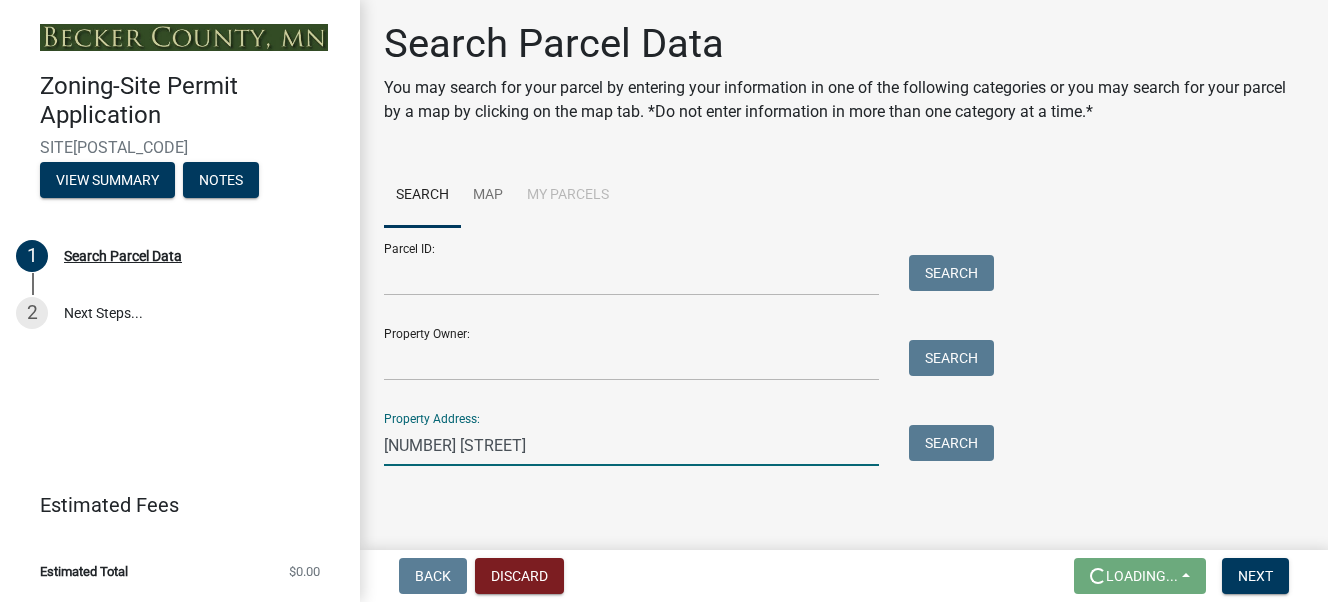 type on "Tanya & Jeremy Hultin" 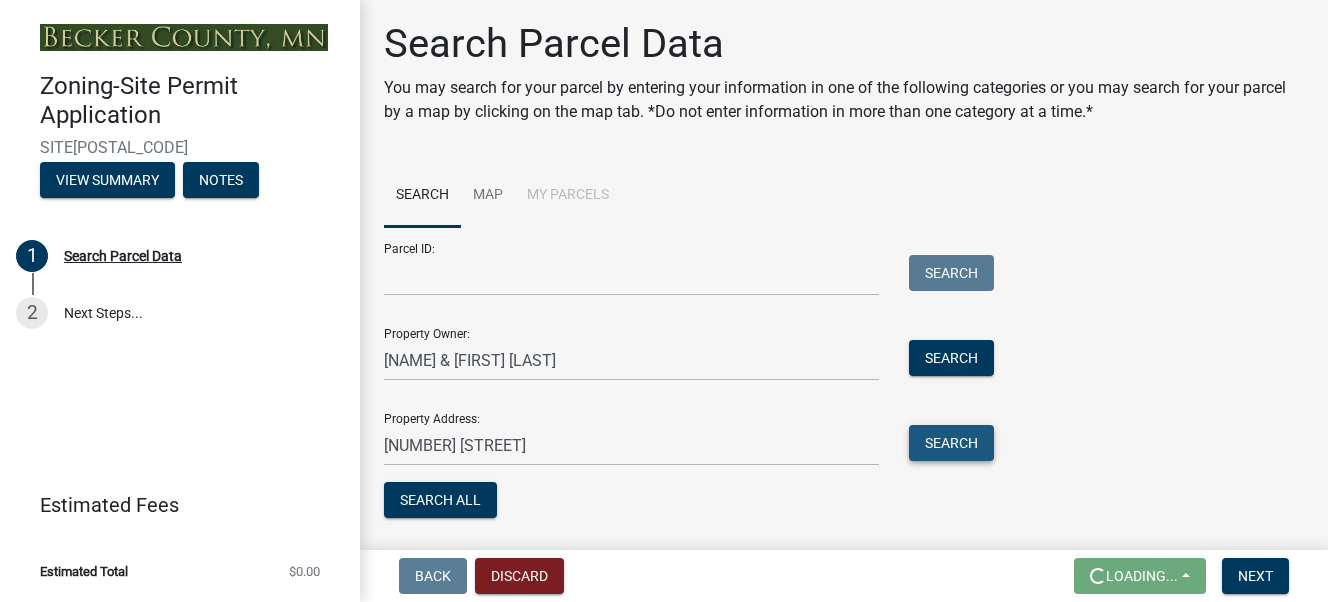 click on "Search" at bounding box center [951, 443] 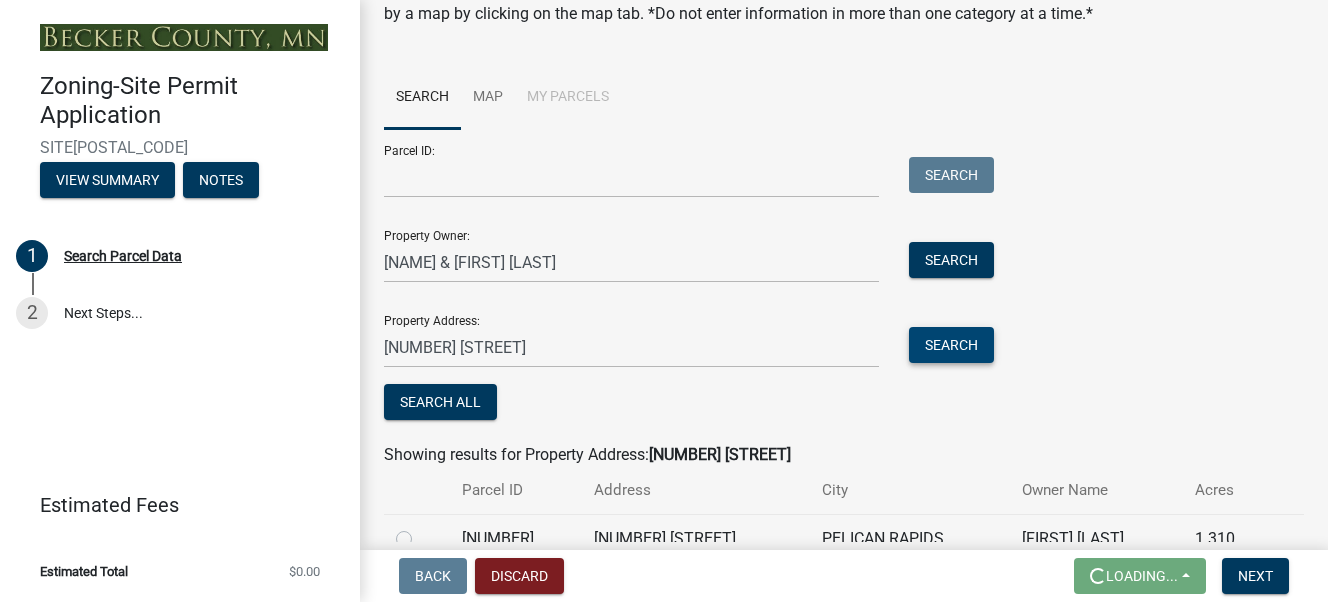 scroll, scrollTop: 199, scrollLeft: 0, axis: vertical 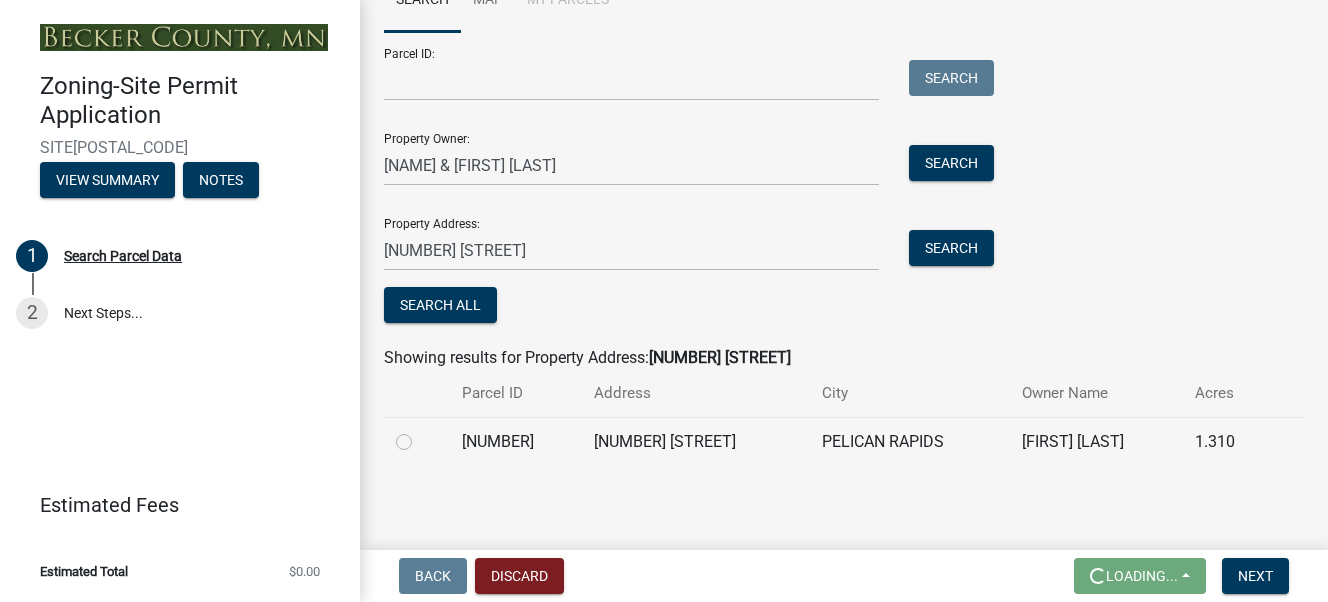 click 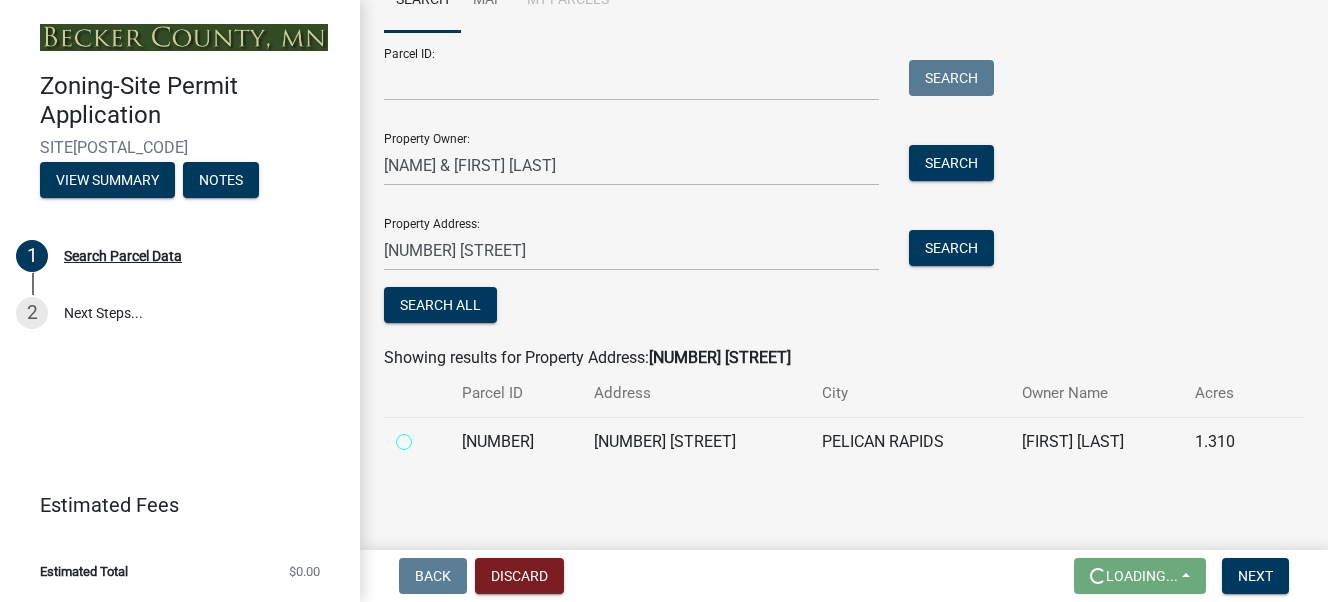 radio on "true" 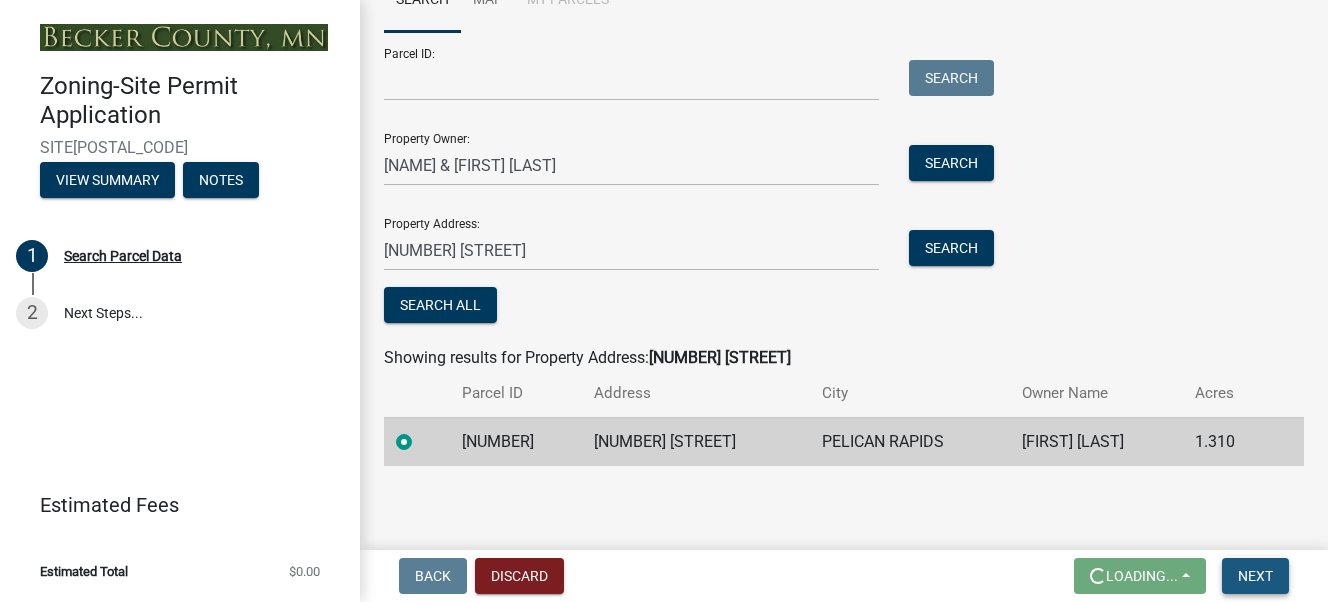 click on "Next" at bounding box center (1255, 576) 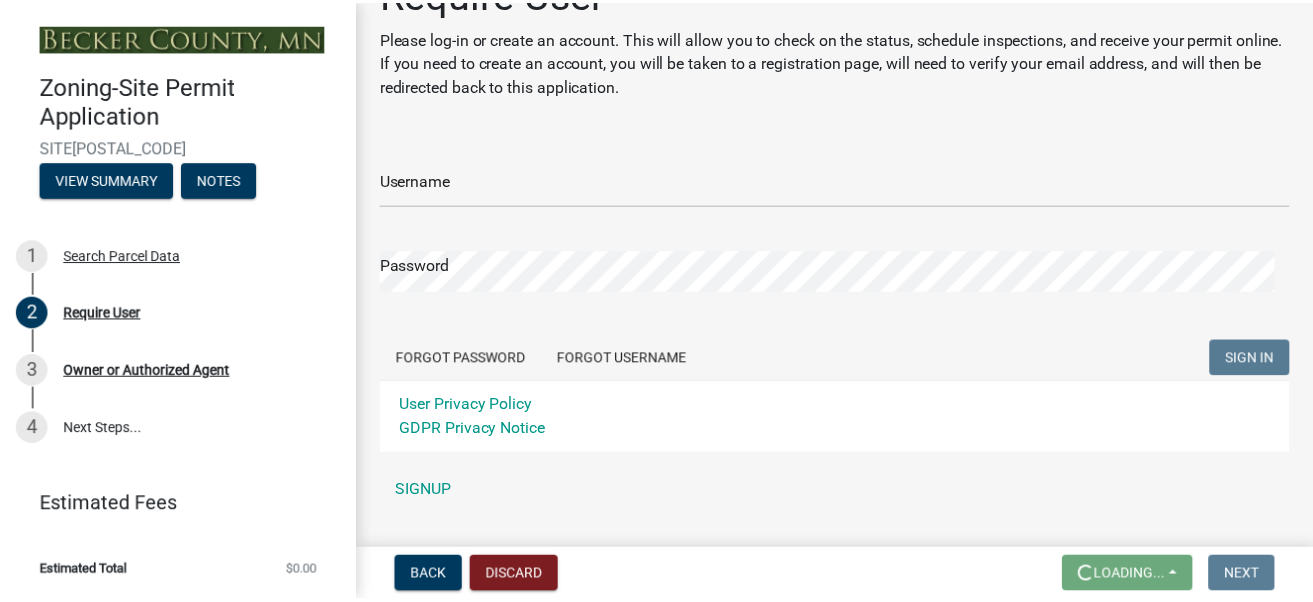 scroll, scrollTop: 100, scrollLeft: 0, axis: vertical 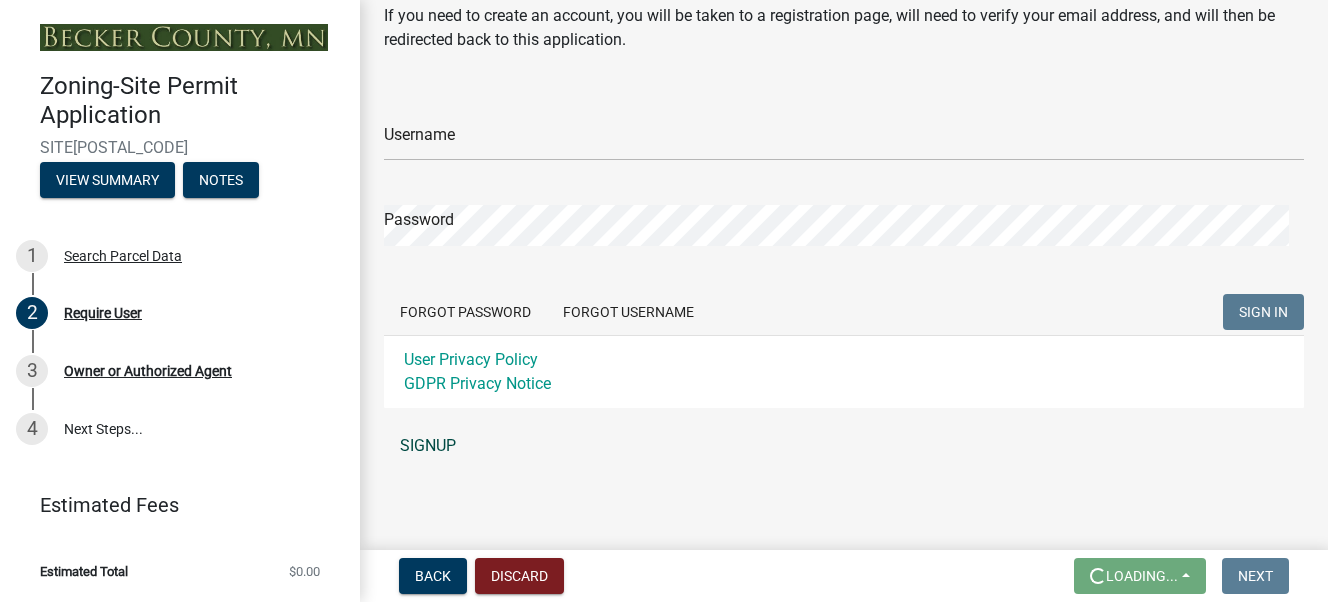 click on "SIGNUP" 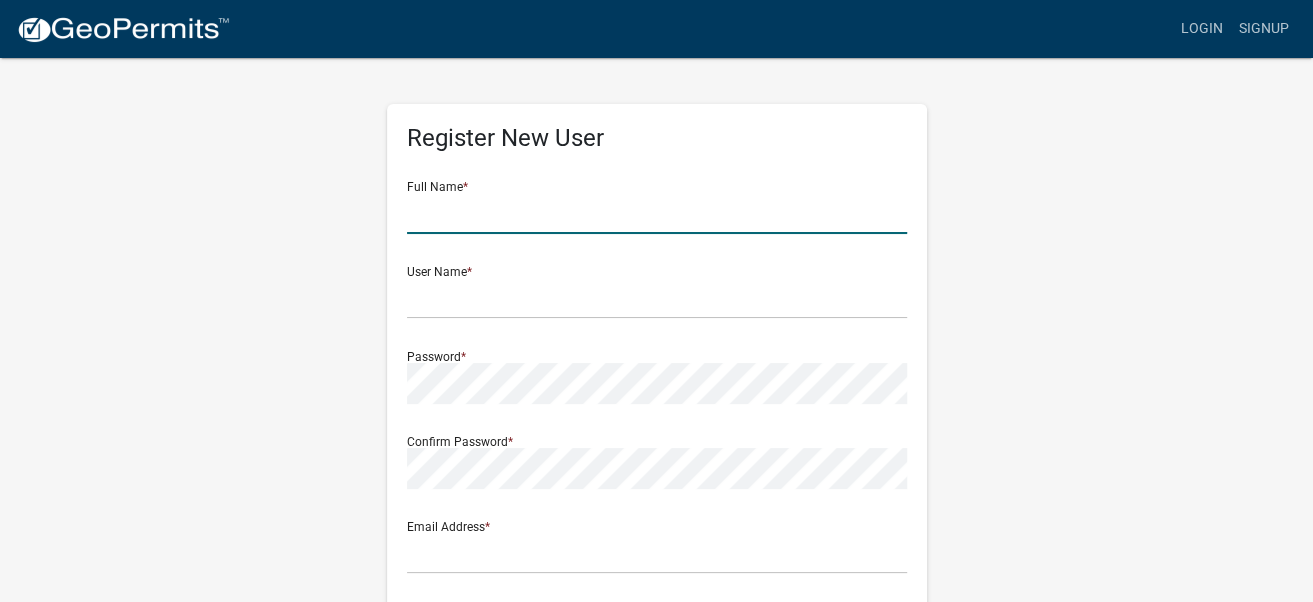 click 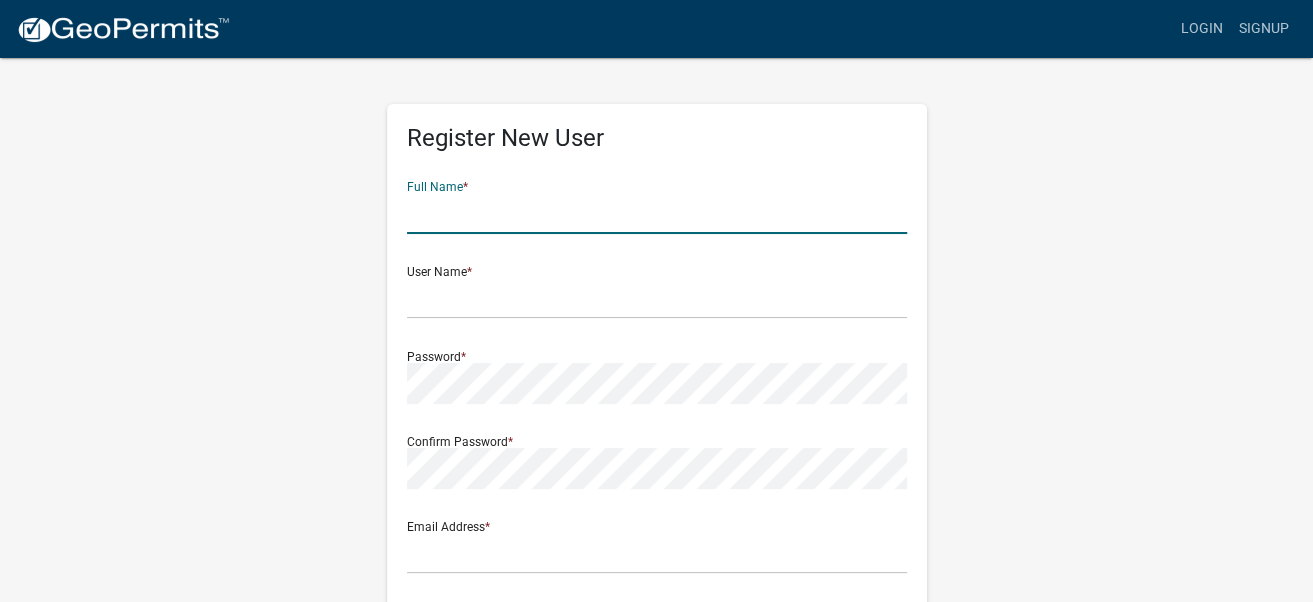 type on "Ronald" 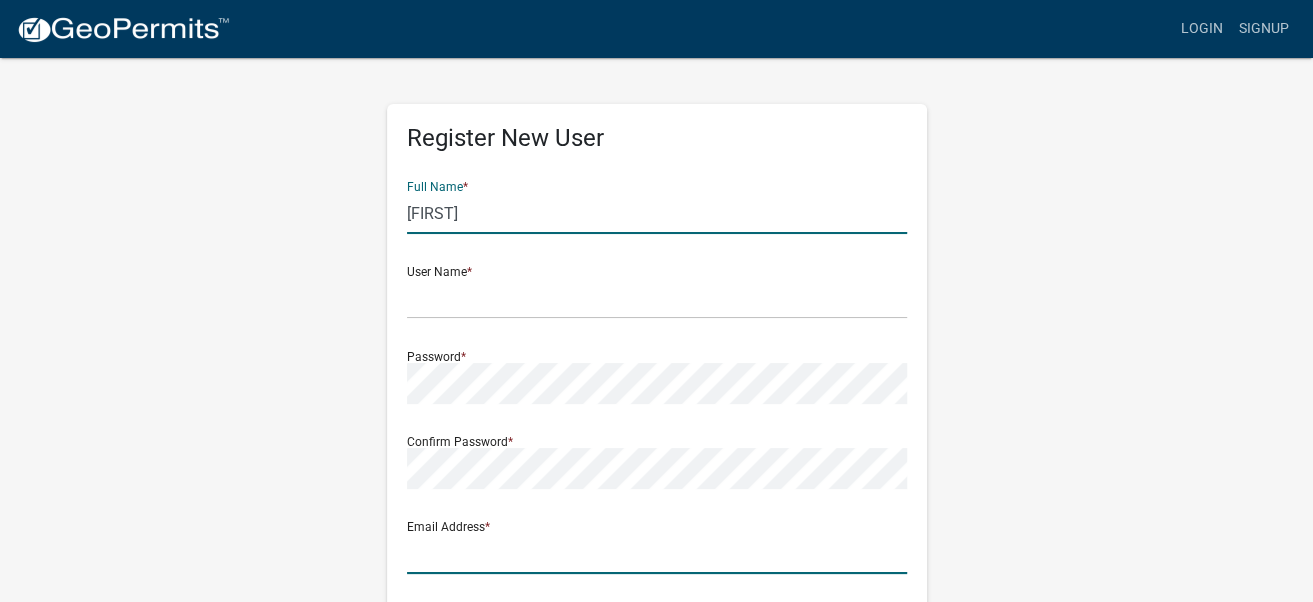type on "[USERNAME]@[DOMAIN].com" 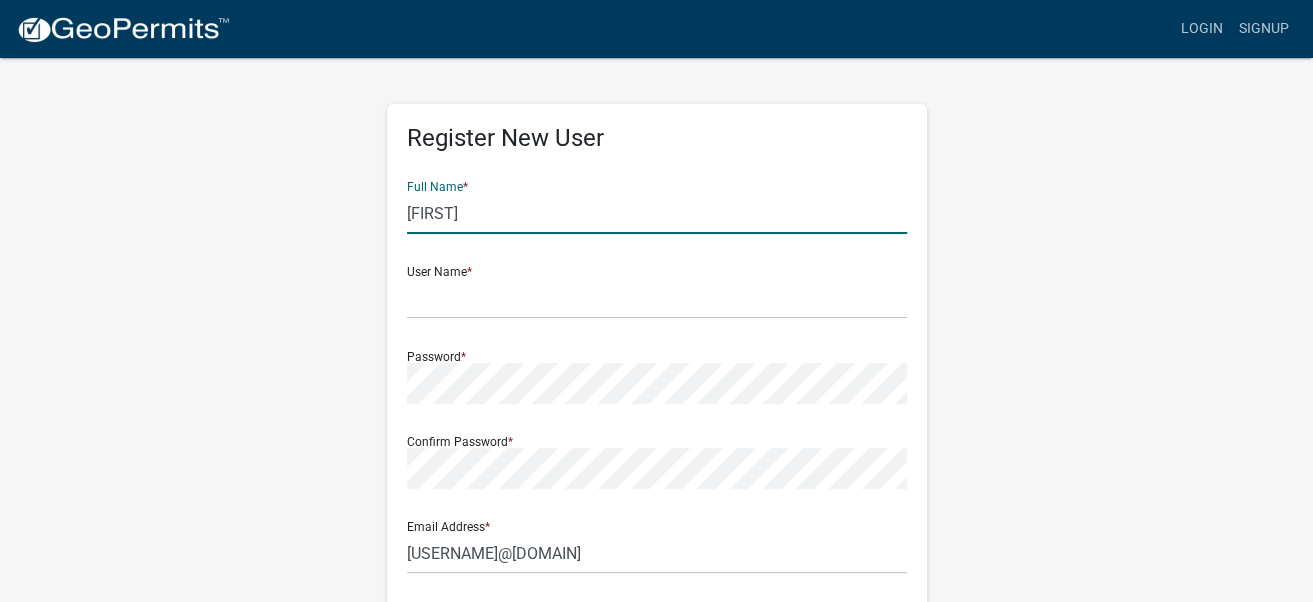 type on "10393 West Lake Ida Lane" 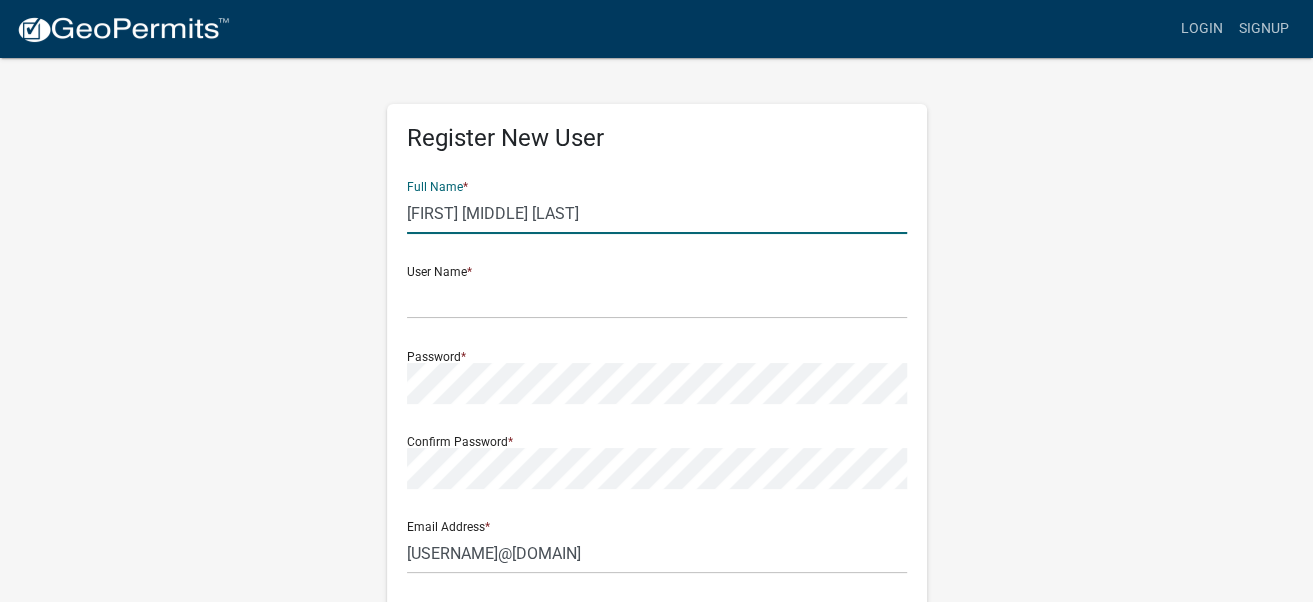 type on "7013310137" 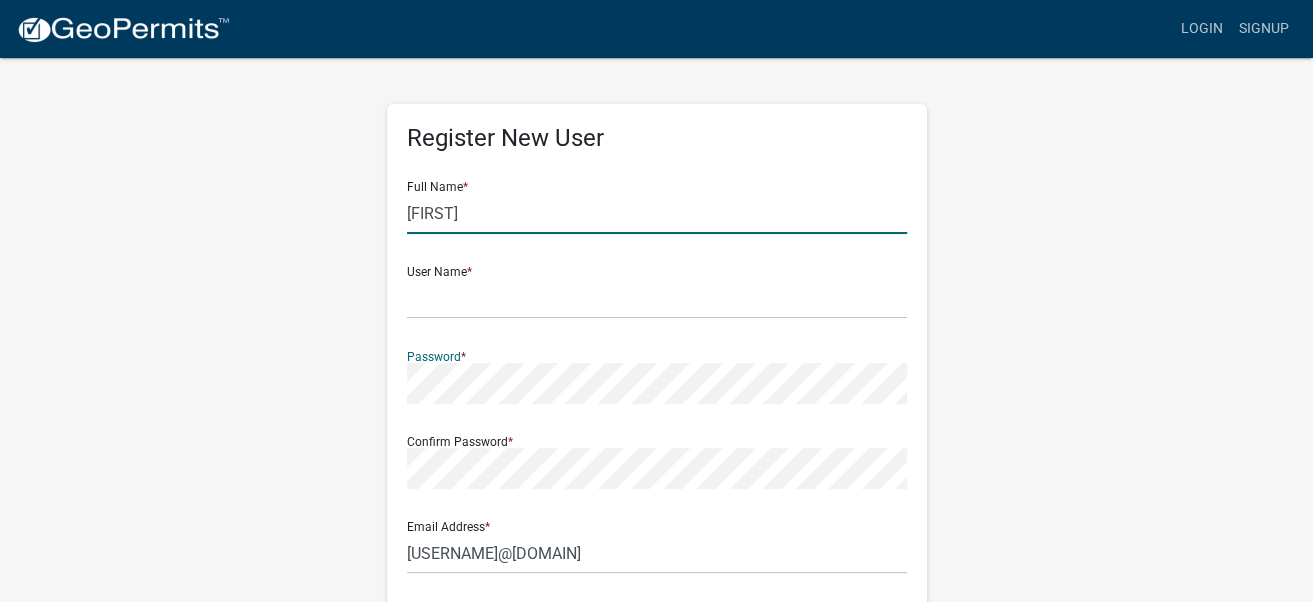 click on "Ronald" 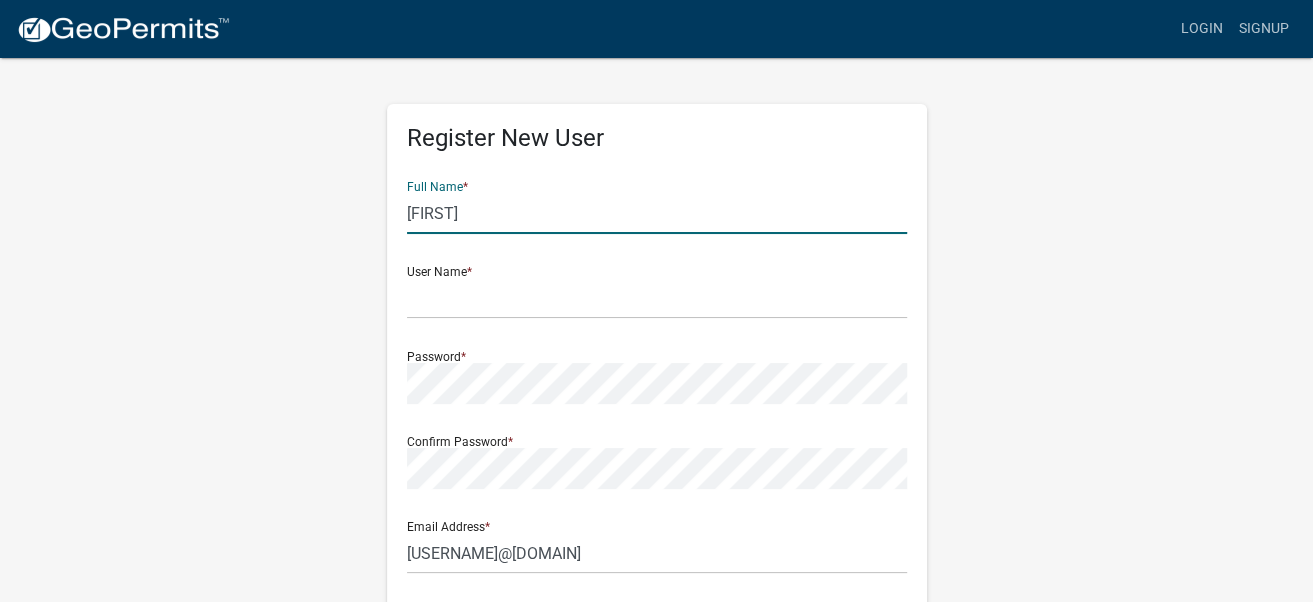 type on "Ronald L Buchwitz" 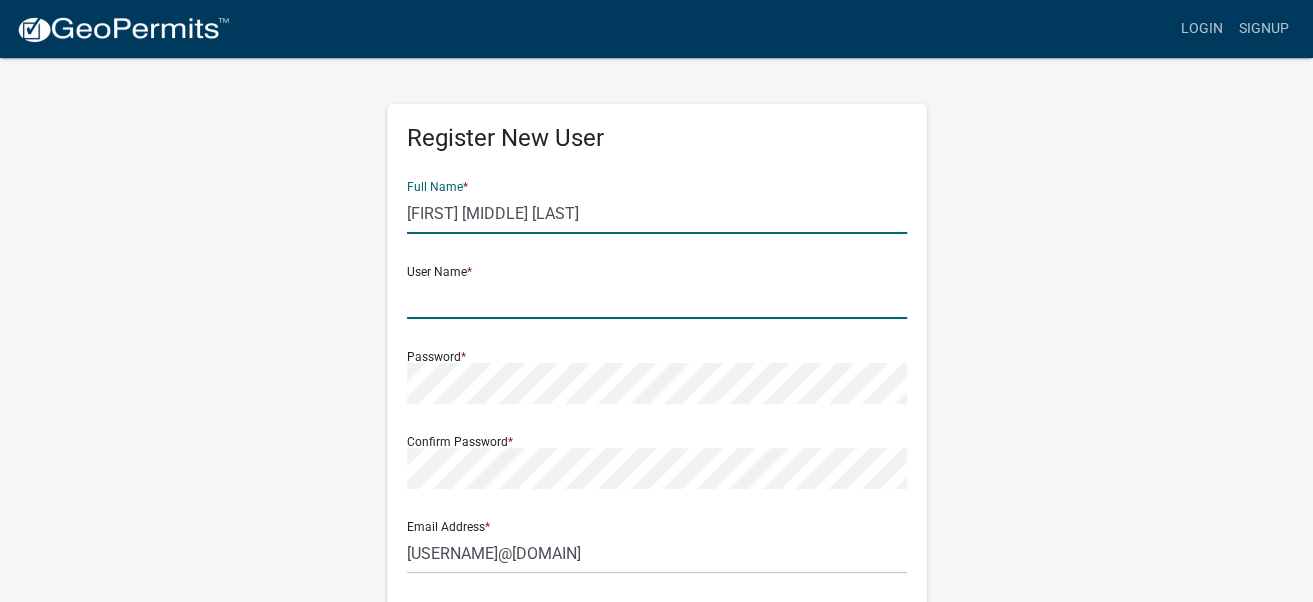 click 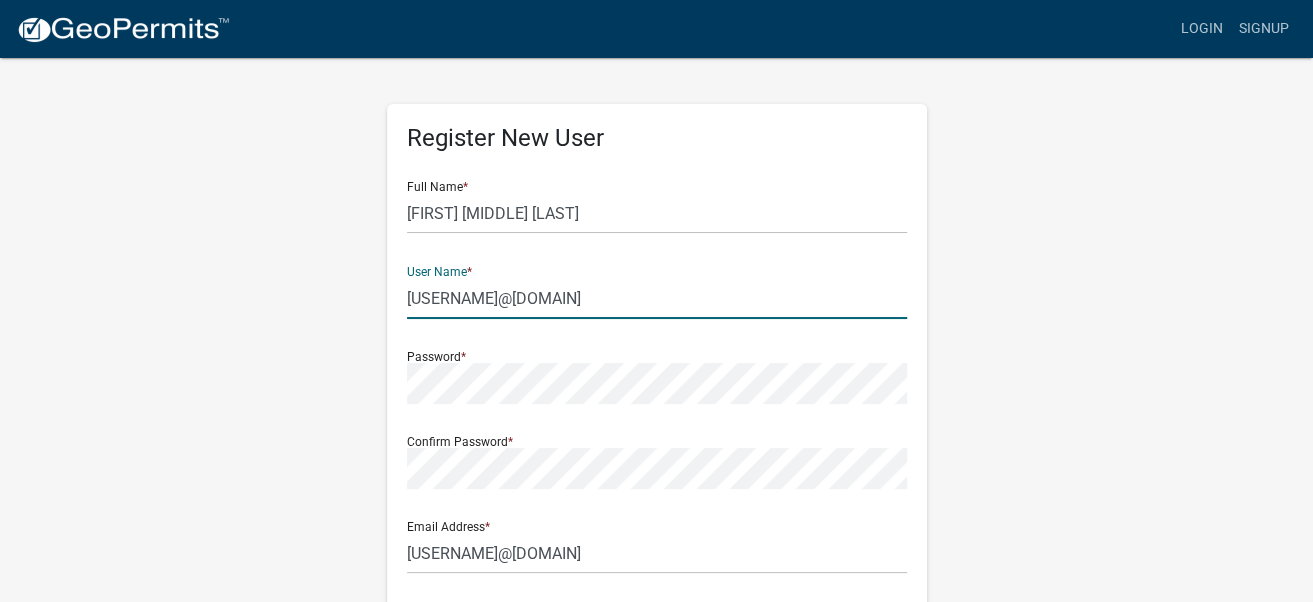type on "[USERNAME]@[DOMAIN].com" 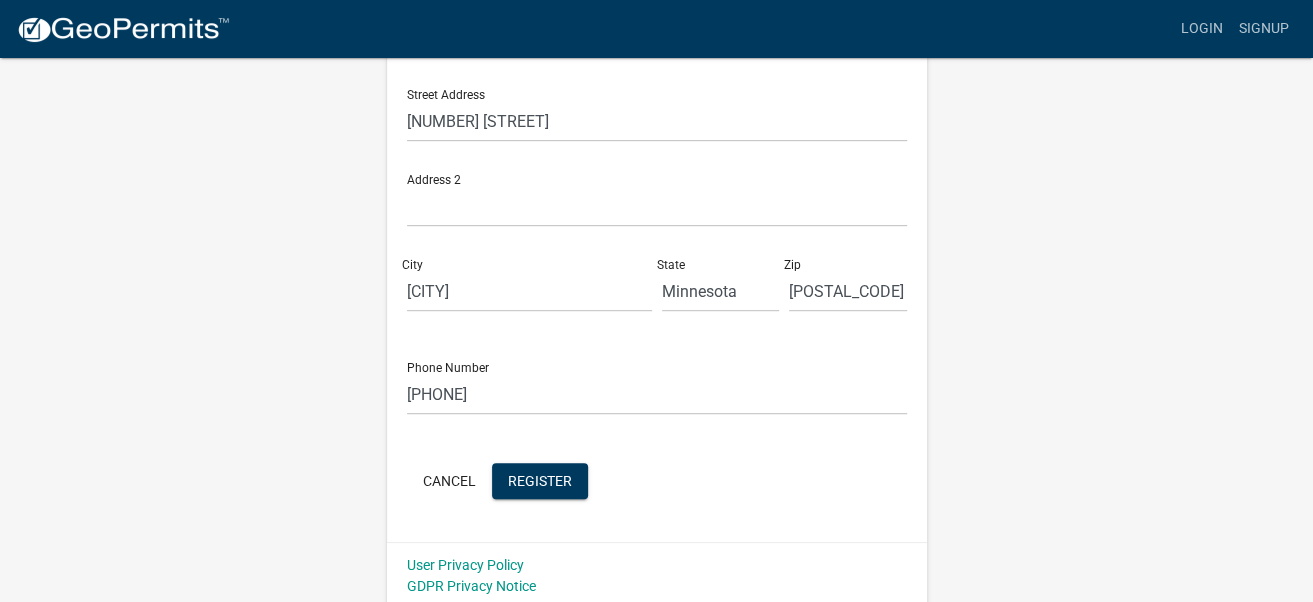 scroll, scrollTop: 523, scrollLeft: 0, axis: vertical 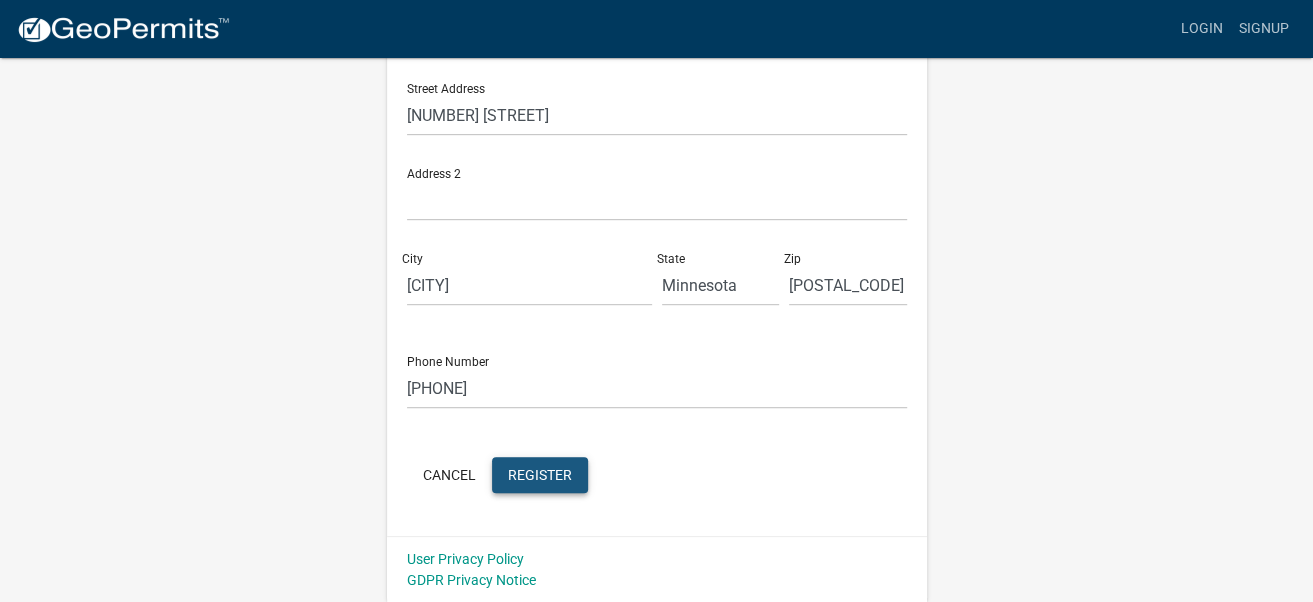 click on "Register" 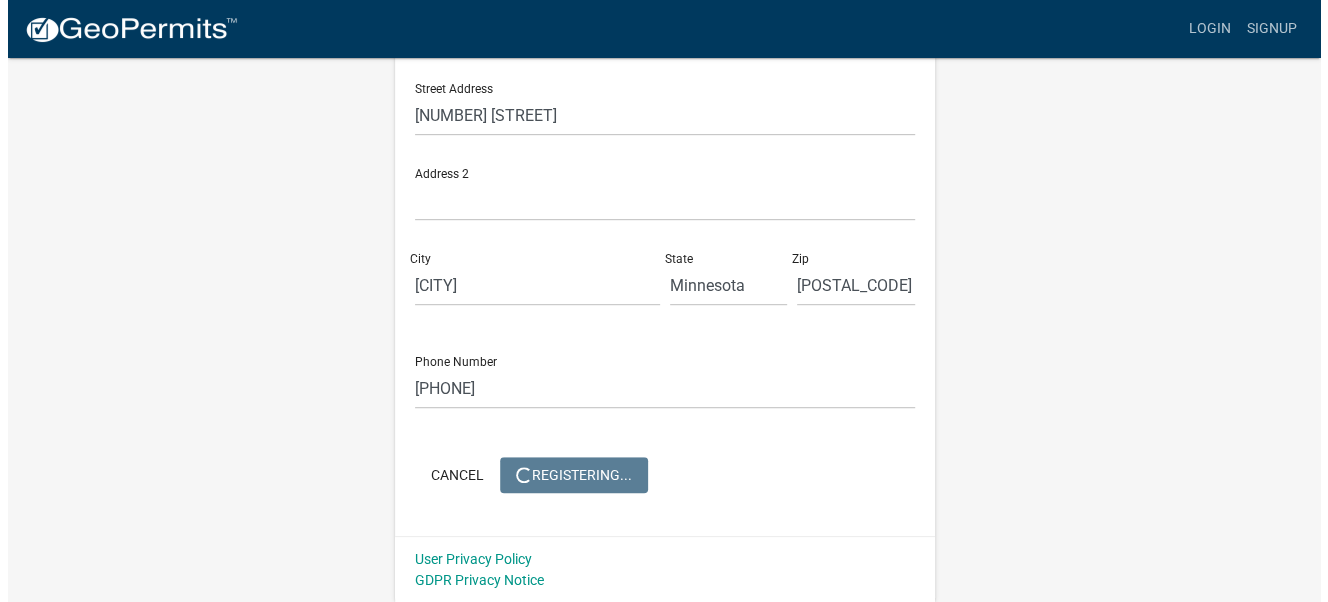 scroll, scrollTop: 0, scrollLeft: 0, axis: both 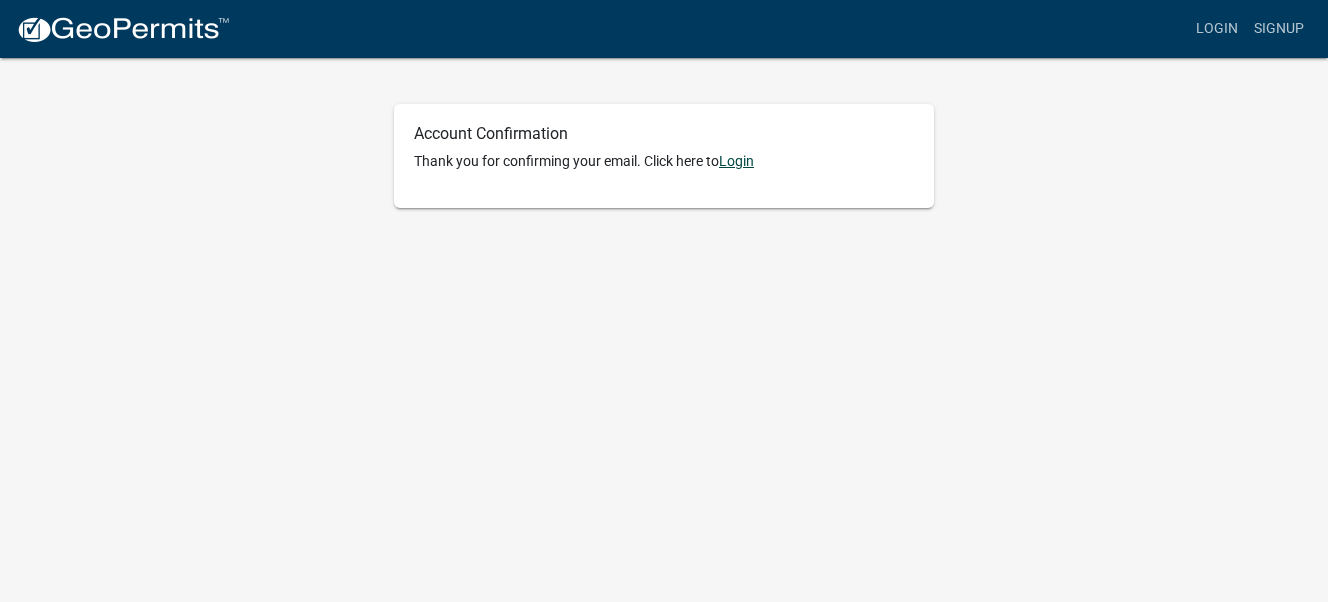 click on "Login" 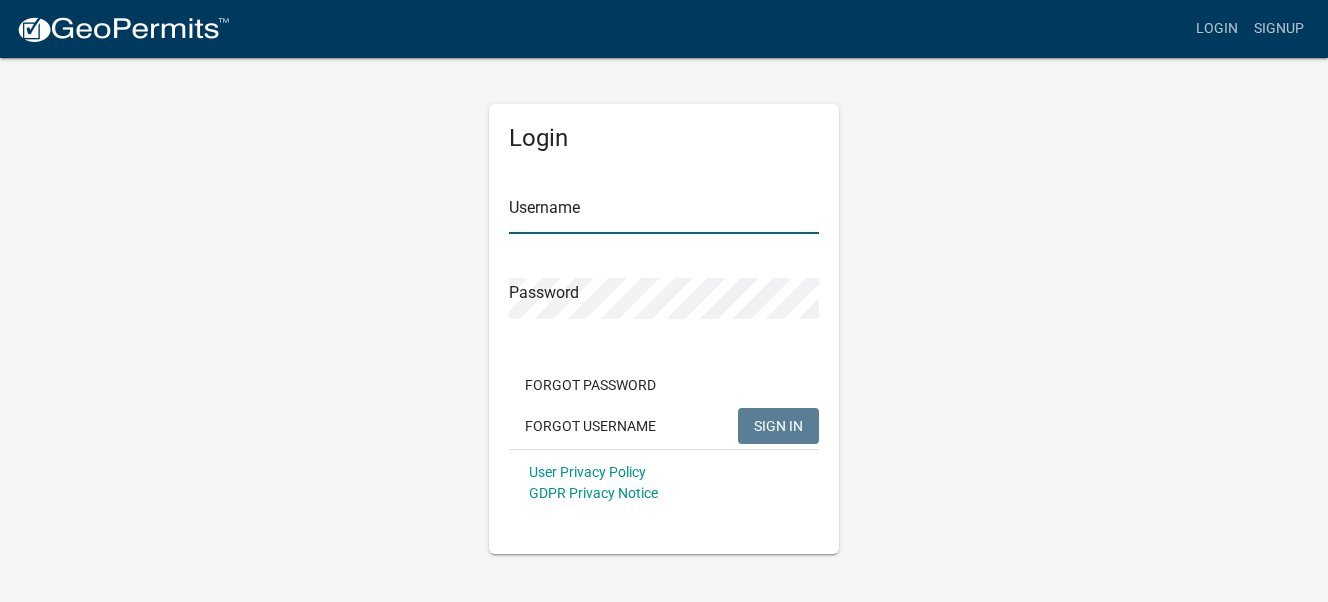 click on "Username" at bounding box center [664, 213] 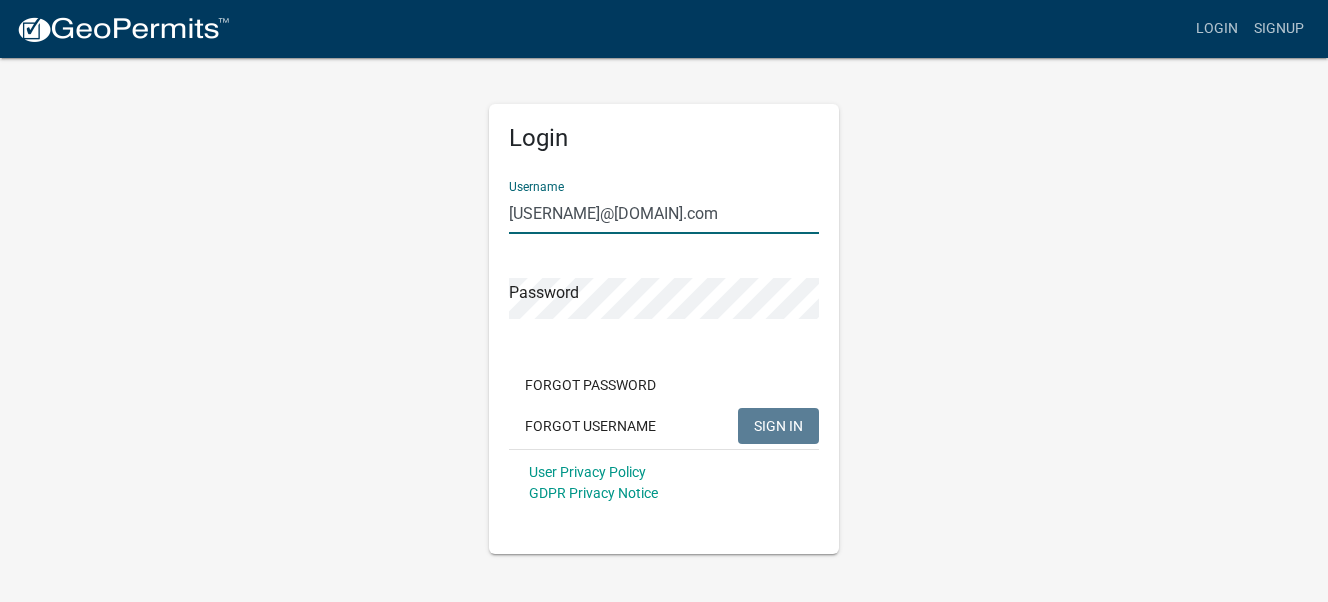 type on "[USERNAME]@[DOMAIN].com" 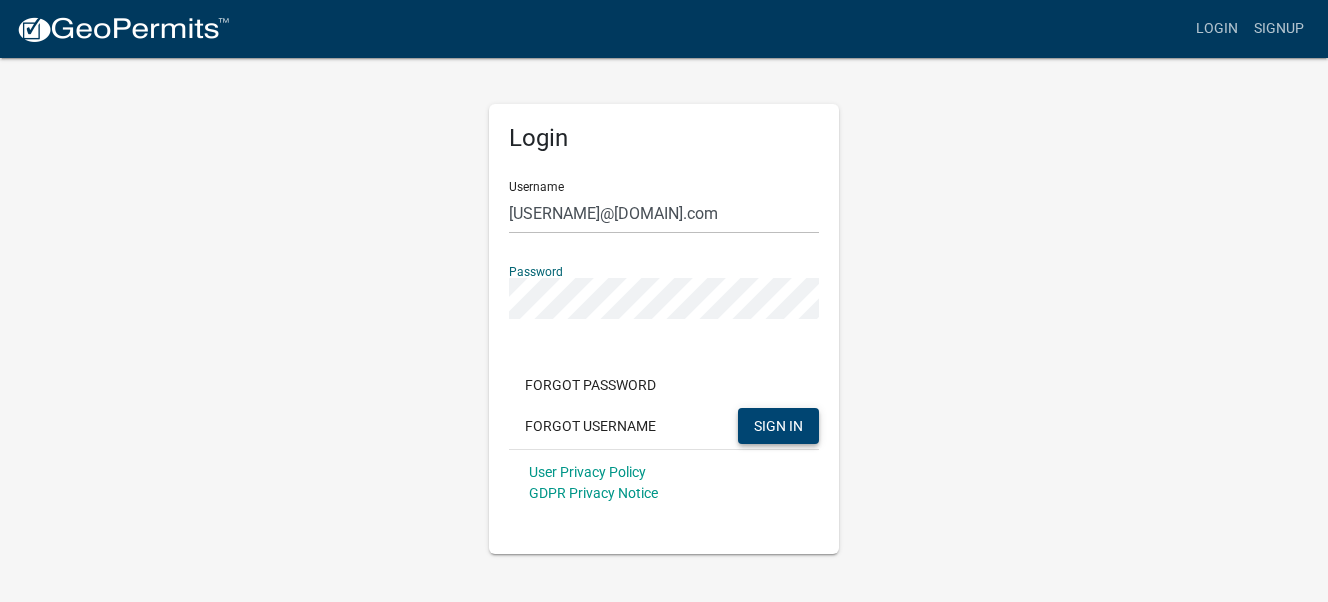 click on "SIGN IN" 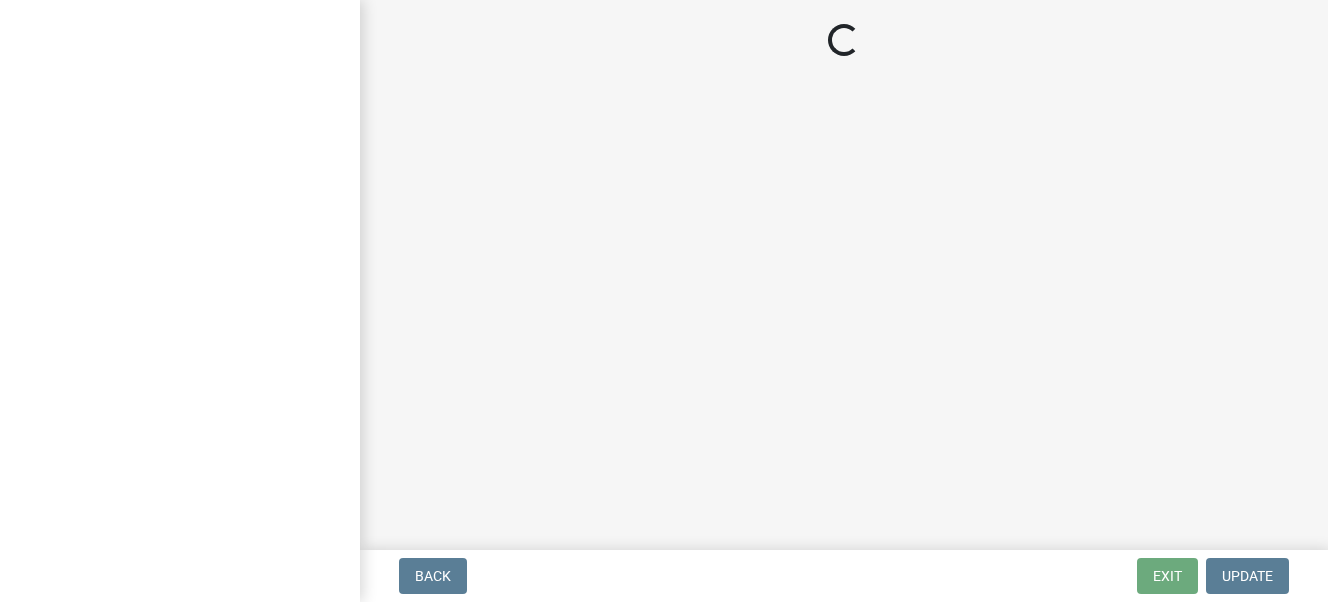 scroll, scrollTop: 0, scrollLeft: 0, axis: both 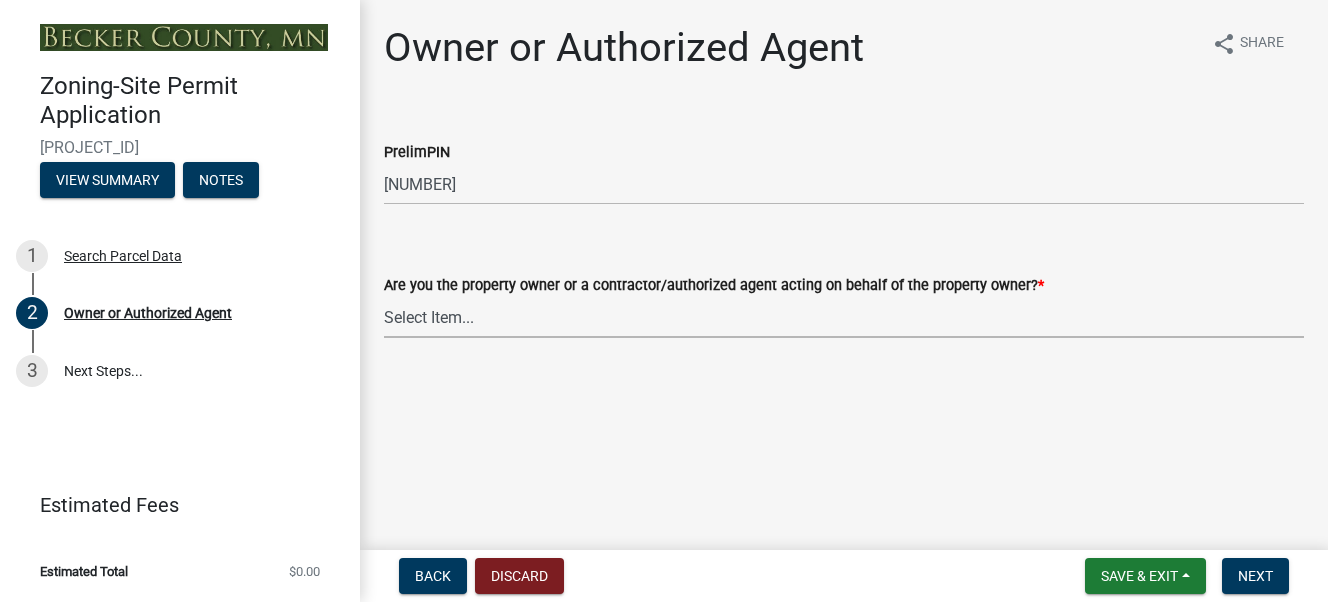 click on "Select Item...   Property Owner   Authorized Agent" at bounding box center (844, 317) 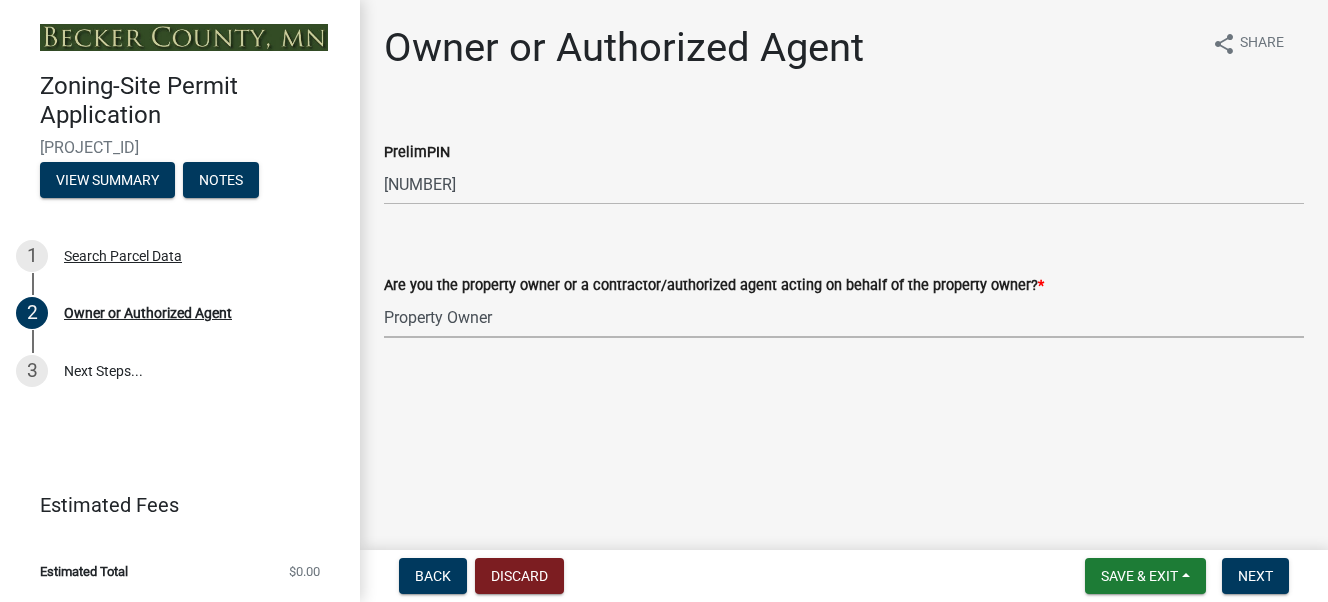 click on "Select Item...   Property Owner   Authorized Agent" at bounding box center [844, 317] 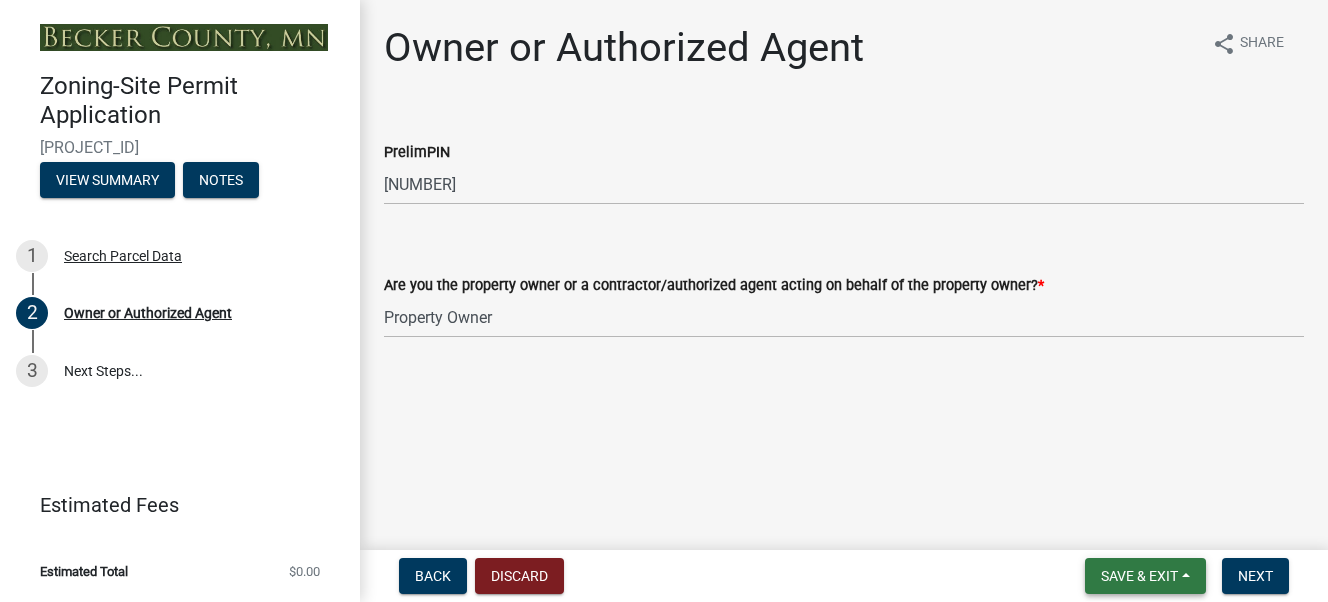 click on "Save & Exit" at bounding box center [1139, 576] 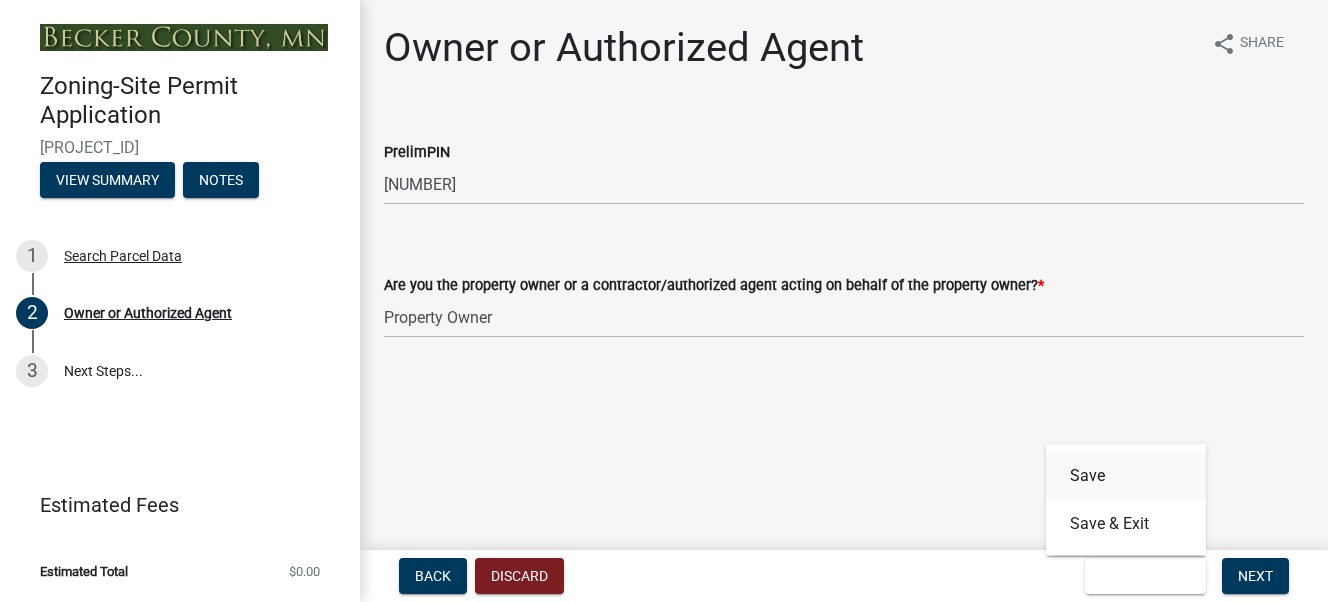 click on "Save" at bounding box center [1126, 476] 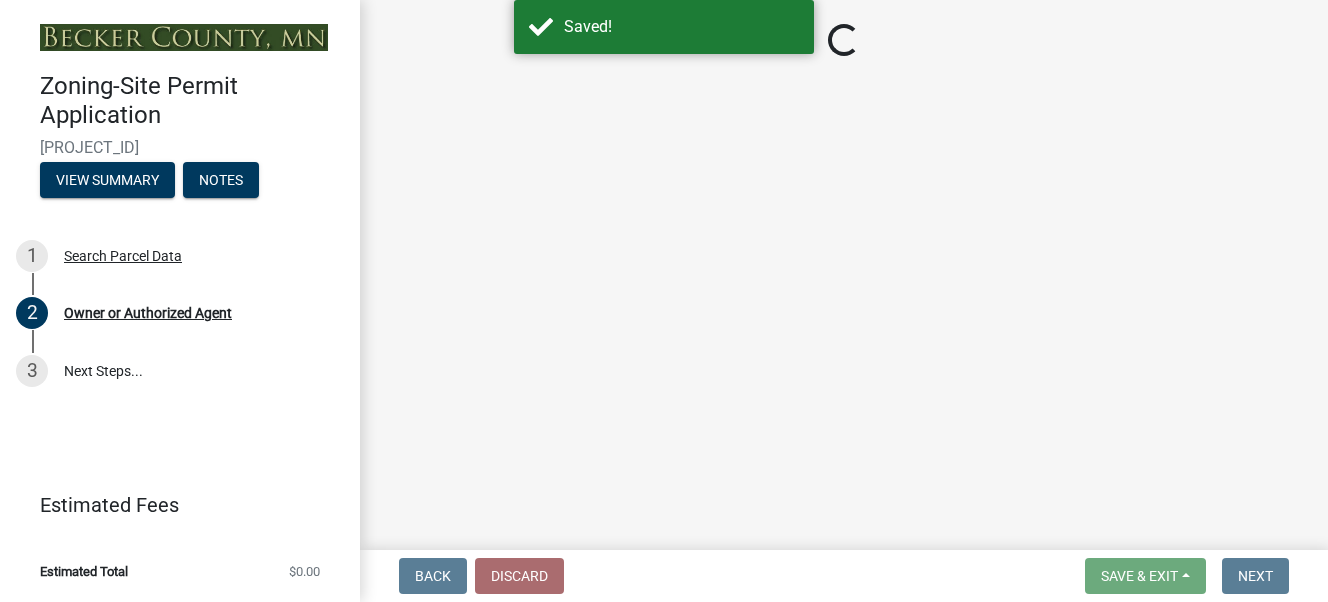 select on "3c674549-ed69-405f-b795-9fa3f7d47d9d" 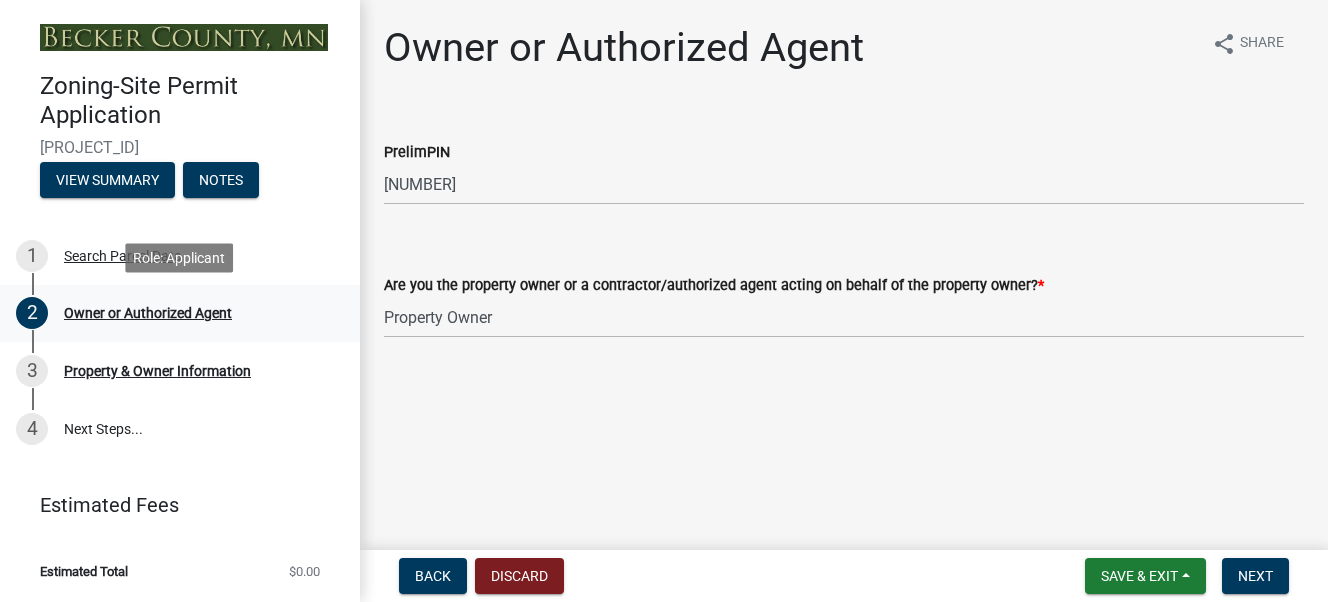 click on "Owner or Authorized Agent" at bounding box center (148, 313) 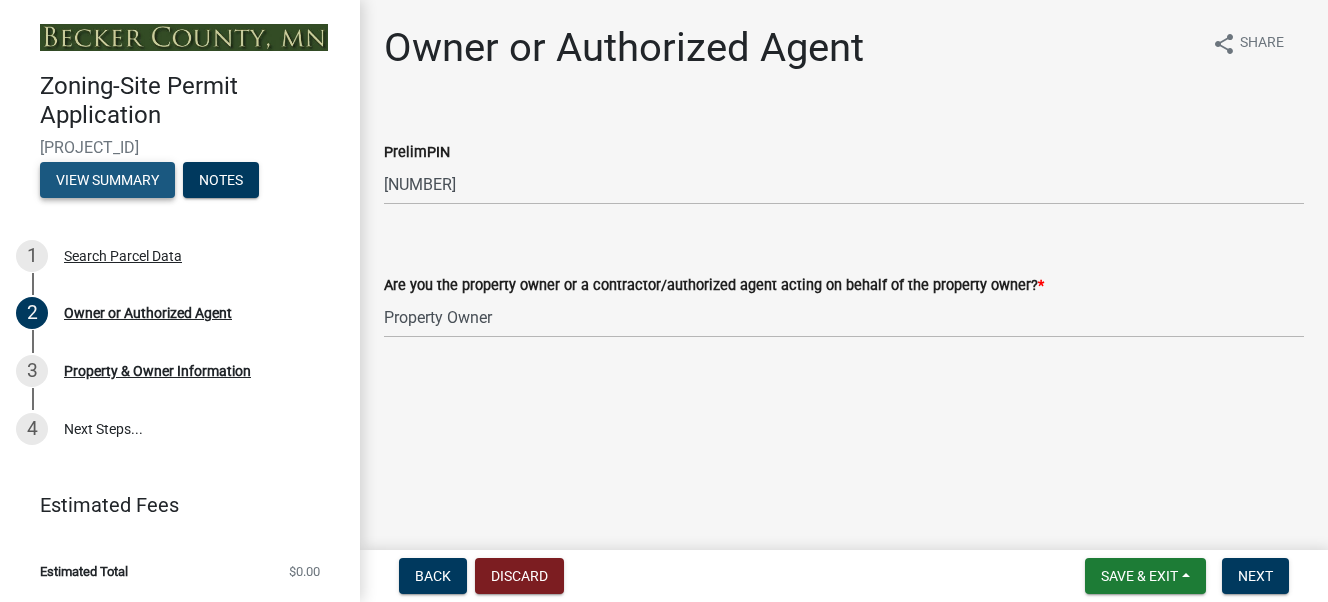 click on "View Summary" at bounding box center [107, 180] 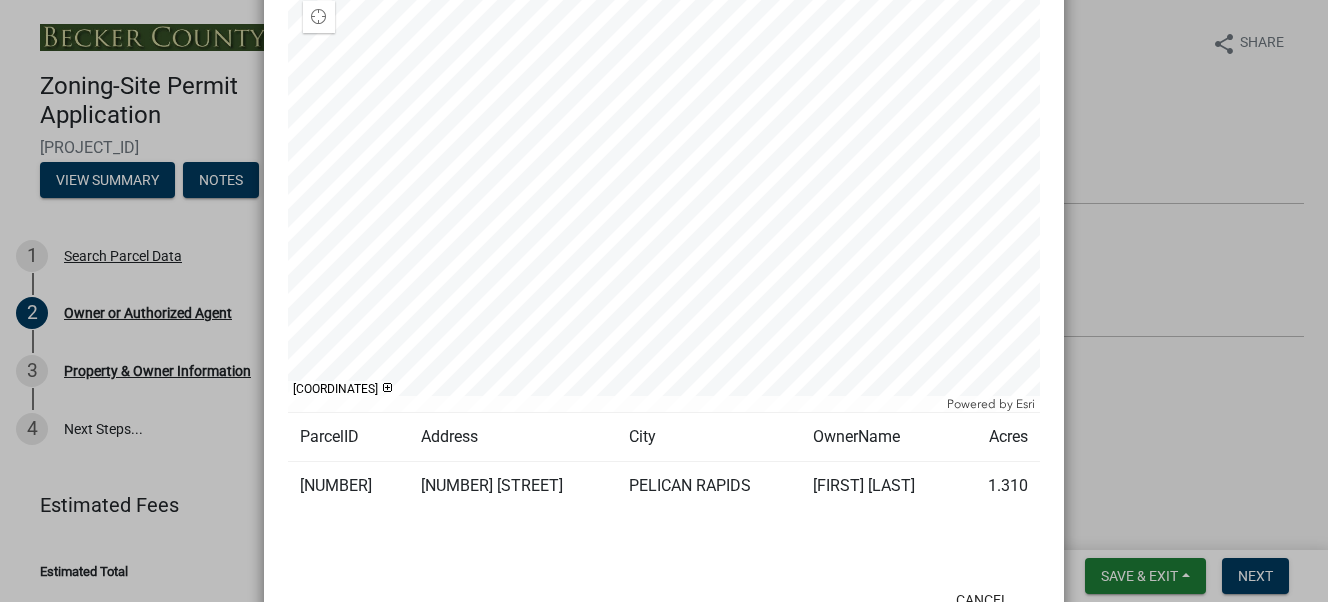 scroll, scrollTop: 279, scrollLeft: 0, axis: vertical 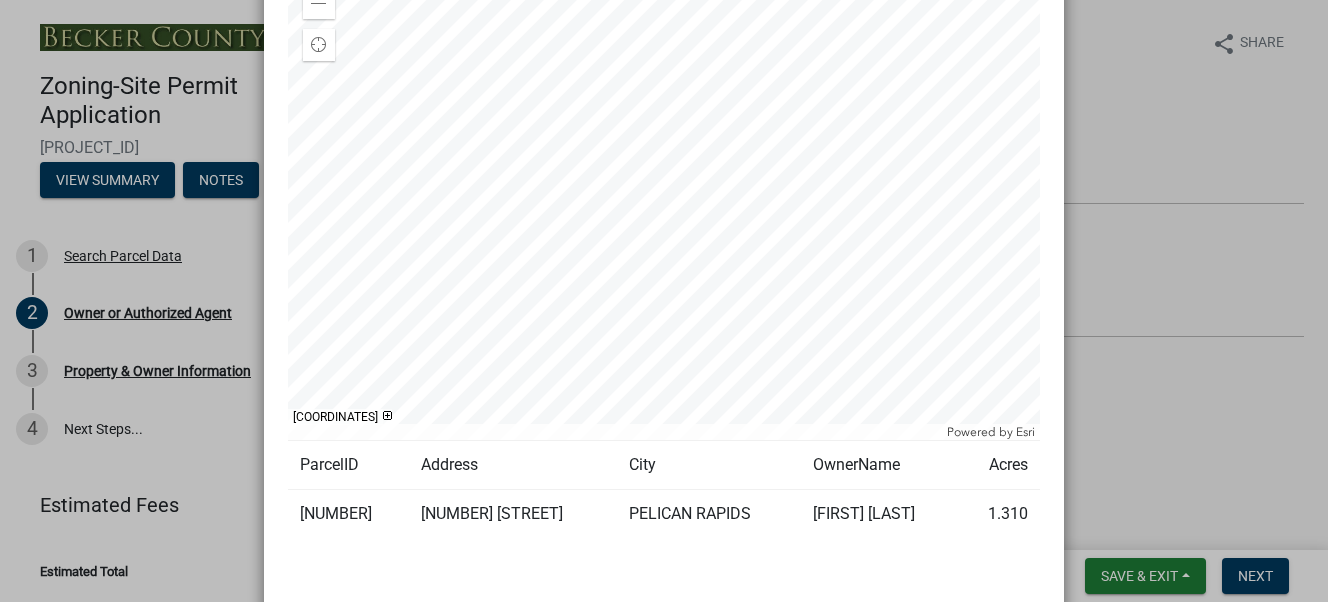 click 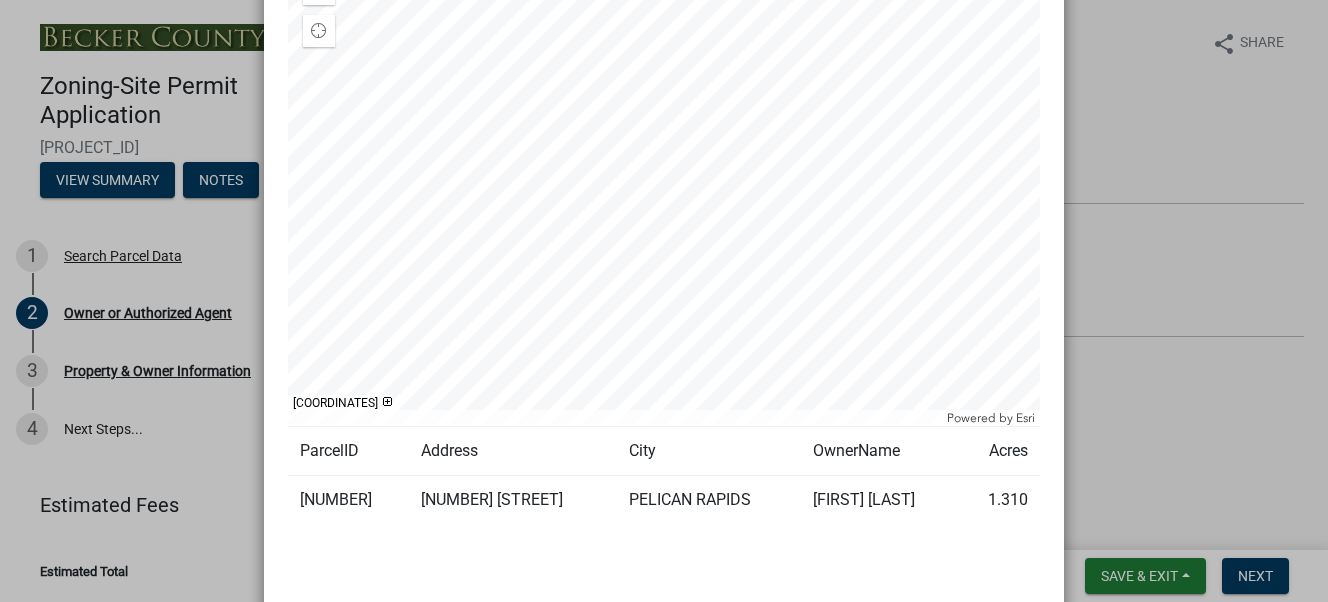 scroll, scrollTop: 299, scrollLeft: 0, axis: vertical 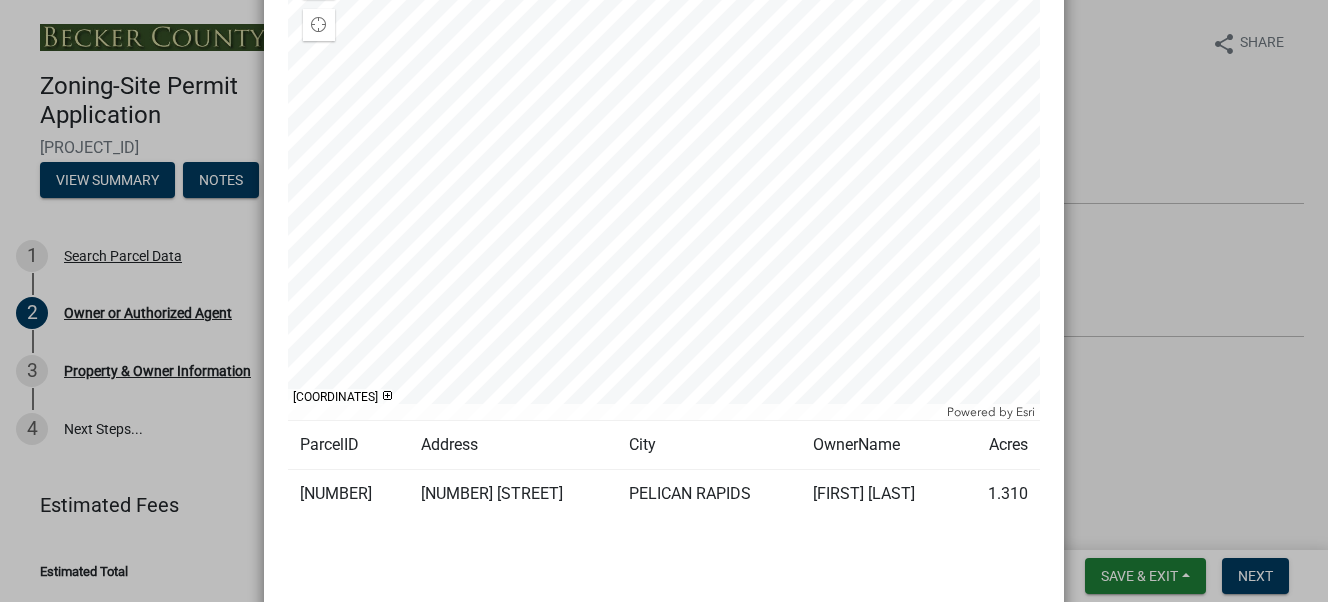 click 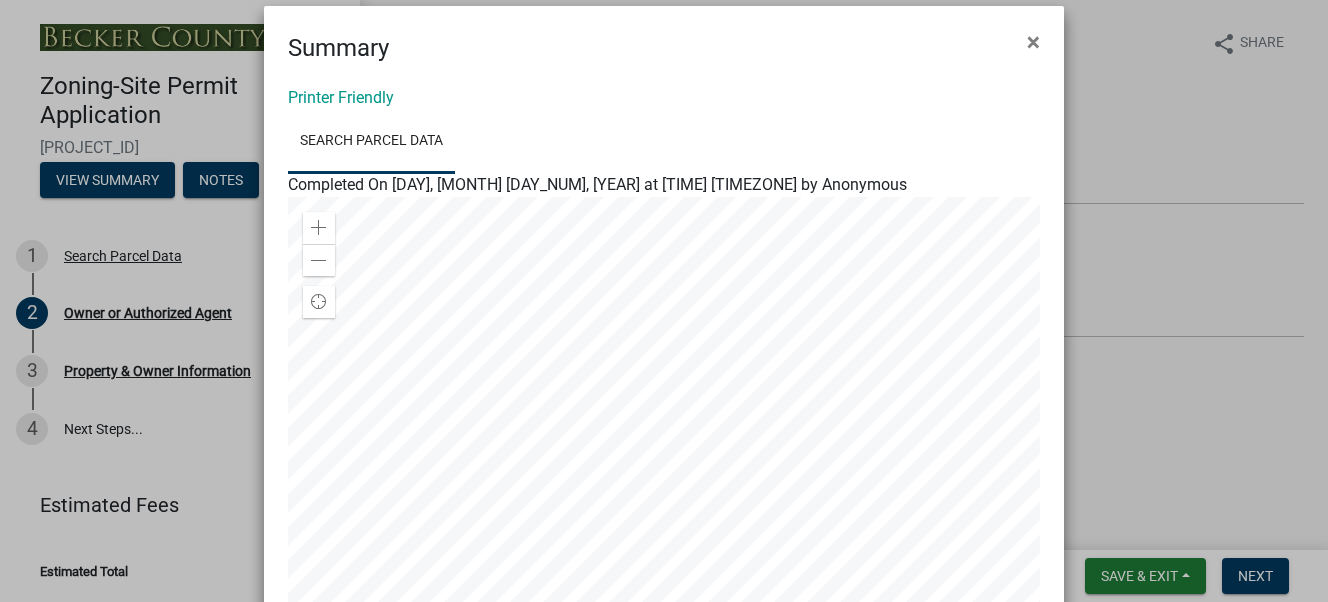 scroll, scrollTop: 0, scrollLeft: 0, axis: both 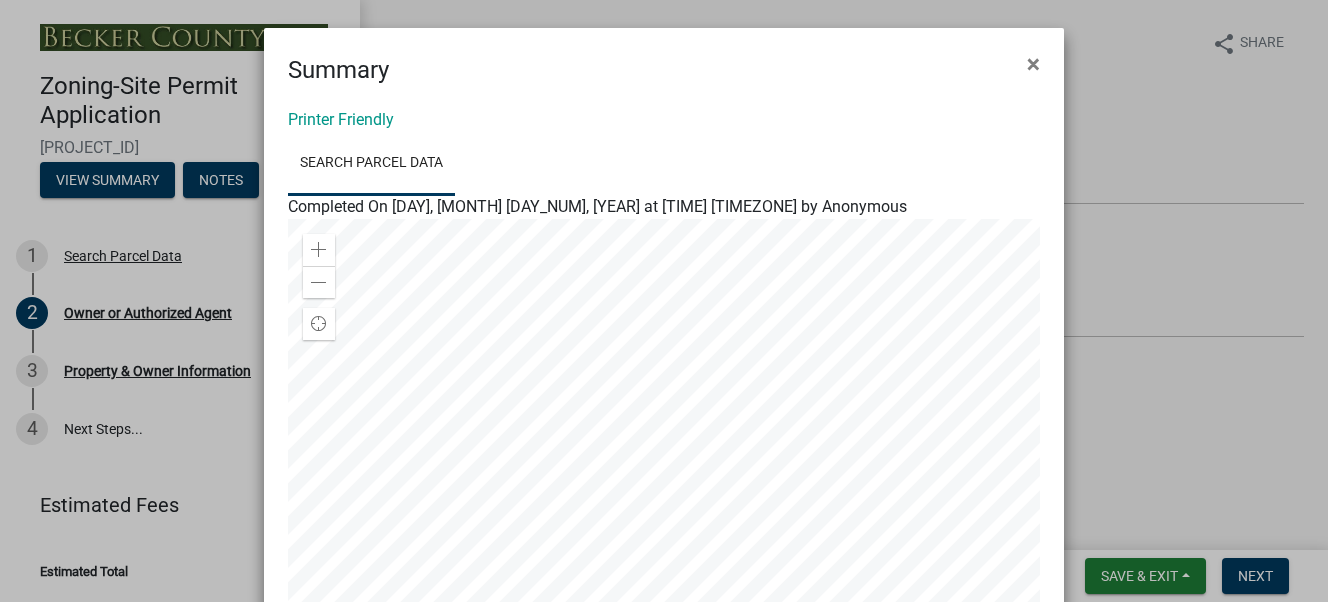 click on "Summary × Printer Friendly Search Parcel Data Completed On Friday, August 8, 2025 at 3:21 PM CDT by Anonymous Zoom in Zoom out Find my location Powered by   Esri -96.10940, 46.72506 Loading... ParcelID Address City OwnerName  Acres  060833220 10393 W LAKE IDA LN PELICAN RAPIDS JEREMY HULTIN  1.310   Cancel" 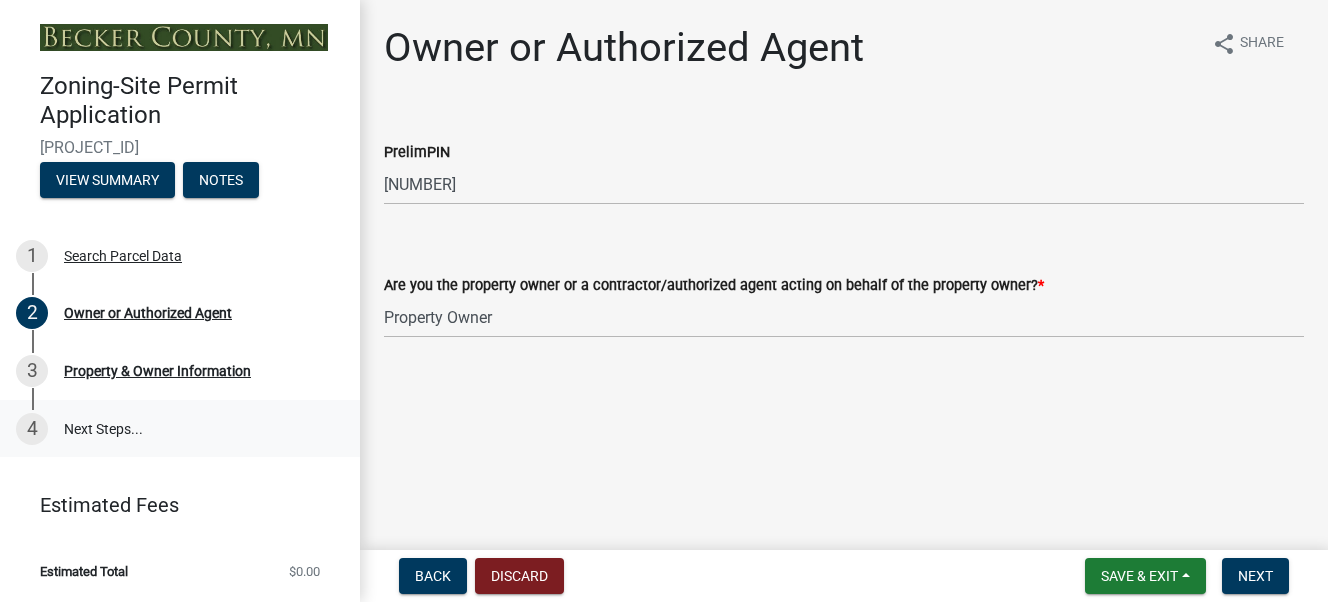 click on "4   Next Steps..." at bounding box center (180, 429) 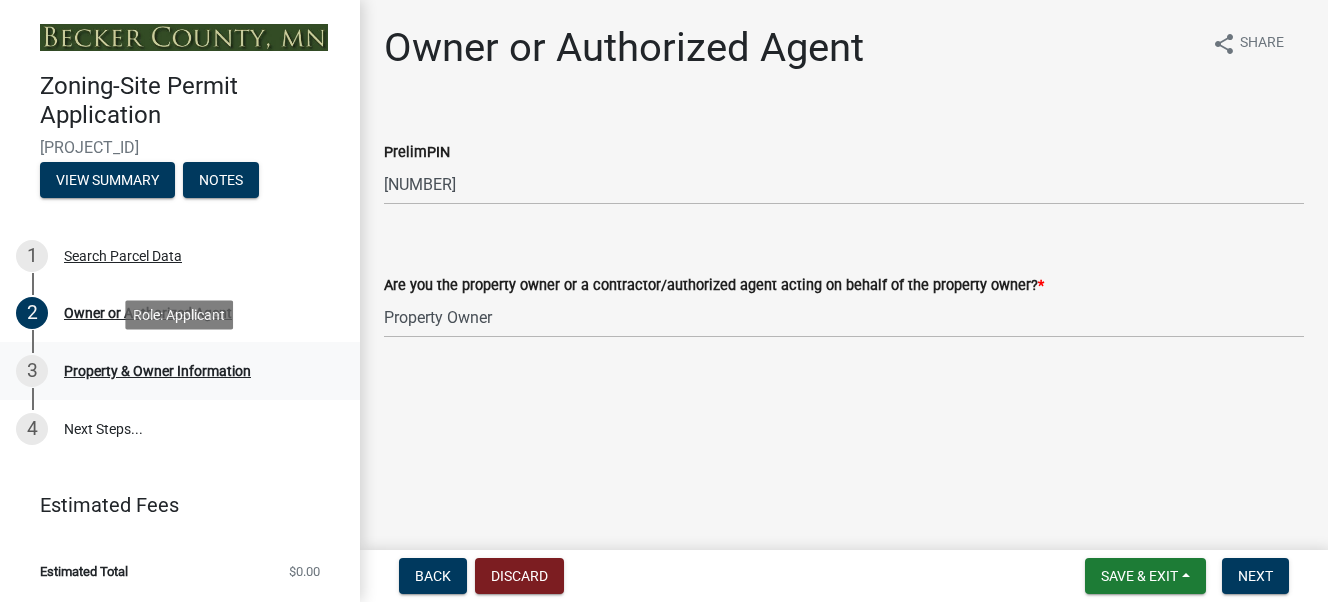 click on "Property & Owner Information" at bounding box center (157, 371) 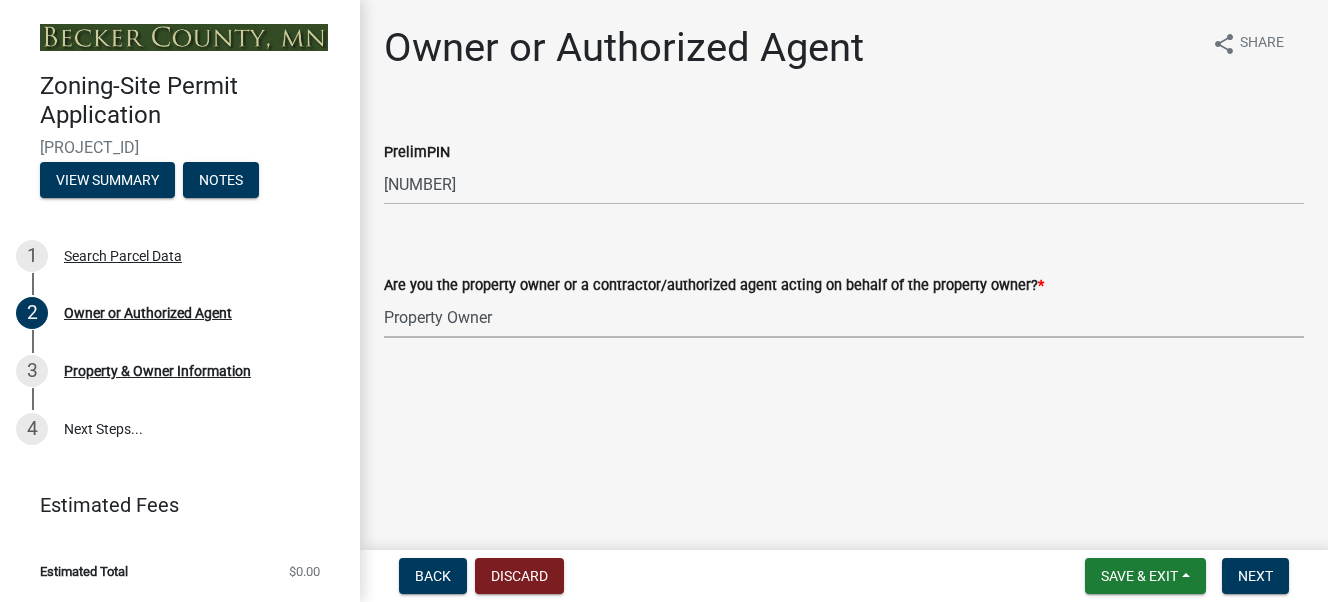click on "Select Item...   Property Owner   Authorized Agent" at bounding box center [844, 317] 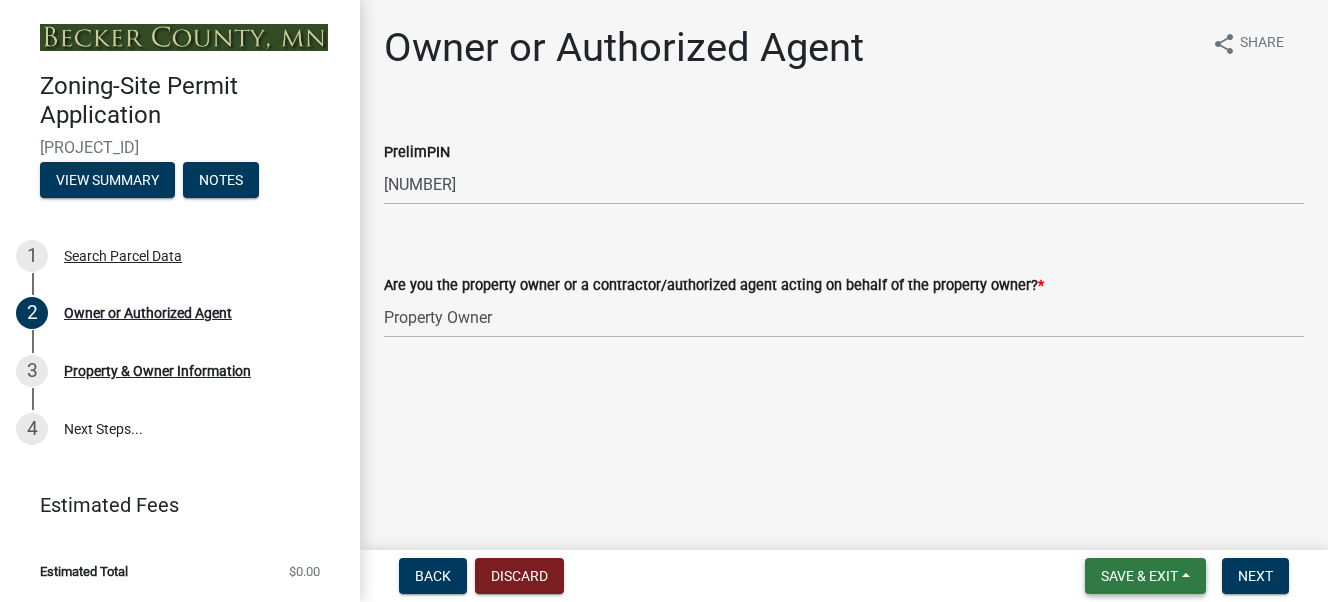 click on "Save & Exit" at bounding box center [1139, 576] 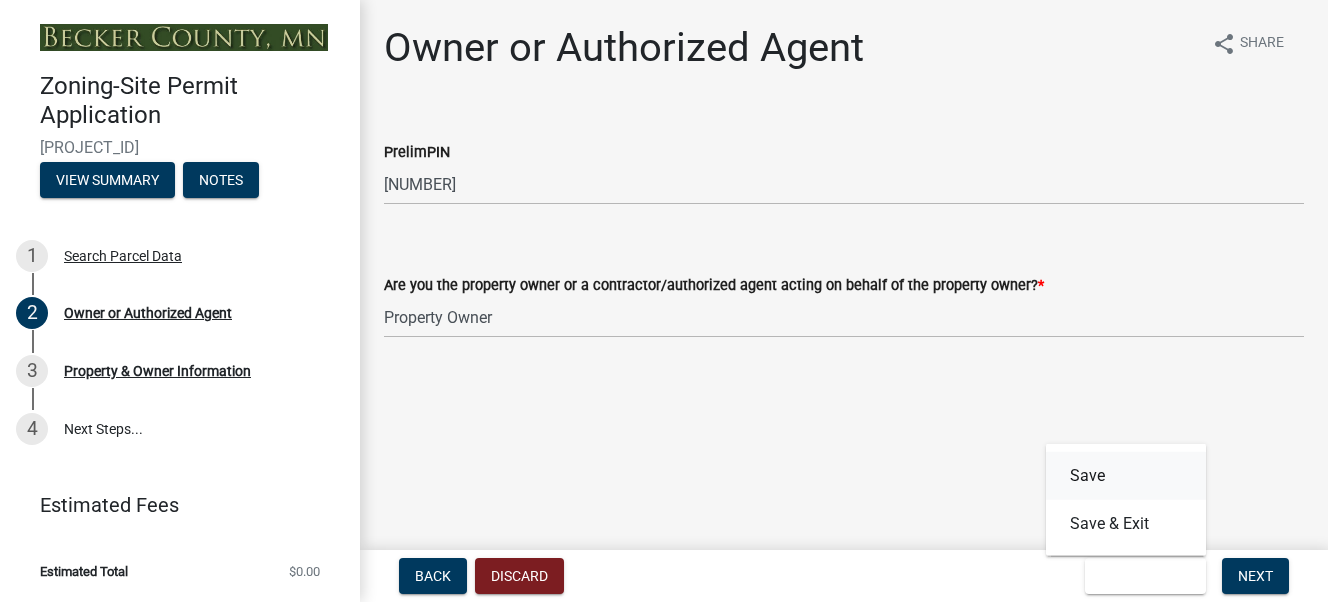 click on "Save" at bounding box center [1126, 476] 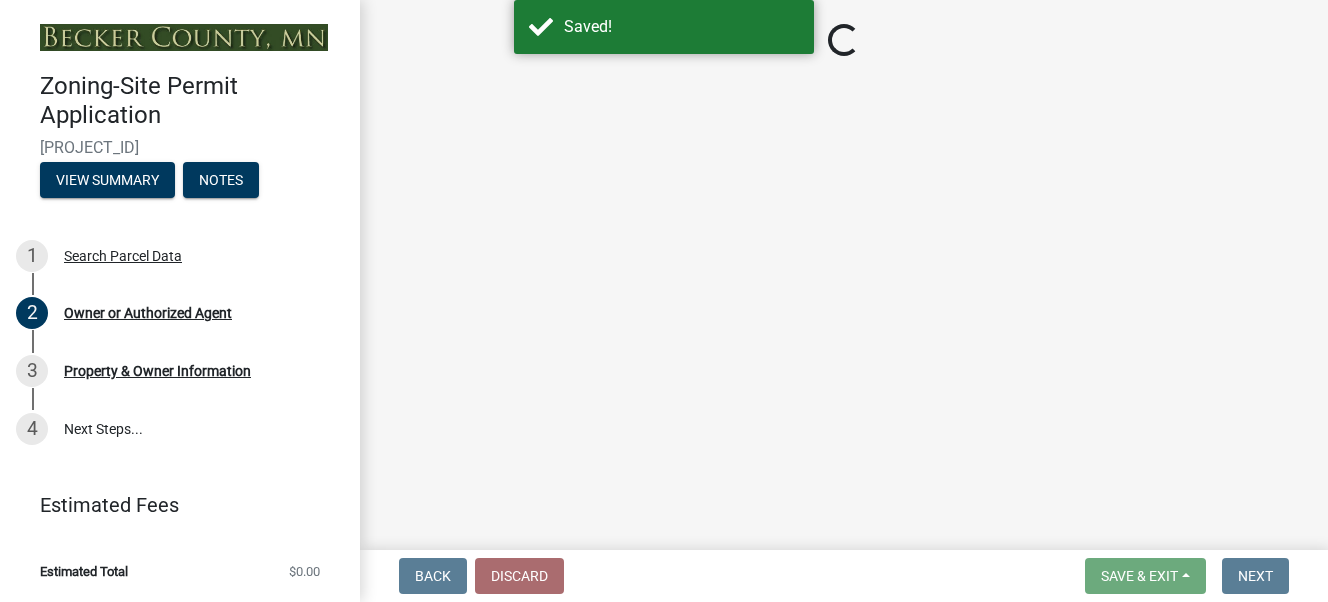 select on "3c674549-ed69-405f-b795-9fa3f7d47d9d" 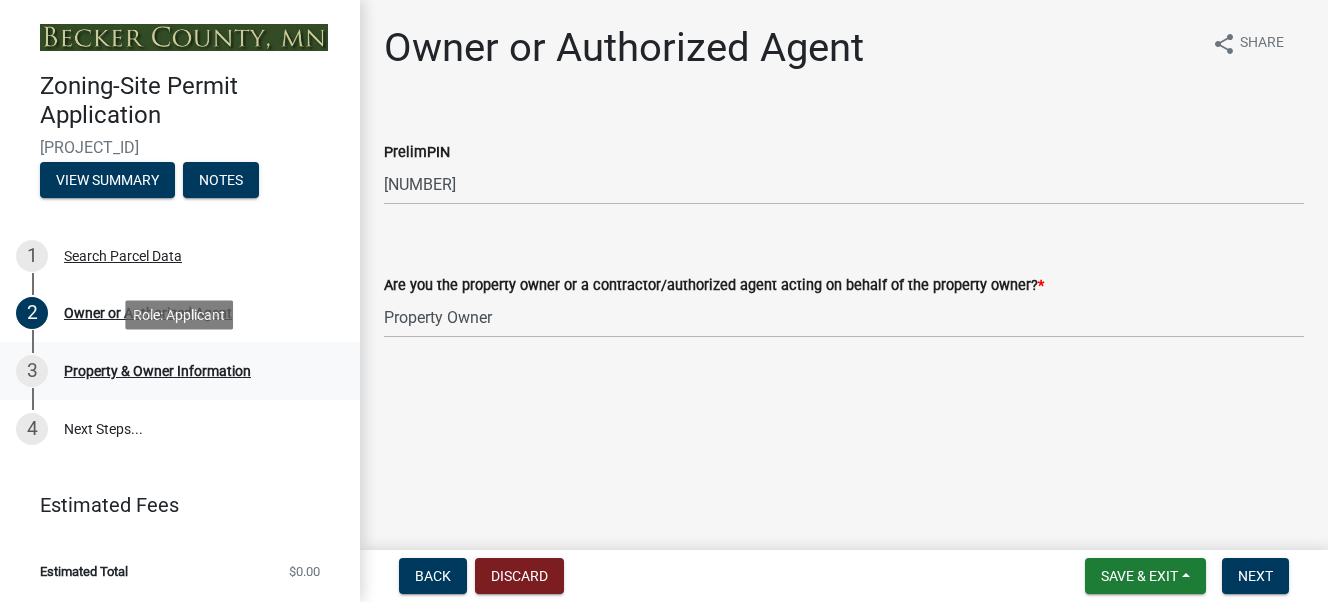click on "Property & Owner Information" at bounding box center (157, 371) 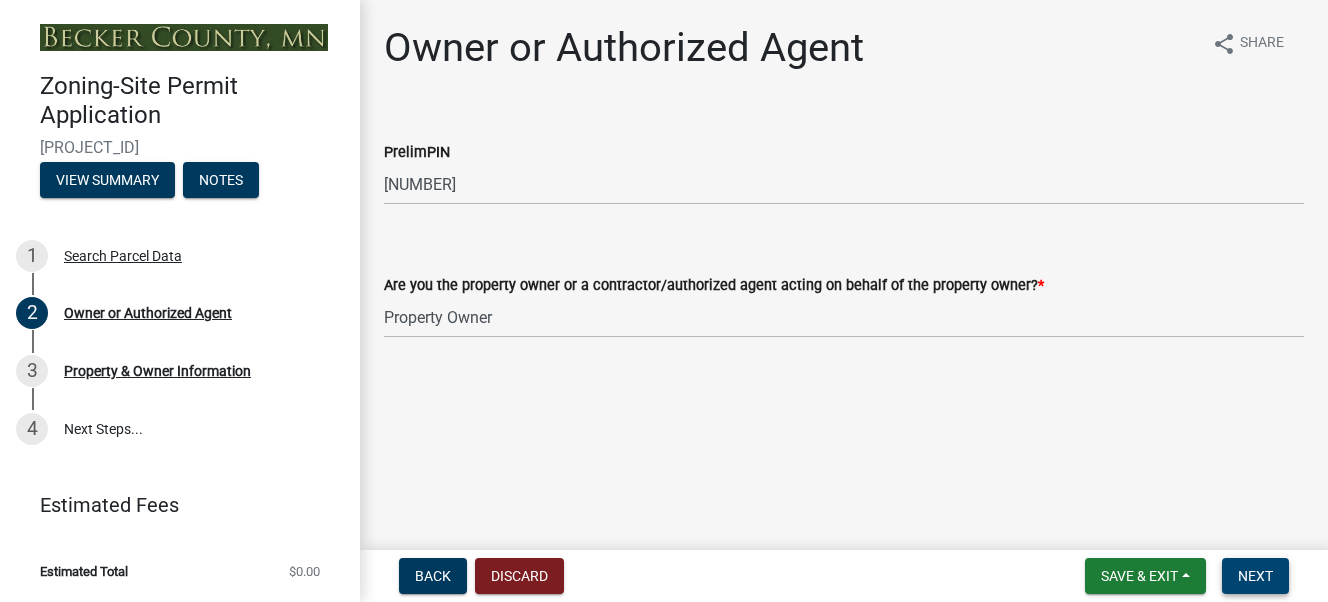 click on "Next" at bounding box center [1255, 576] 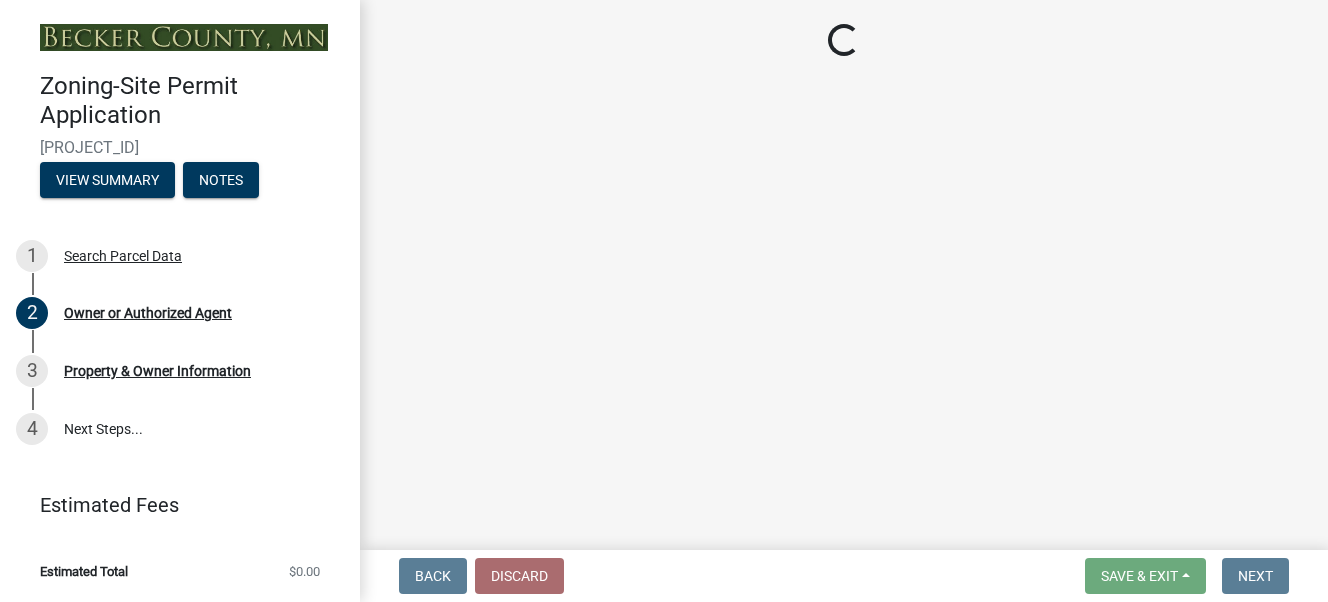 select on "951686c9-9b01-4b62-9d6a-ea2b084c9c47" 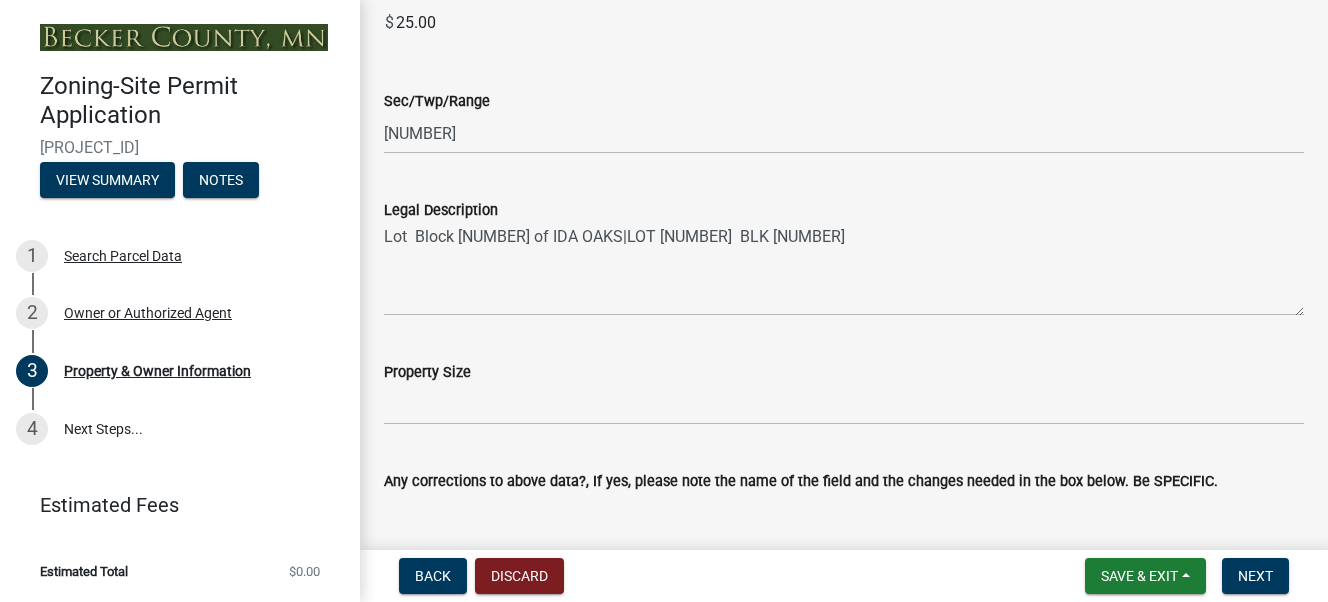 scroll, scrollTop: 1499, scrollLeft: 0, axis: vertical 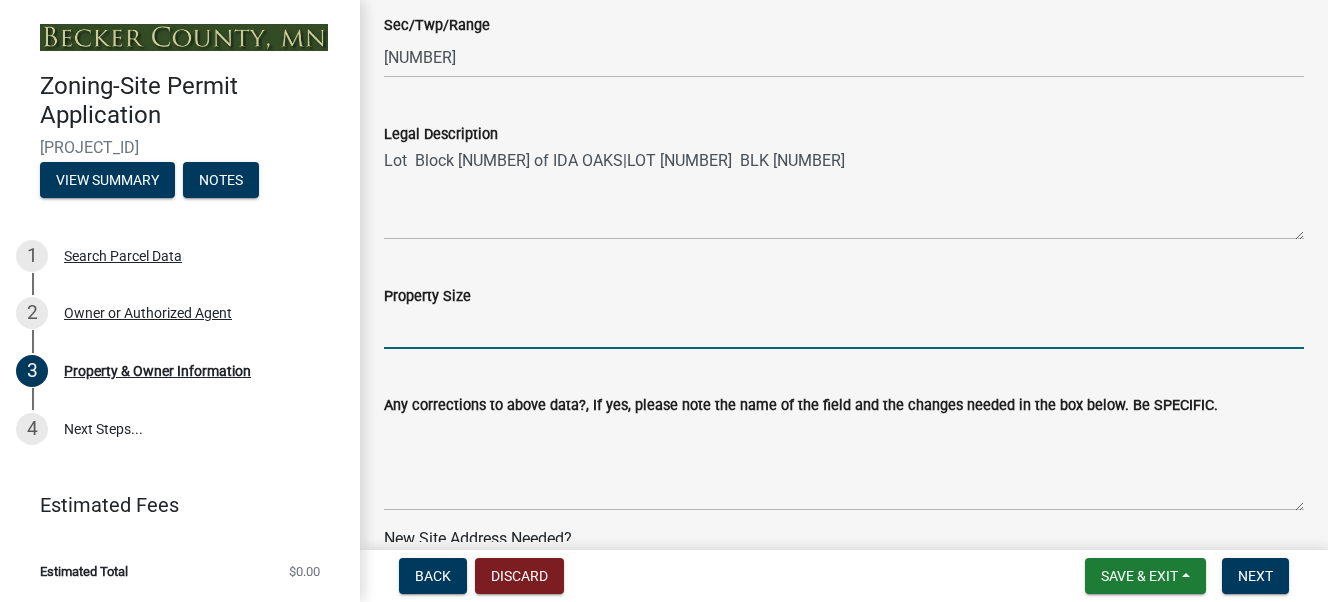 click on "Property Size" at bounding box center [844, 328] 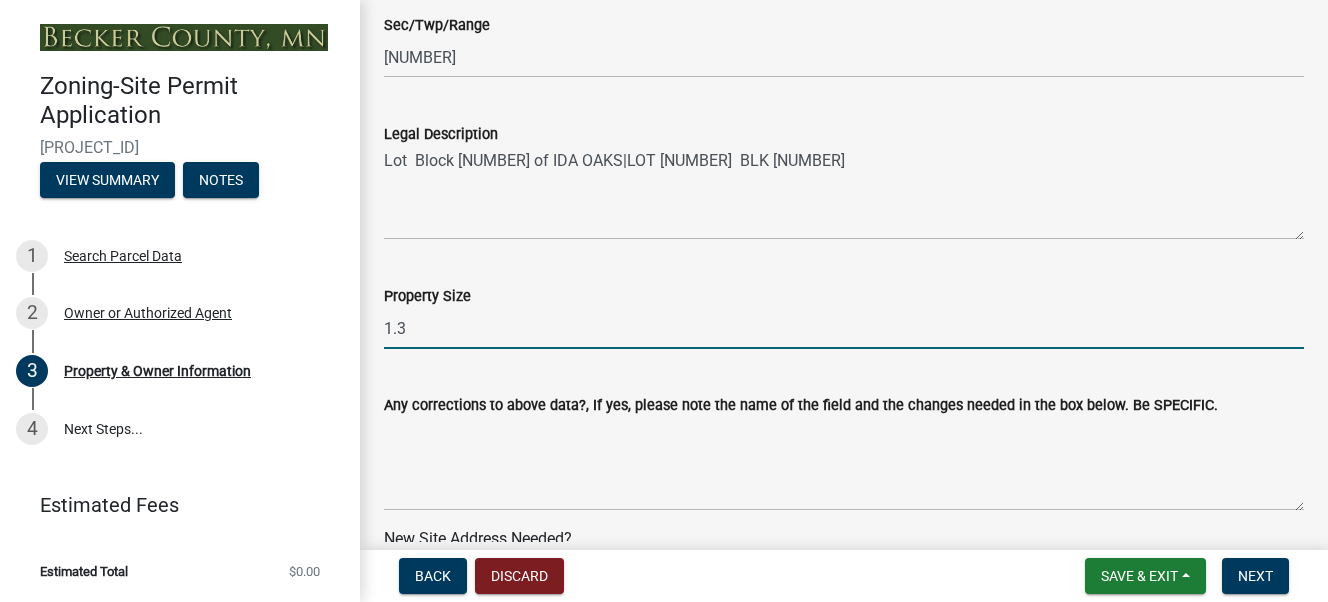 type on "1.3" 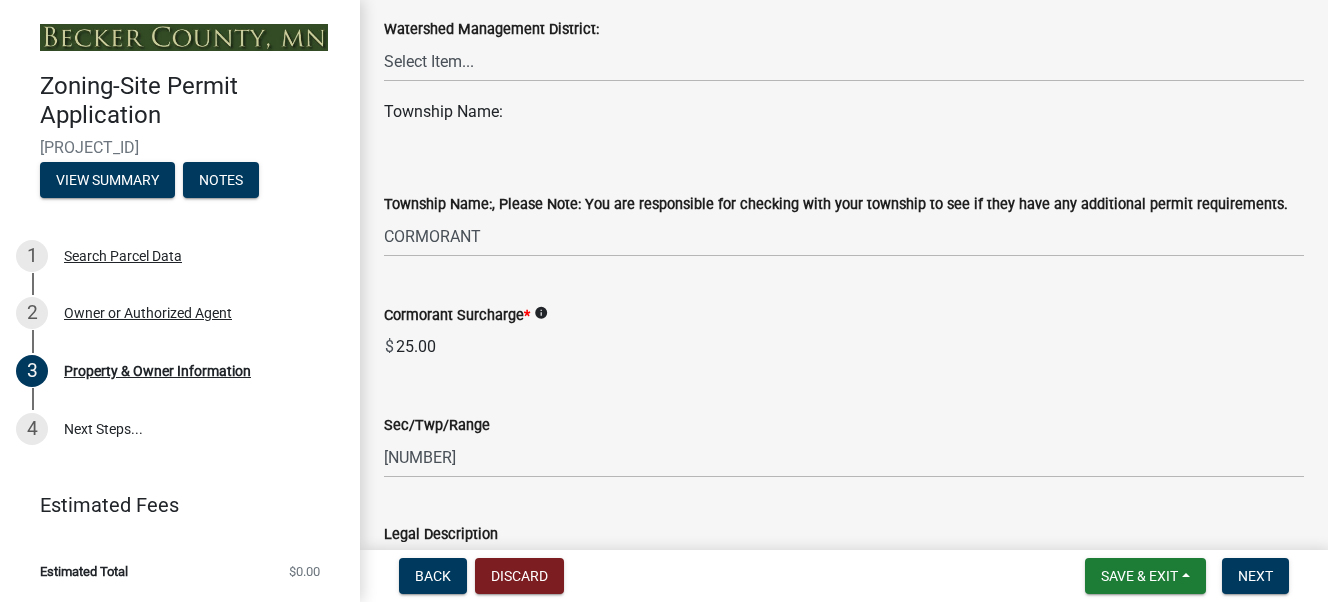 scroll, scrollTop: 900, scrollLeft: 0, axis: vertical 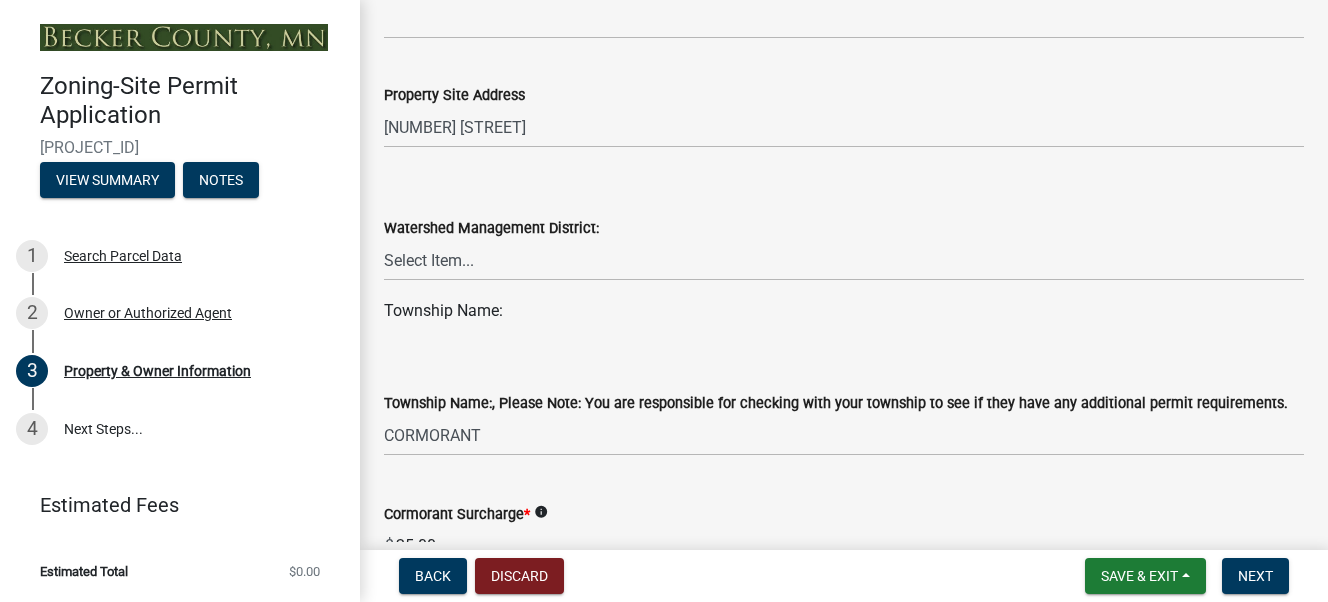 type on "1.3 A" 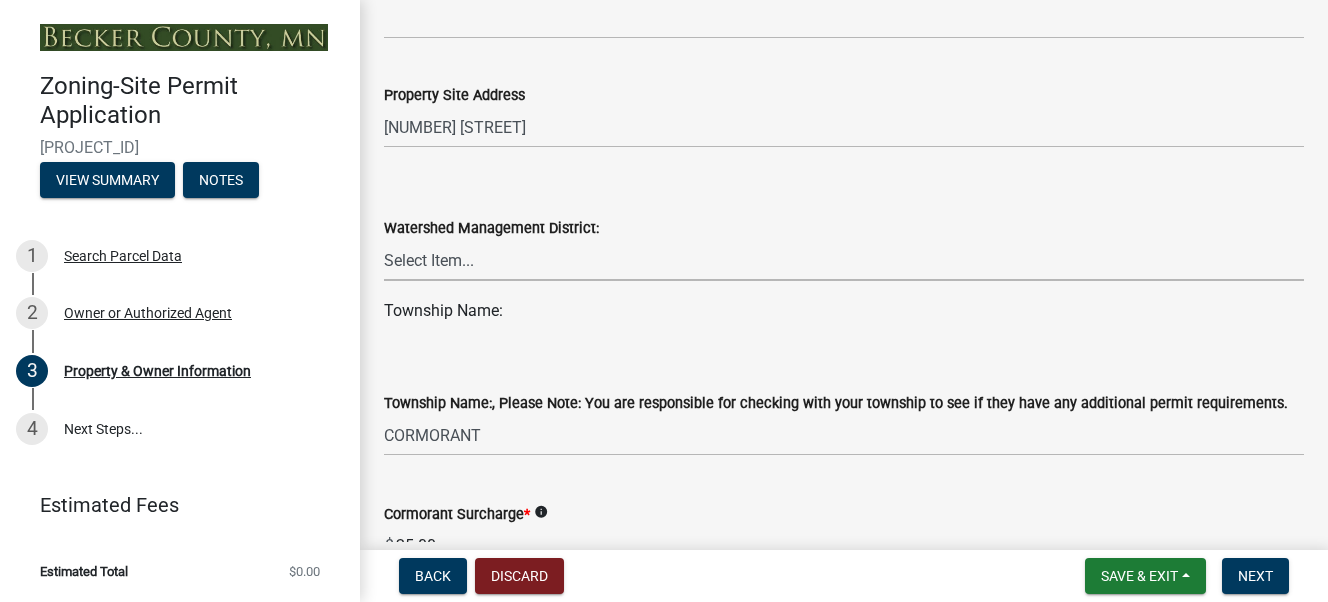 click on "Select Item...   PELICAN RIVER WTRSHD   BUFFALO WATERSHED   CORMORANT WATERSHED   WILD RICE WATERSHED" at bounding box center [844, 260] 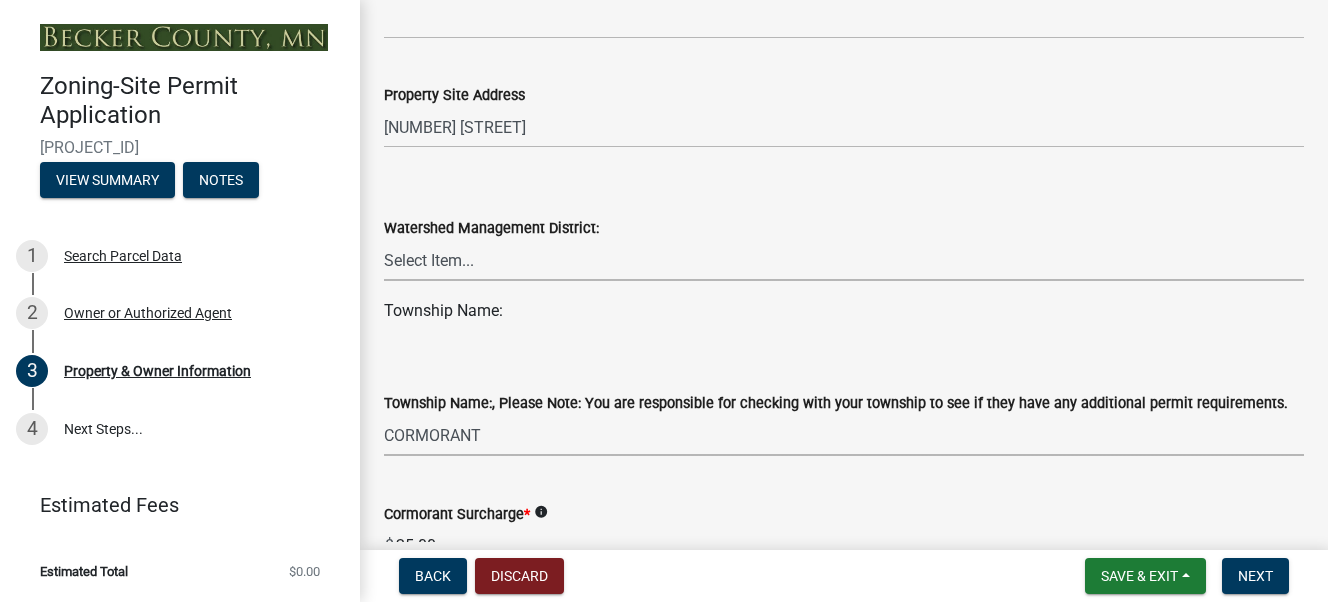 click on "Select Item...   ATLANTA   AUDUBON   BURLINGTON   CALLAWAY   CARSONVILLE   CORMORANT   CUBA   DETROIT   EAGLE VIEW   ERIE   EVERGREEN   FOREST   GREEN VALLEY   HAMDEN   HEIGHT OF LAND   HOLMSVILLE   LAKE EUNICE   LAKE PARK   LAKE VIEW   MAPLE GROVE   OSAGE   PINE POINT   RICEVILLE   RICHWOOD   ROUND LAKE   RUNEBERG   SAVANNAH   SHELL LAKE   SILVER LEAF   SPRING CREEK   SPRUCE GROVE   SUGAR BUSH   TOAD LAKE   TWO INLETS   WALWORTH   WHITE EARTH   WOLF LAKE" at bounding box center (844, 435) 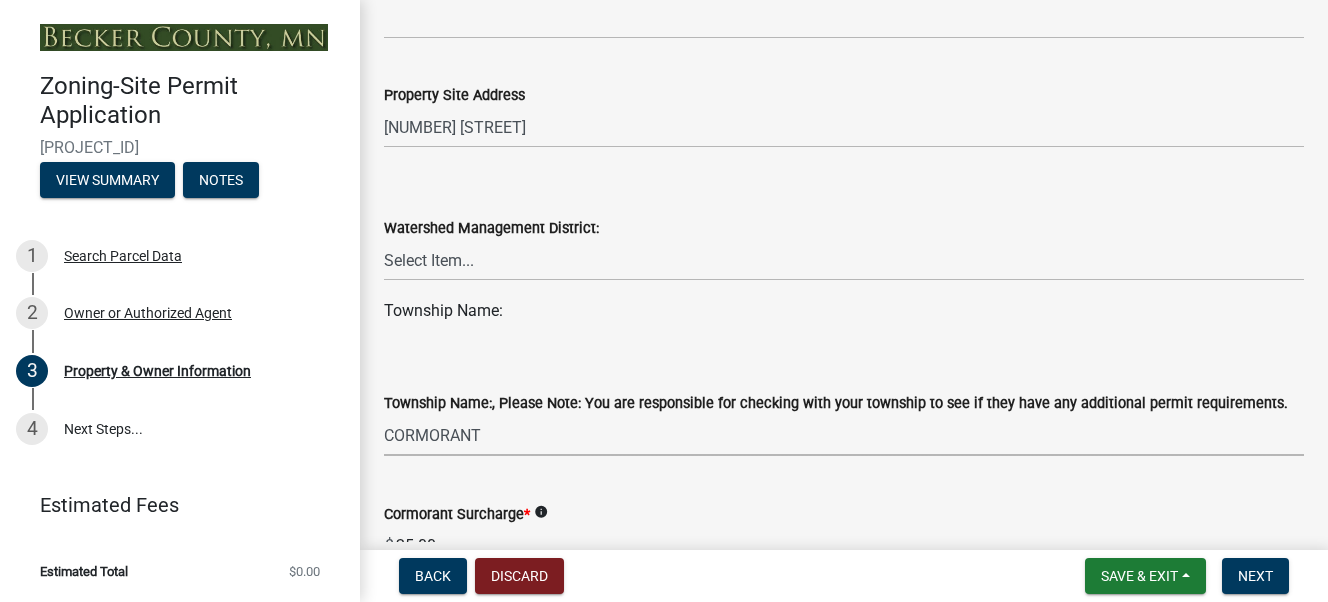 click on "Select Item...   ATLANTA   AUDUBON   BURLINGTON   CALLAWAY   CARSONVILLE   CORMORANT   CUBA   DETROIT   EAGLE VIEW   ERIE   EVERGREEN   FOREST   GREEN VALLEY   HAMDEN   HEIGHT OF LAND   HOLMSVILLE   LAKE EUNICE   LAKE PARK   LAKE VIEW   MAPLE GROVE   OSAGE   PINE POINT   RICEVILLE   RICHWOOD   ROUND LAKE   RUNEBERG   SAVANNAH   SHELL LAKE   SILVER LEAF   SPRING CREEK   SPRUCE GROVE   SUGAR BUSH   TOAD LAKE   TWO INLETS   WALWORTH   WHITE EARTH   WOLF LAKE" at bounding box center [844, 435] 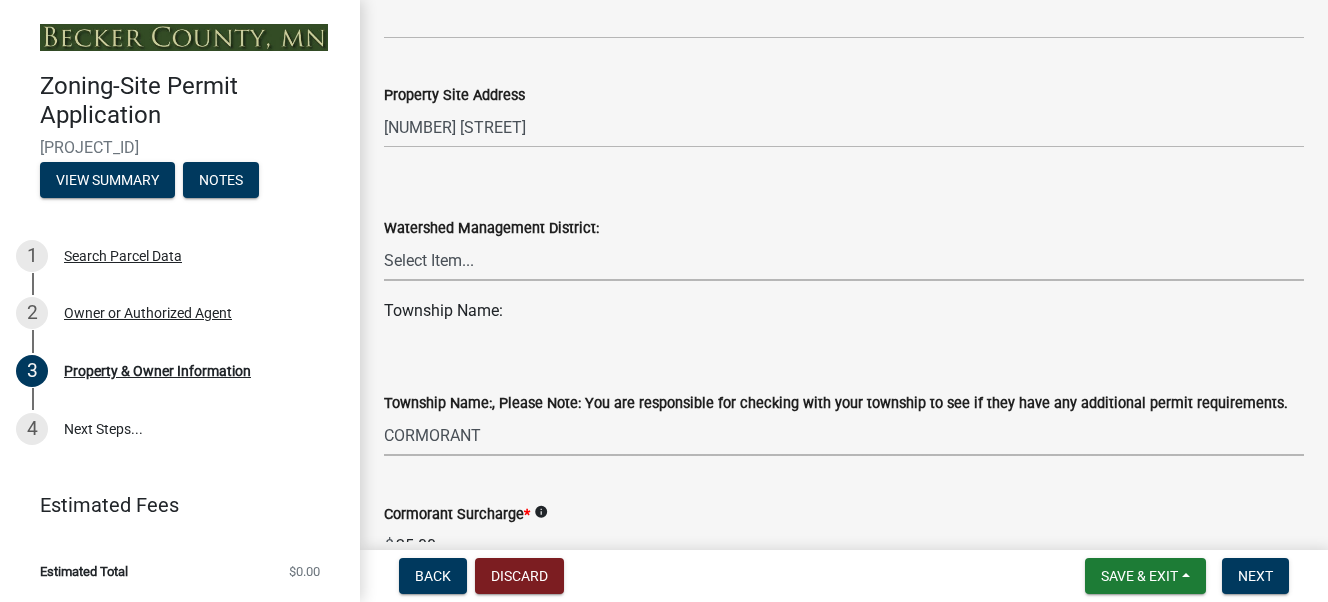 click on "Select Item...   PELICAN RIVER WTRSHD   BUFFALO WATERSHED   CORMORANT WATERSHED   WILD RICE WATERSHED" at bounding box center [844, 260] 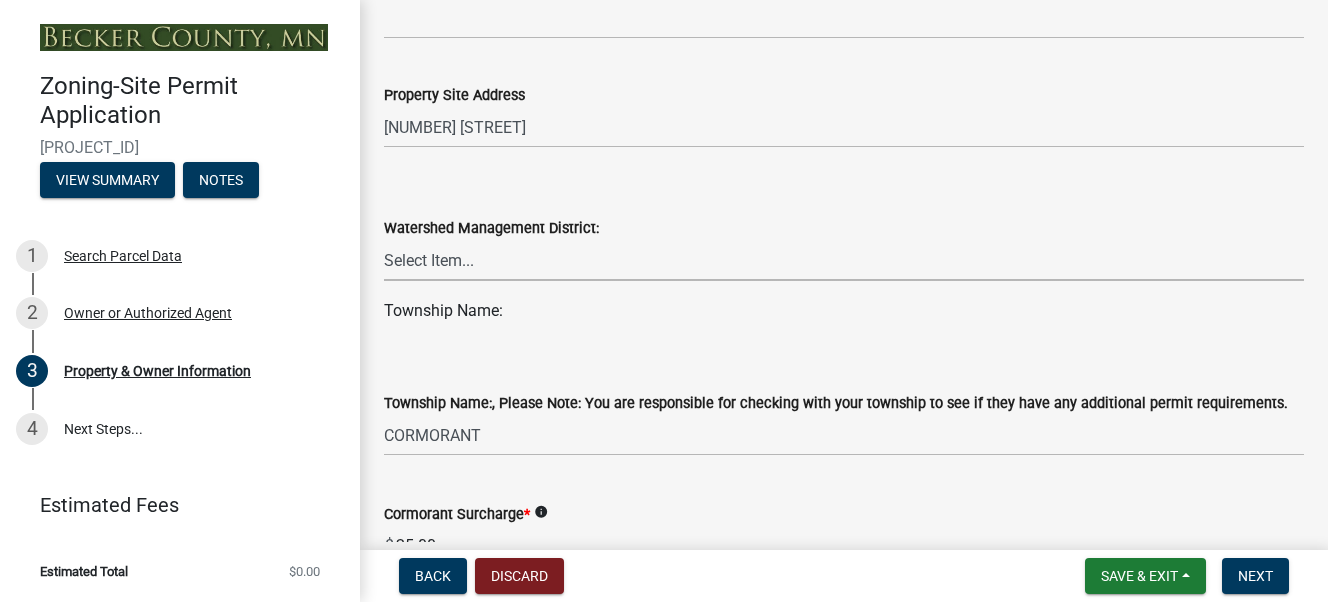 click on "Select Item...   PELICAN RIVER WTRSHD   BUFFALO WATERSHED   CORMORANT WATERSHED   WILD RICE WATERSHED" at bounding box center [844, 260] 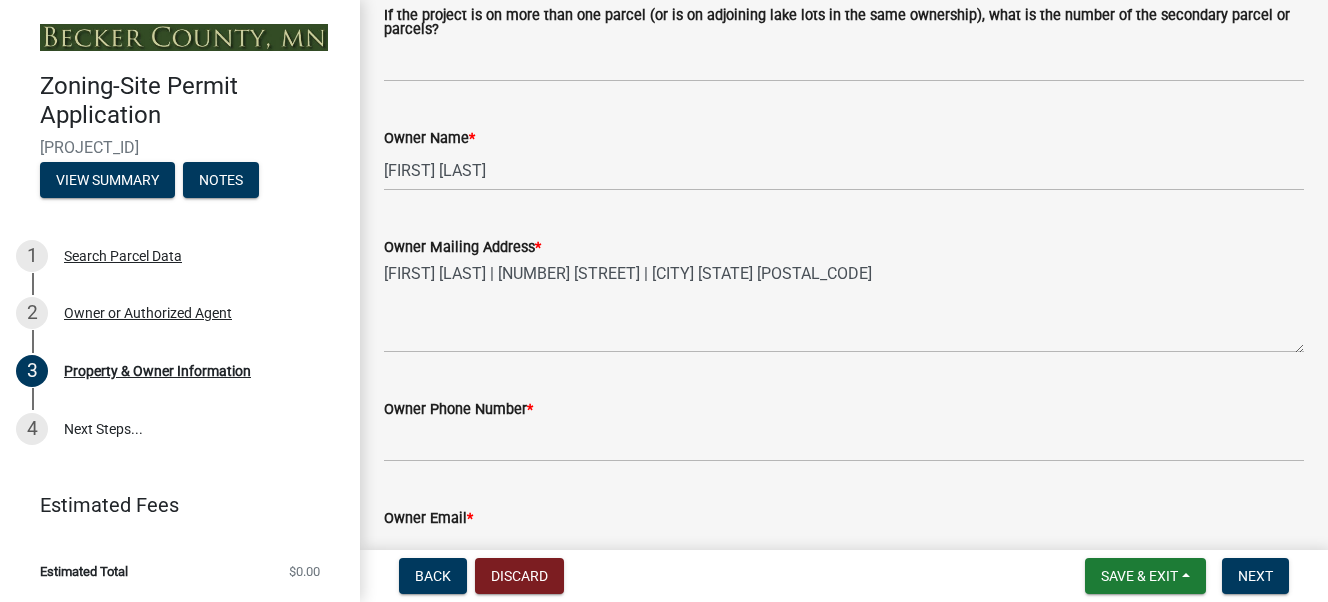 scroll, scrollTop: 400, scrollLeft: 0, axis: vertical 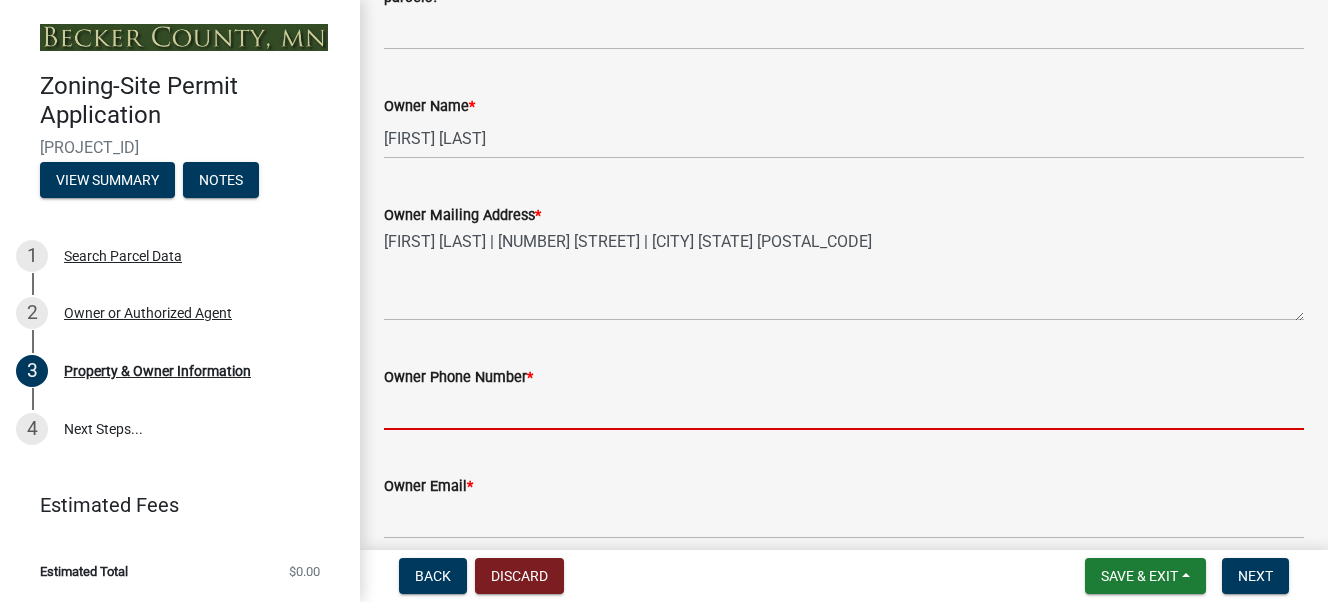 click on "Owner Phone Number  *" at bounding box center [844, 409] 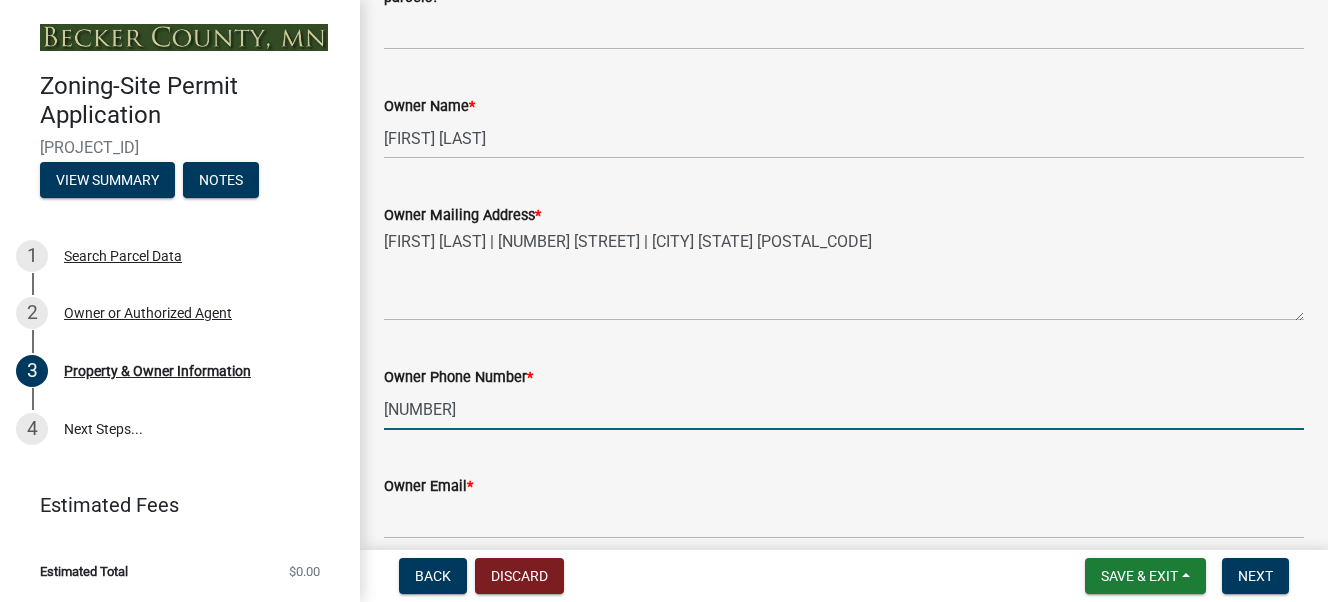 type on "[USERNAME]@[DOMAIN].com" 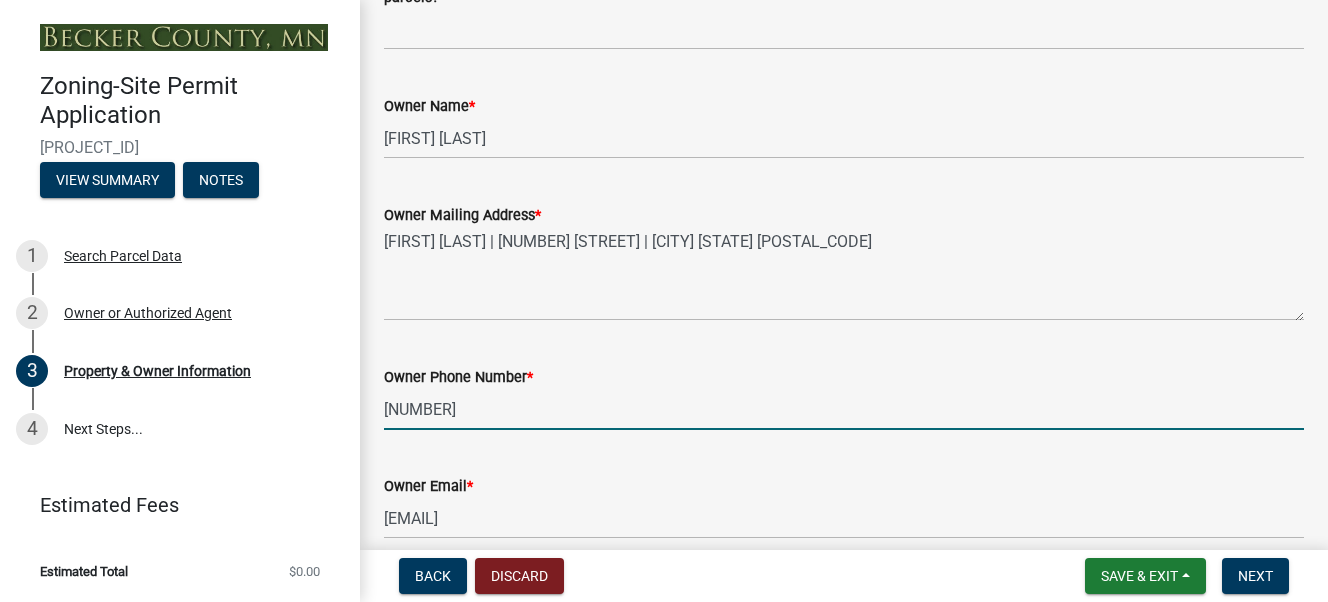 click on "1701331111" at bounding box center (844, 409) 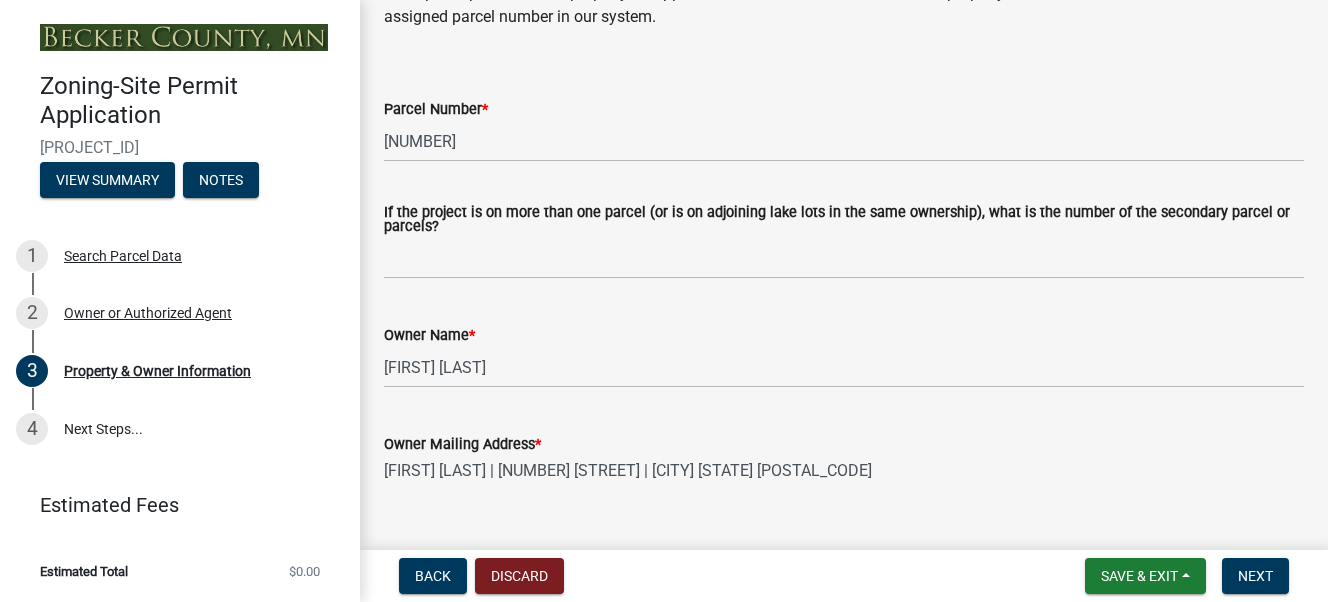 scroll, scrollTop: 299, scrollLeft: 0, axis: vertical 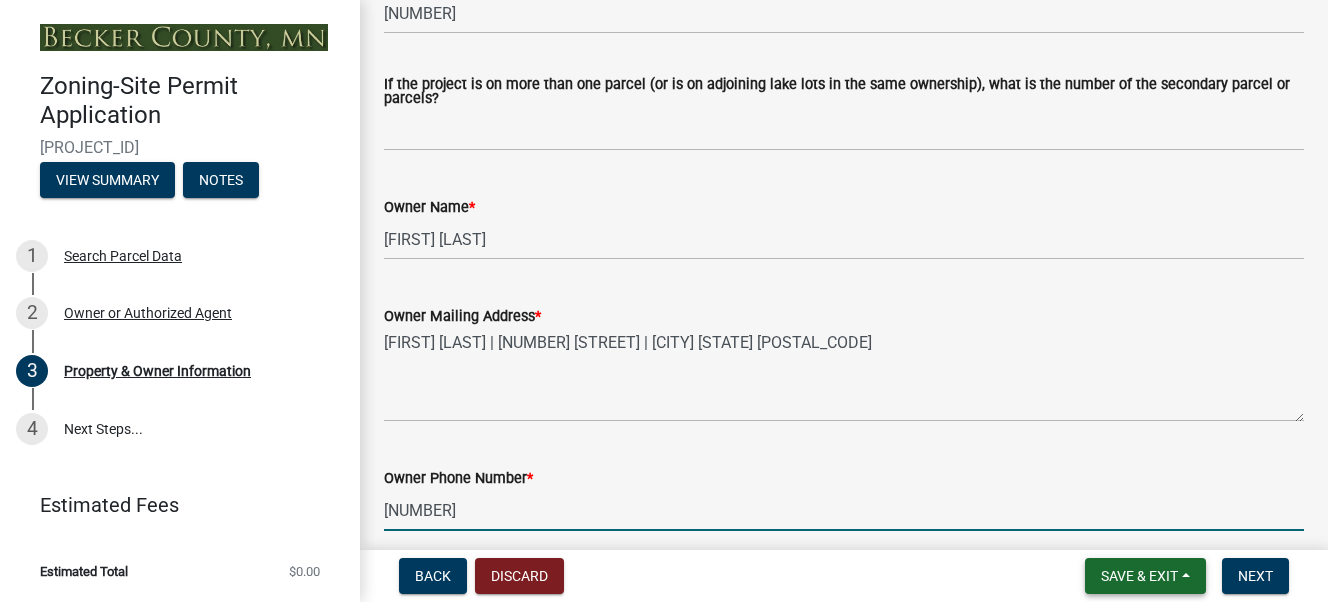 type on "17013310137" 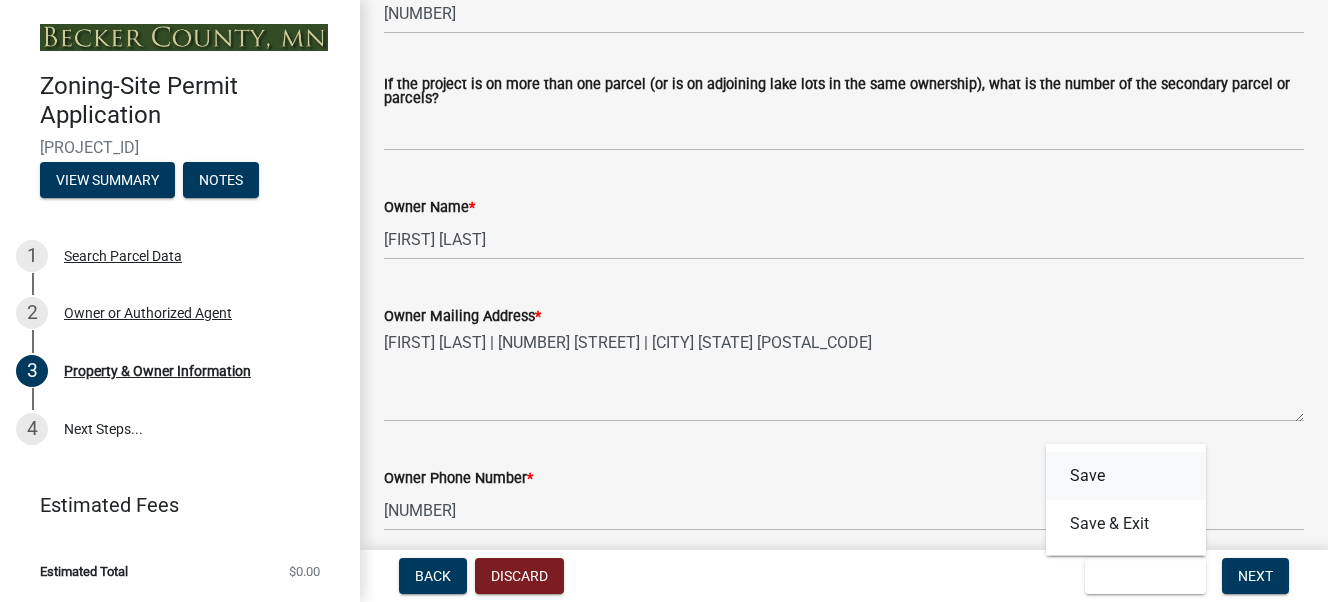 click on "Save" at bounding box center [1126, 476] 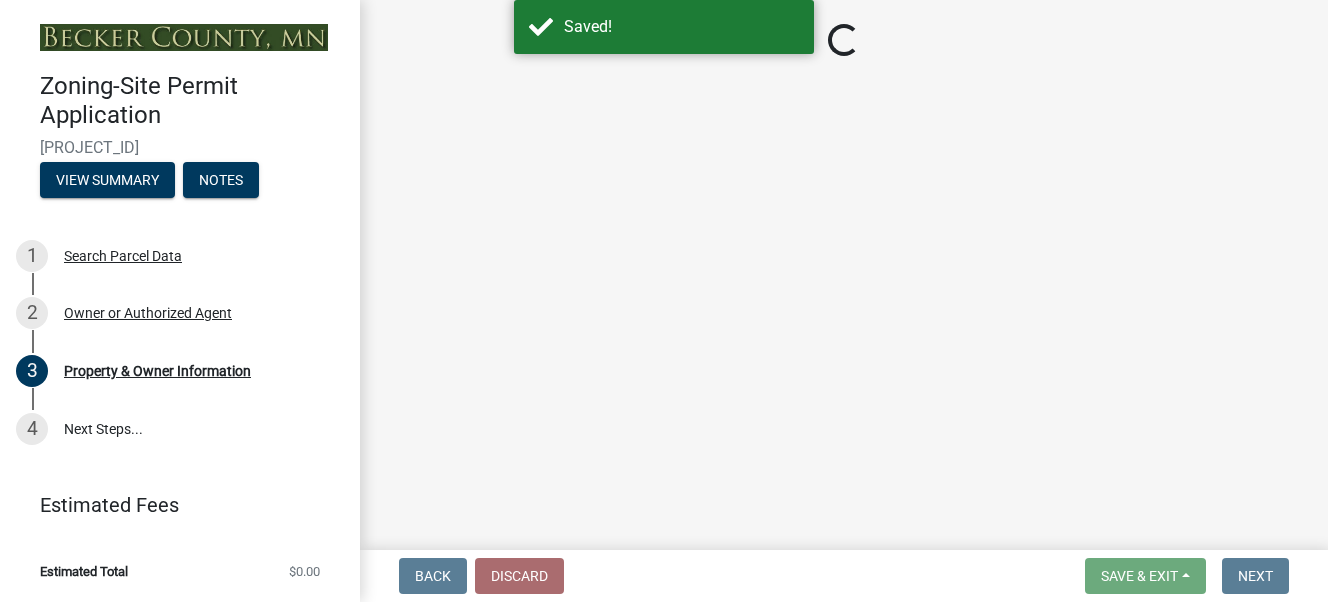 select on "2da4ad59-79e4-4897-a878-b9bb9cb10a27" 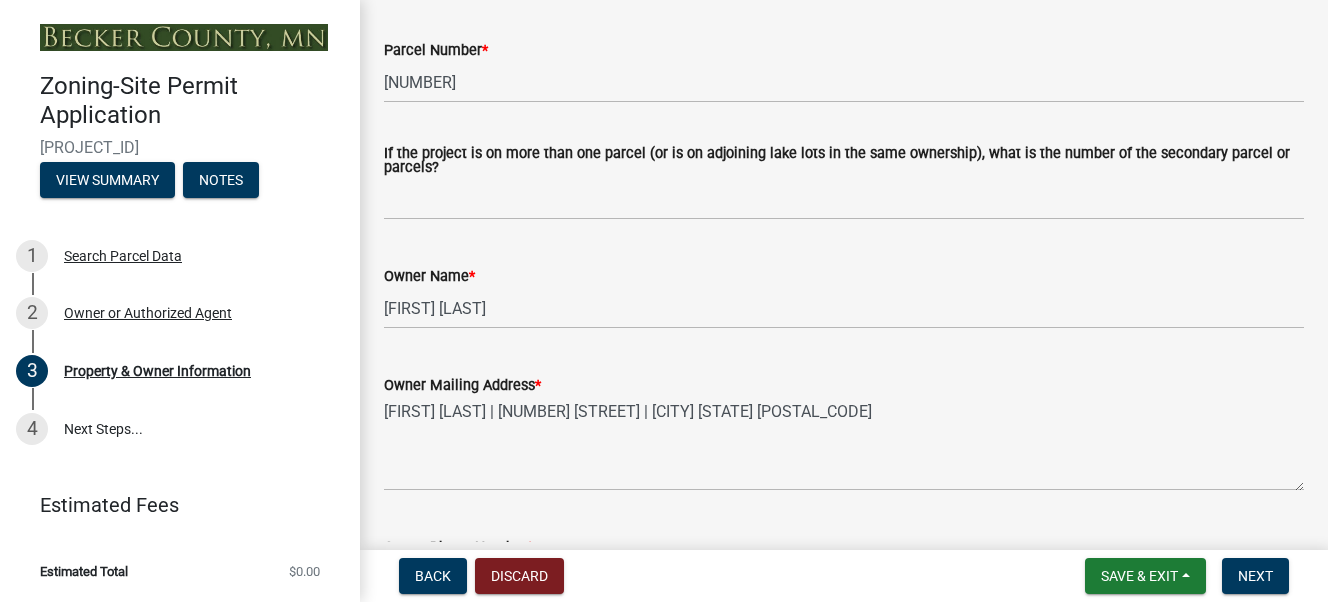scroll, scrollTop: 299, scrollLeft: 0, axis: vertical 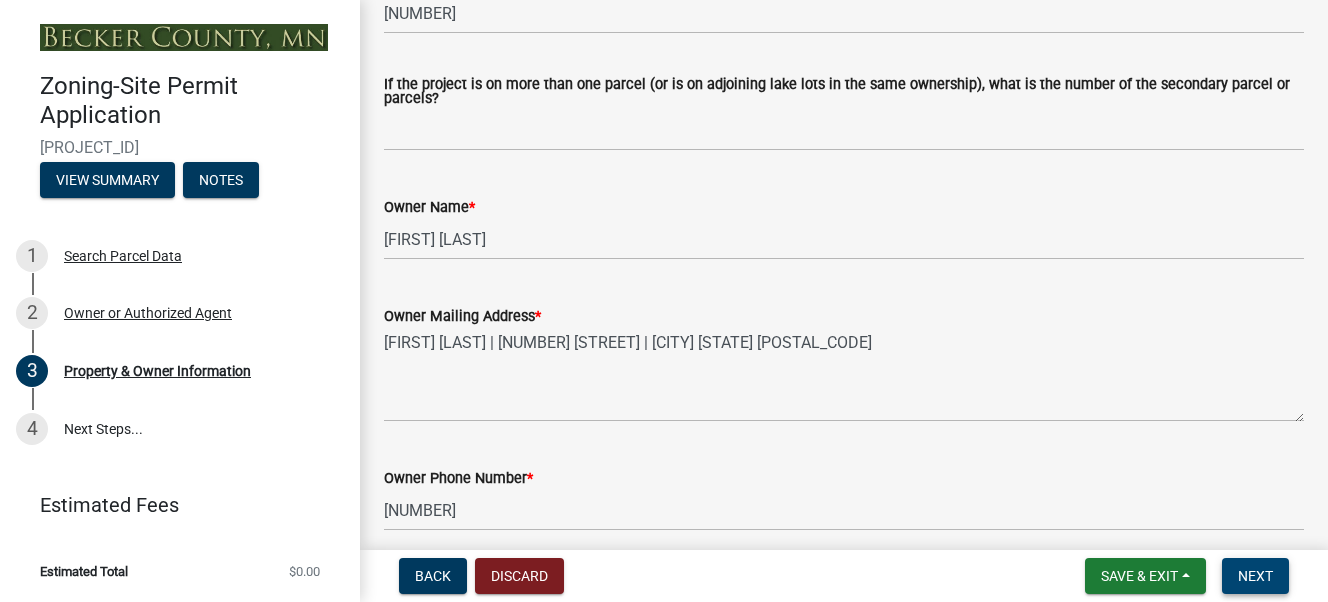 click on "Next" at bounding box center [1255, 576] 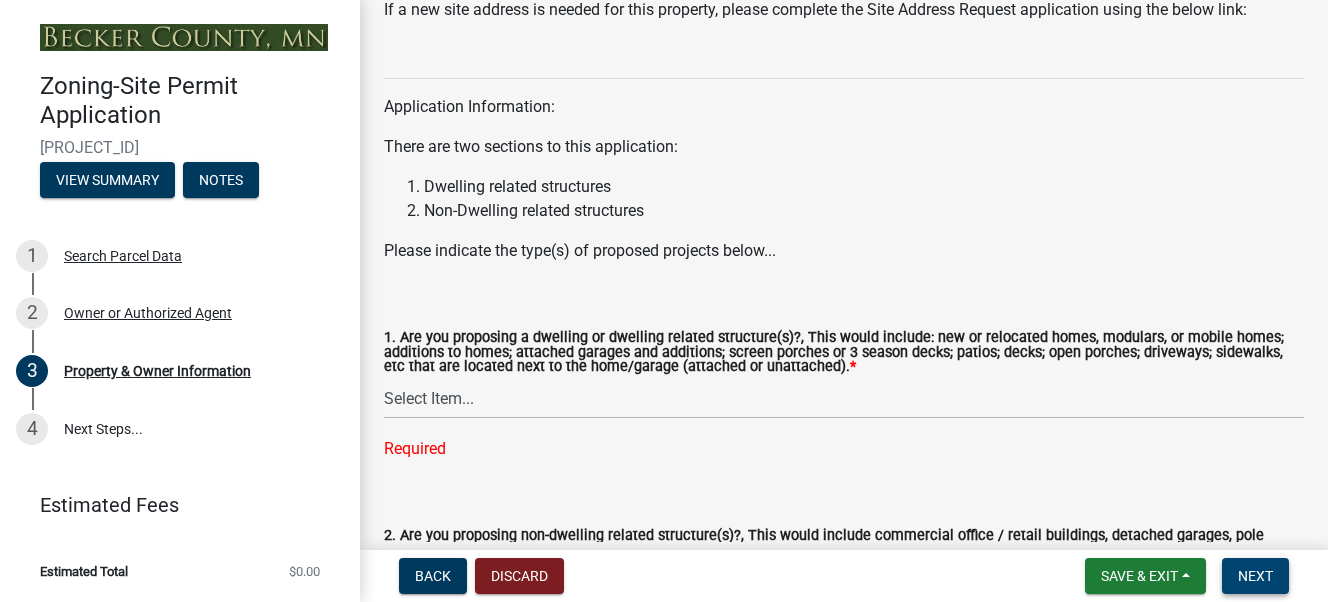 scroll, scrollTop: 2100, scrollLeft: 0, axis: vertical 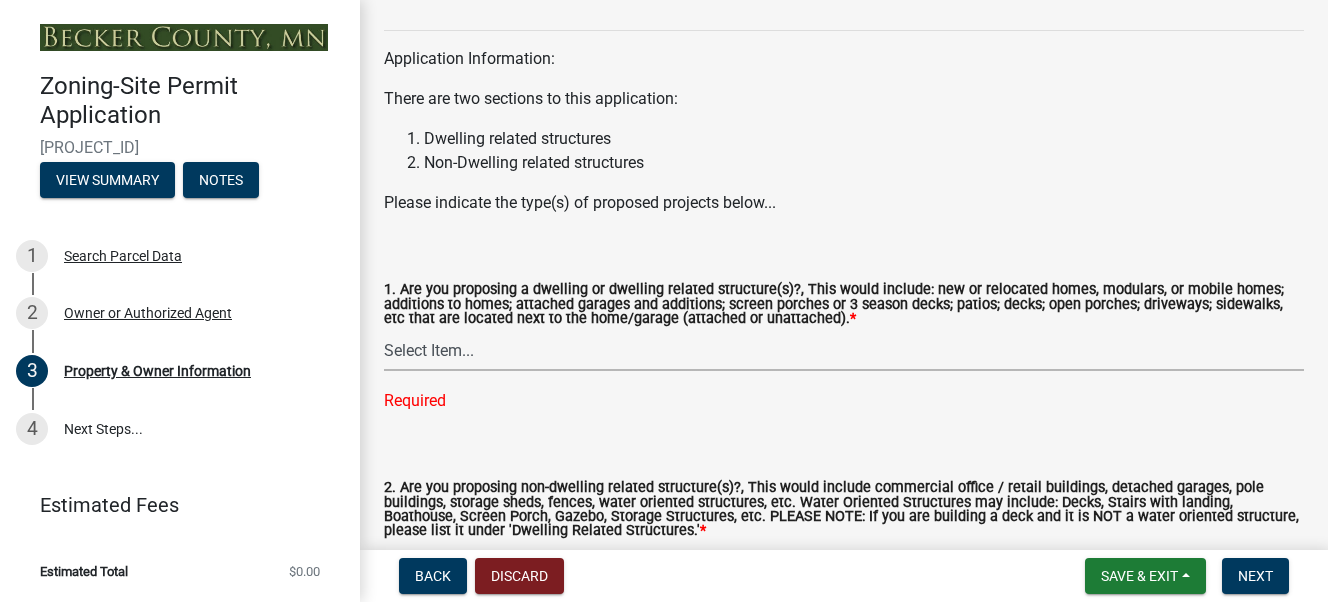 click on "Select Item...   Yes   No" at bounding box center (844, 350) 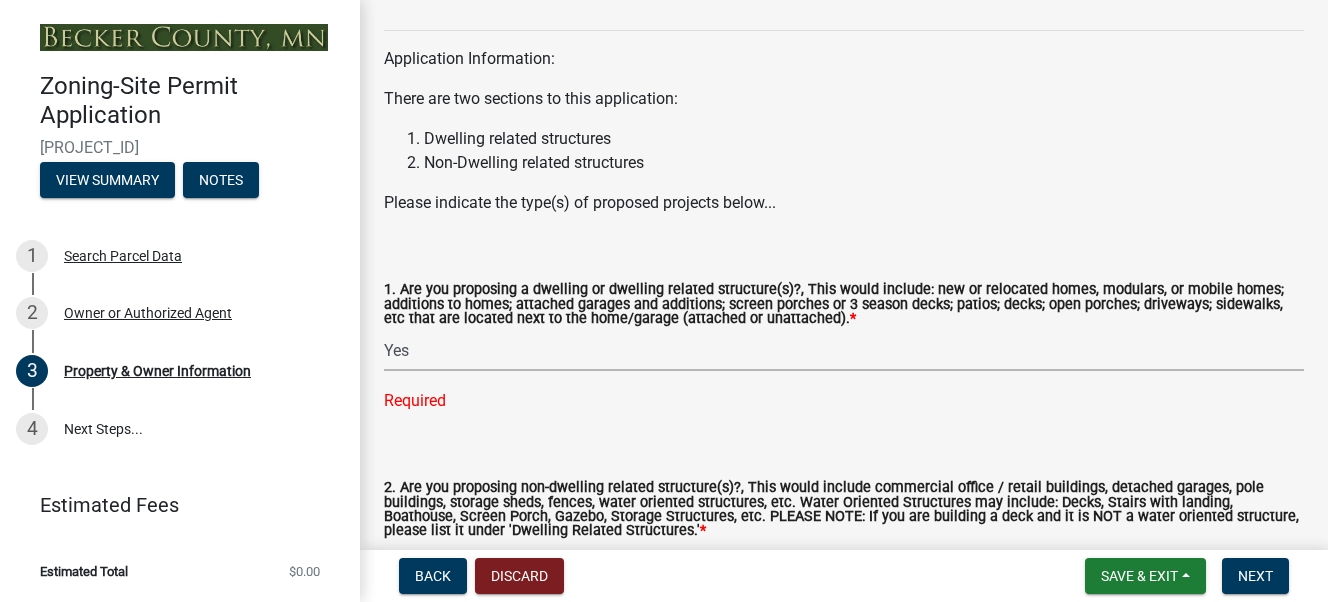 click on "Select Item...   Yes   No" at bounding box center (844, 350) 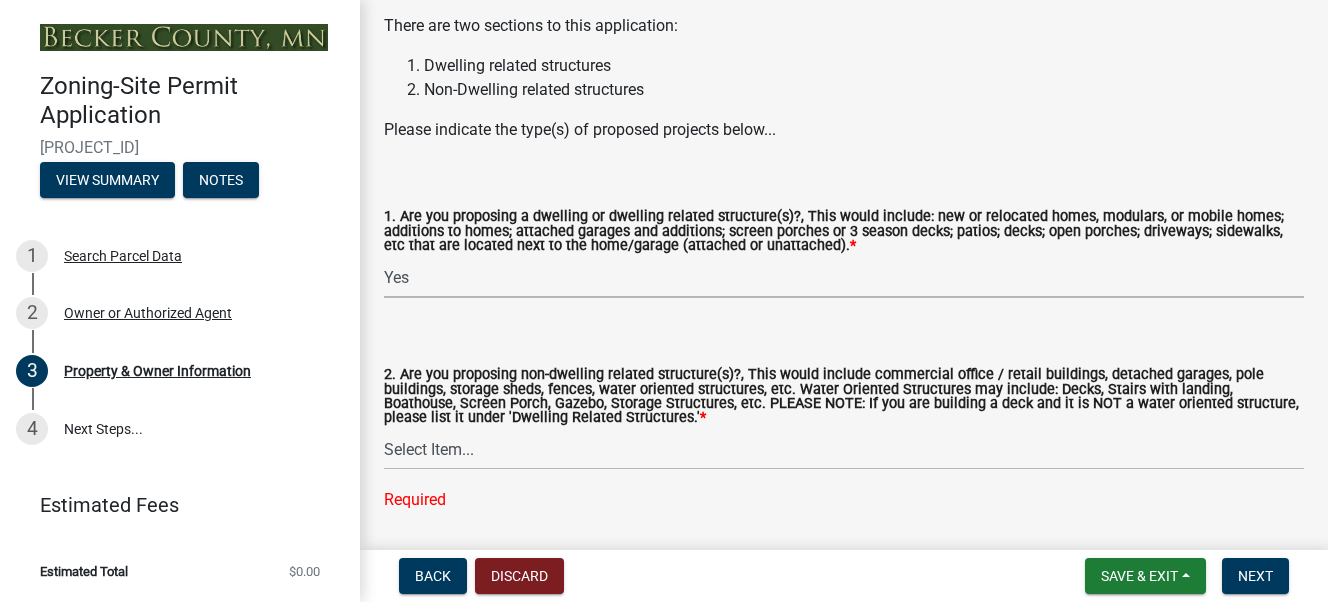scroll, scrollTop: 2200, scrollLeft: 0, axis: vertical 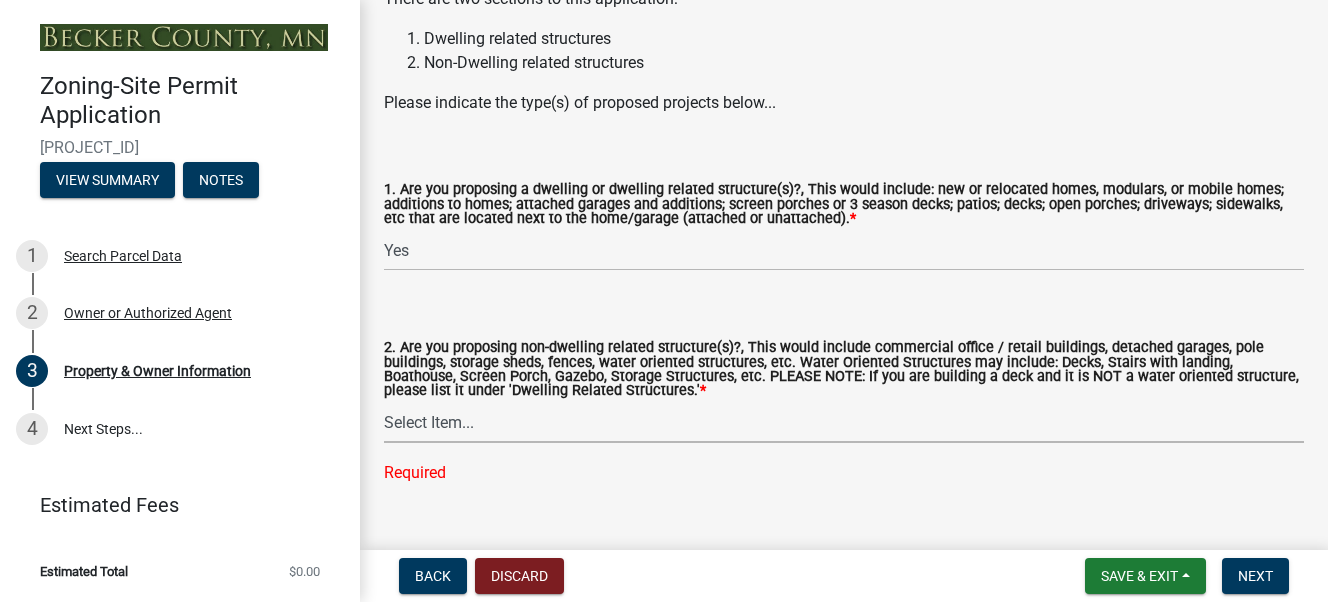 click on "Select Item...   Yes   No" at bounding box center (844, 422) 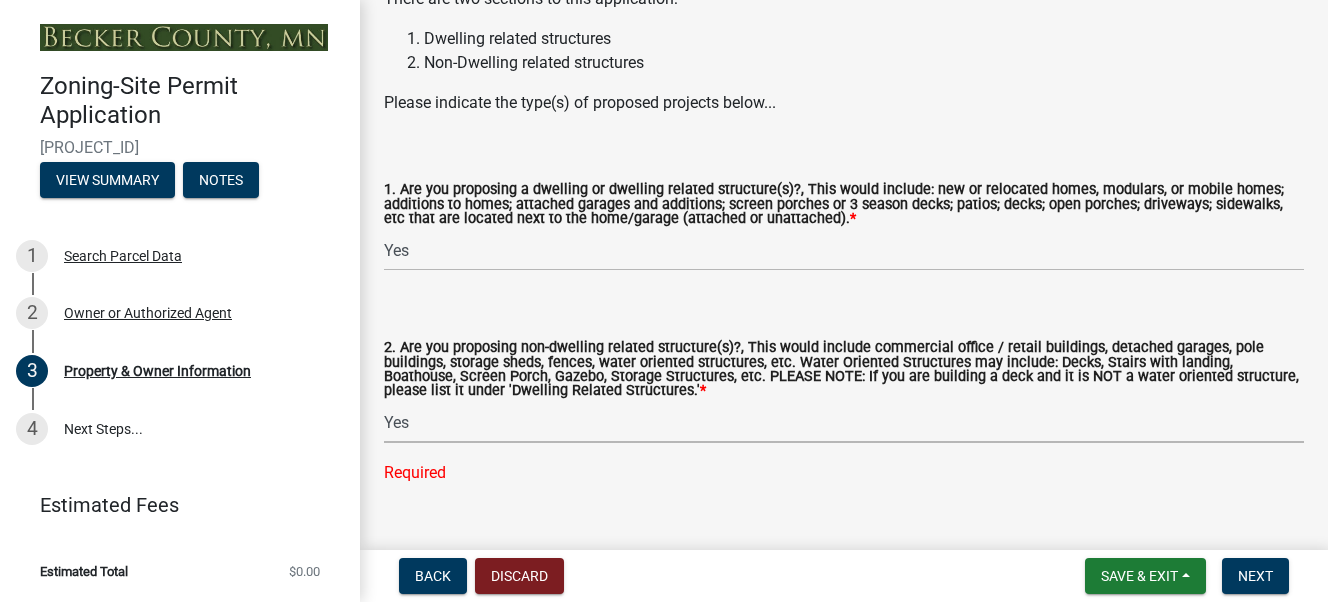 click on "Select Item...   Yes   No" at bounding box center [844, 422] 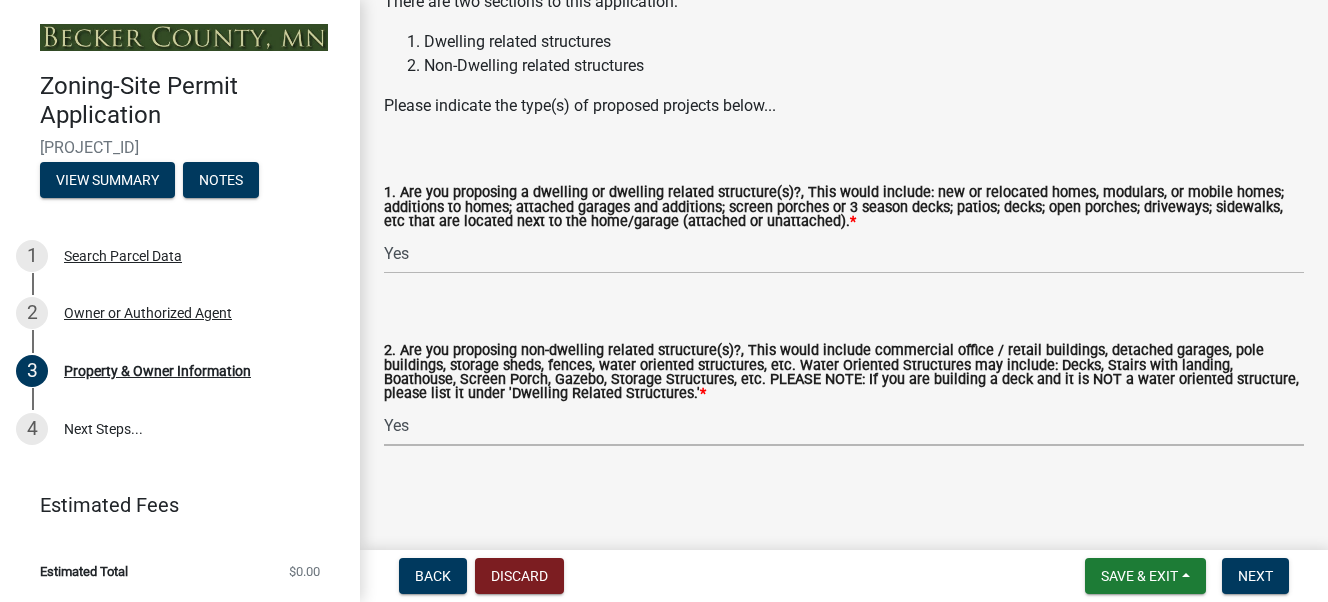 scroll, scrollTop: 2196, scrollLeft: 0, axis: vertical 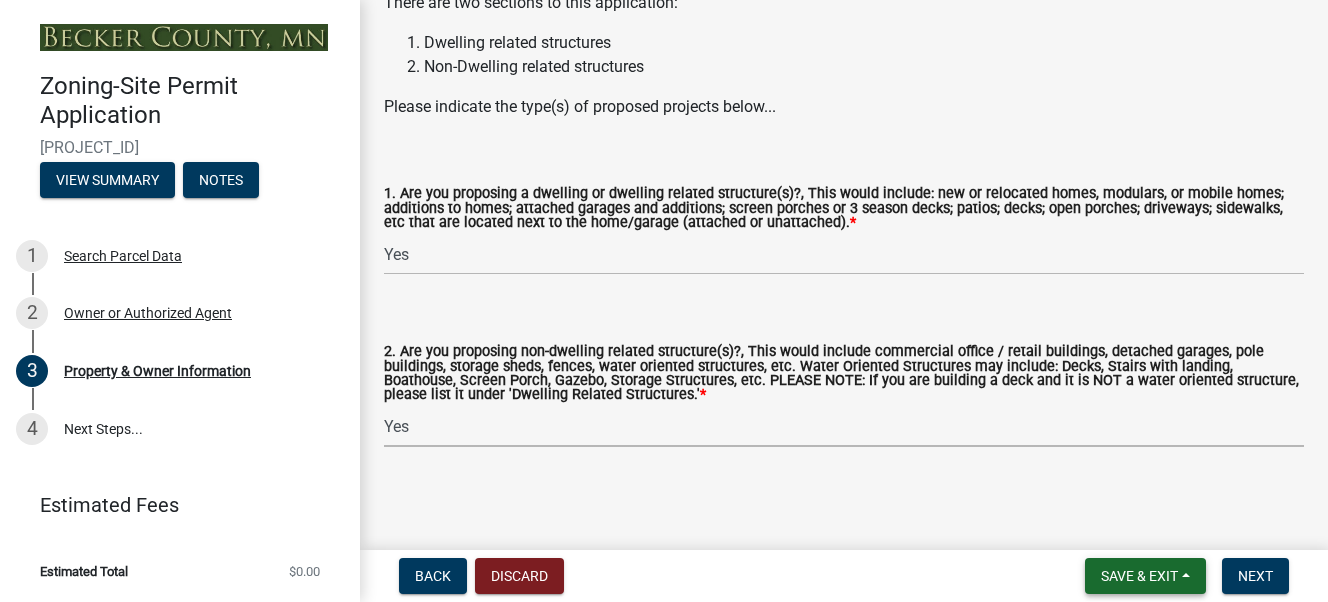 click on "Save & Exit" at bounding box center [1139, 576] 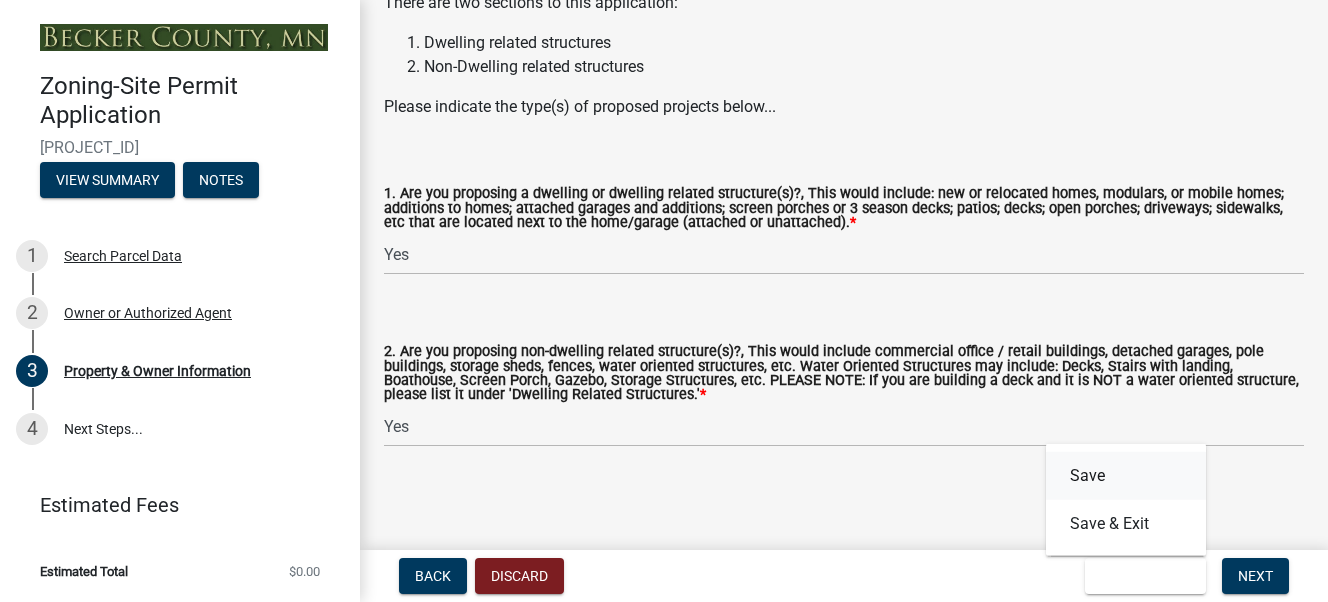 click on "Save" at bounding box center (1126, 476) 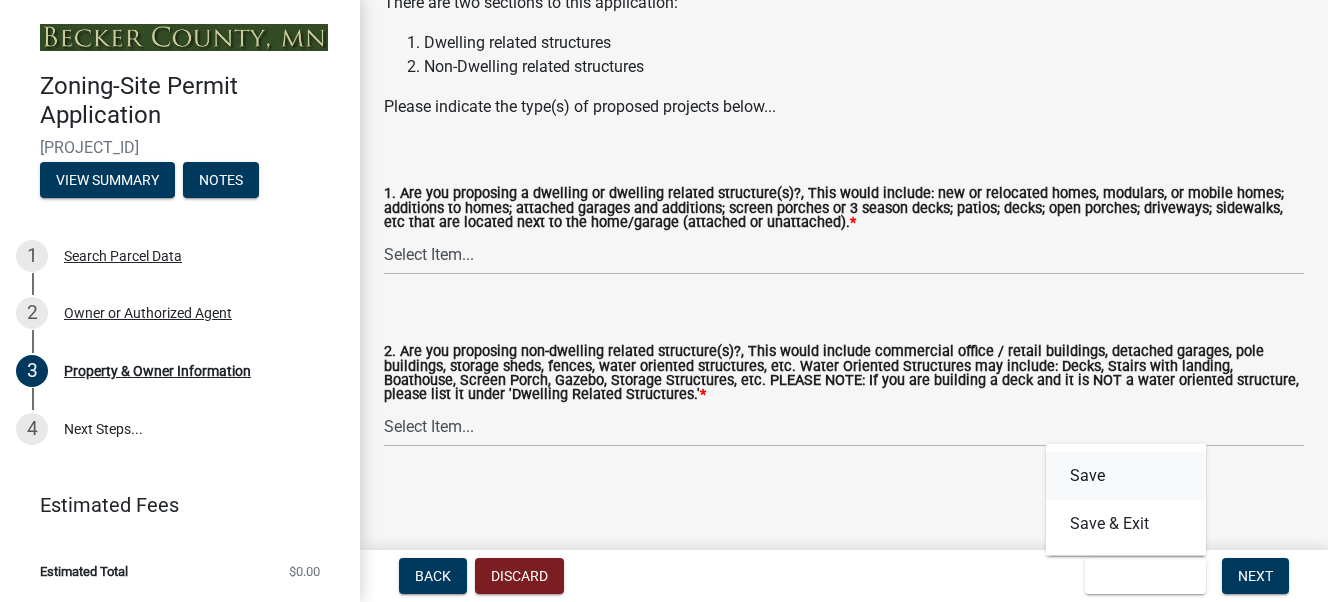 scroll, scrollTop: 0, scrollLeft: 0, axis: both 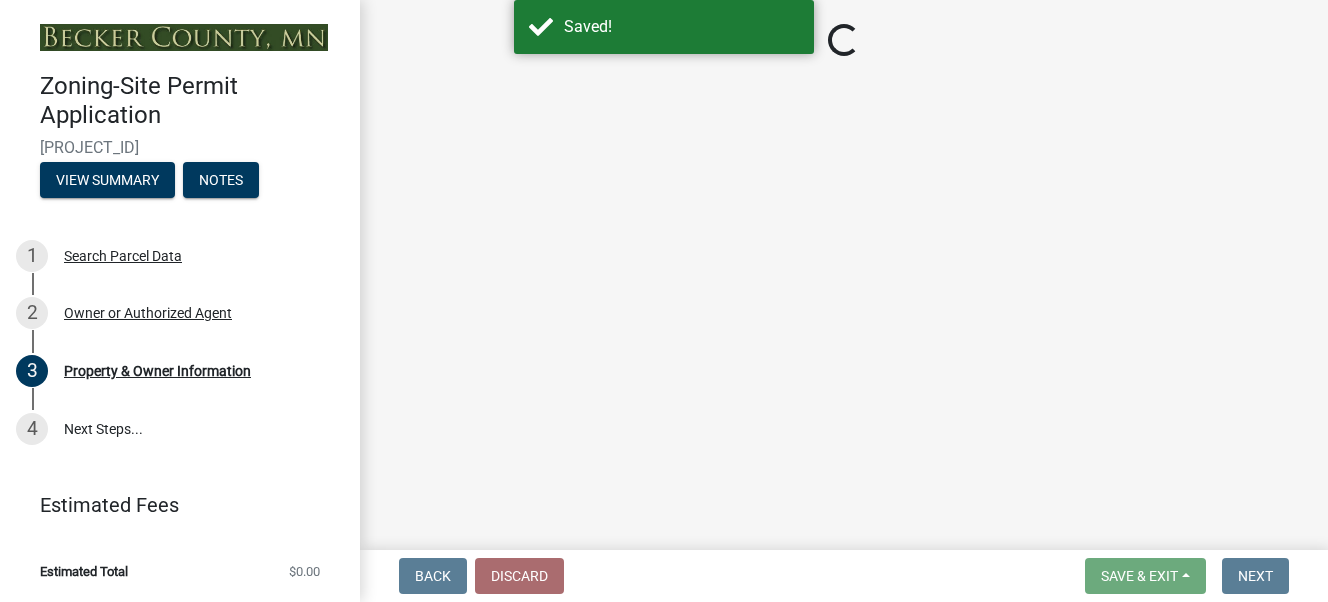 select on "2da4ad59-79e4-4897-a878-b9bb9cb10a27" 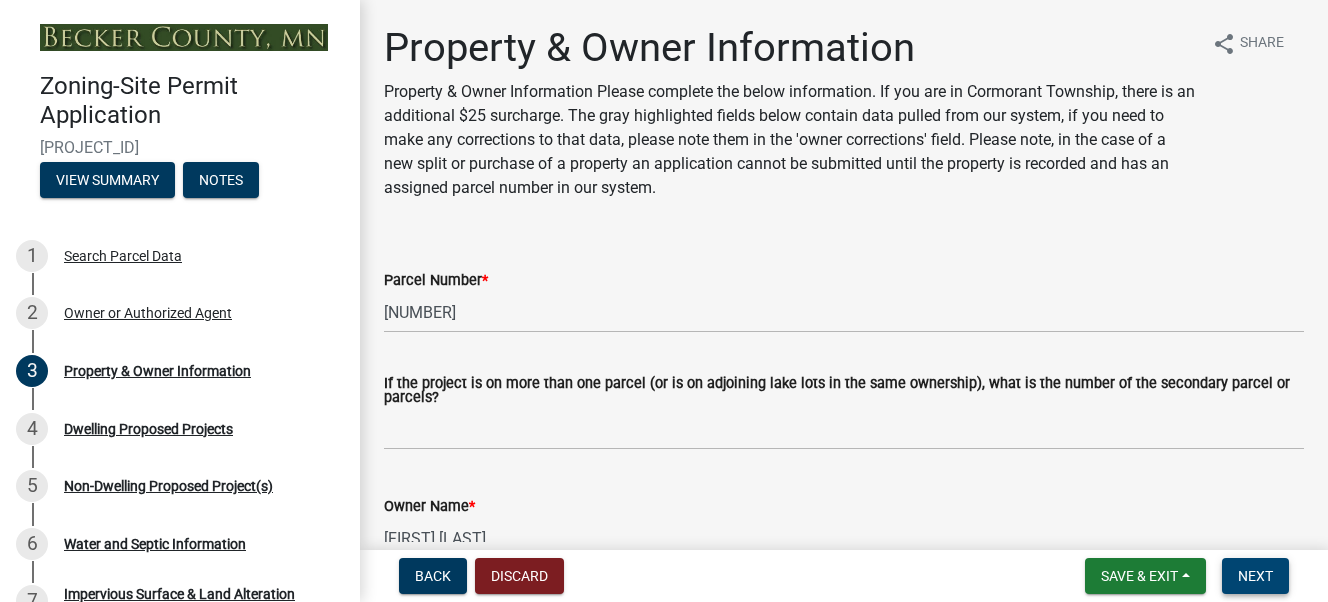 click on "Next" at bounding box center [1255, 576] 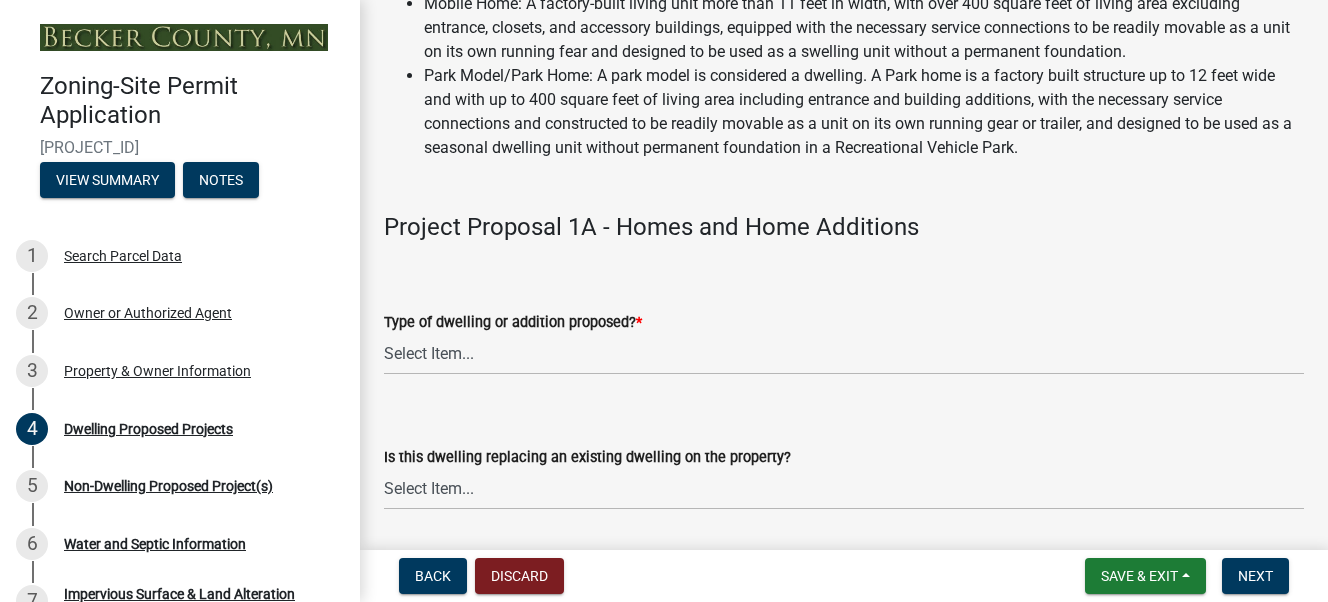 scroll, scrollTop: 500, scrollLeft: 0, axis: vertical 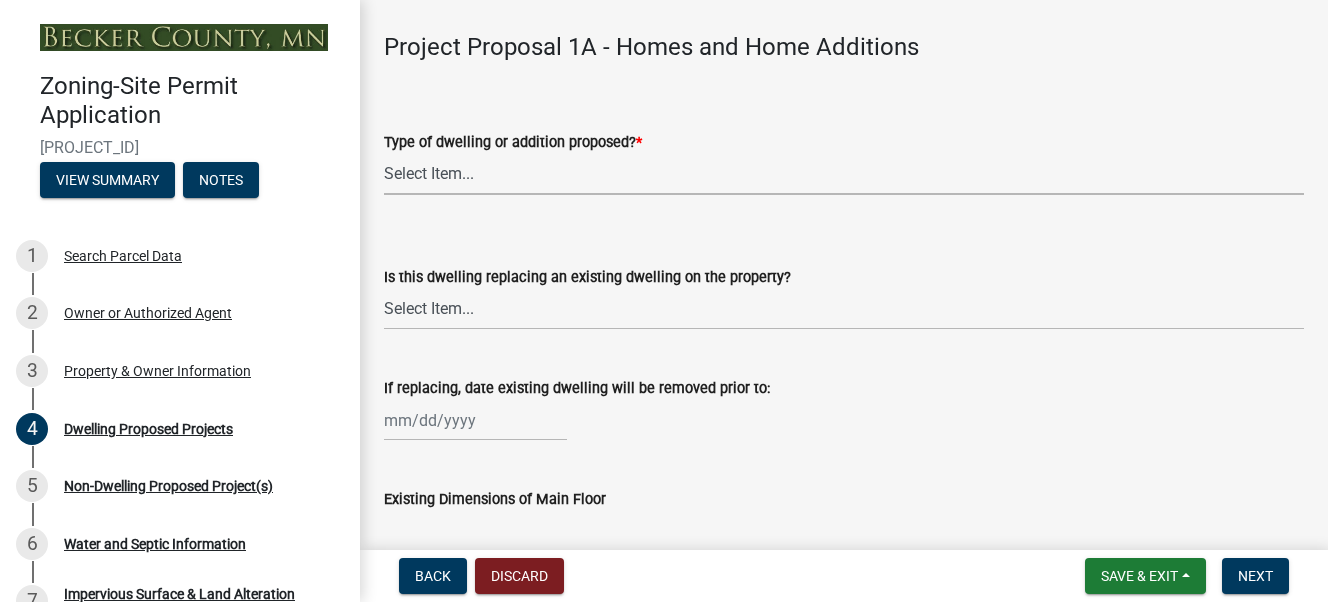 click on "Select Item...   N/A - Not a dwelling   New Home-Onsite Construction   New Modular (Ex: Dynamic)   New Mobile Home   Used Mobile Home   Relocated Home (not mobile)   Park Home   Addition or Repairs to Existing Home   Addition or Repairs to Existing Modular   Addition or Repairs to Existing Park Home" at bounding box center [844, 174] 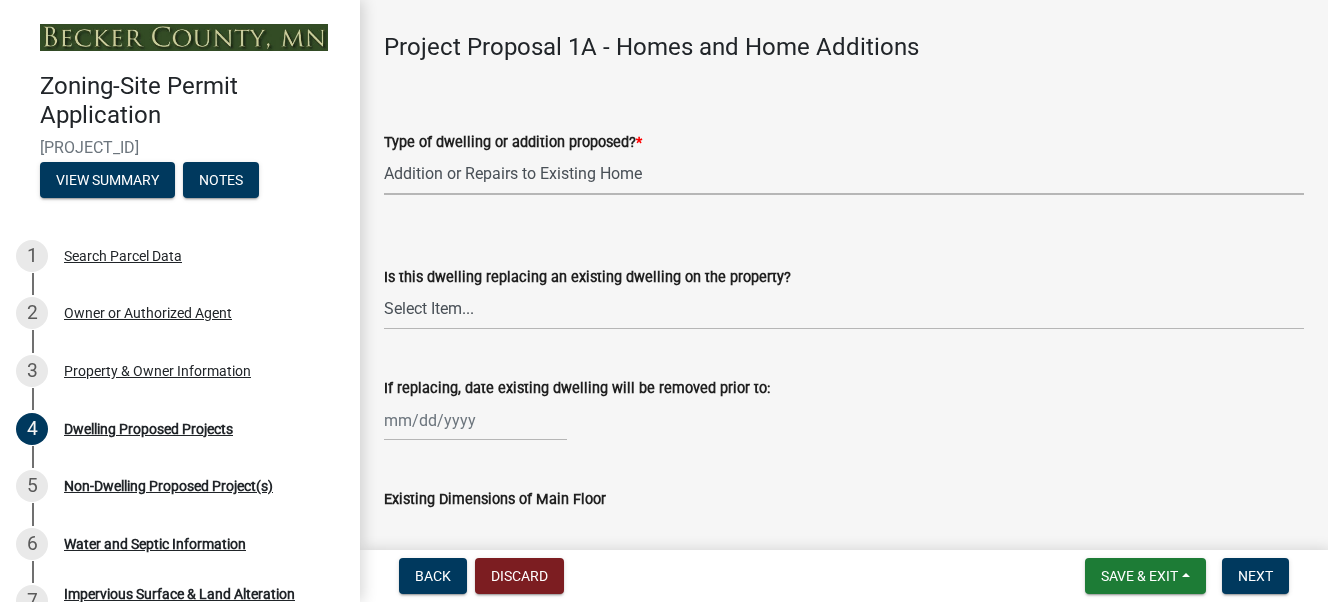 click on "Select Item...   N/A - Not a dwelling   New Home-Onsite Construction   New Modular (Ex: Dynamic)   New Mobile Home   Used Mobile Home   Relocated Home (not mobile)   Park Home   Addition or Repairs to Existing Home   Addition or Repairs to Existing Modular   Addition or Repairs to Existing Park Home" at bounding box center (844, 174) 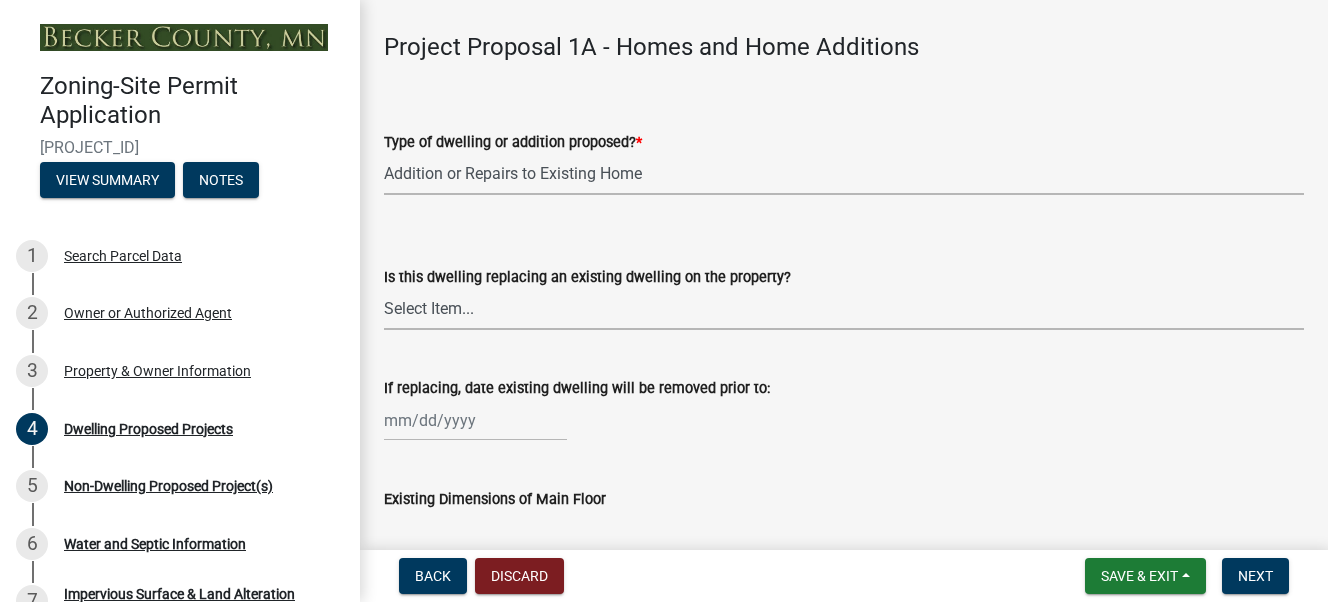 click on "Select Item...   N/A   Yes   No" at bounding box center [844, 309] 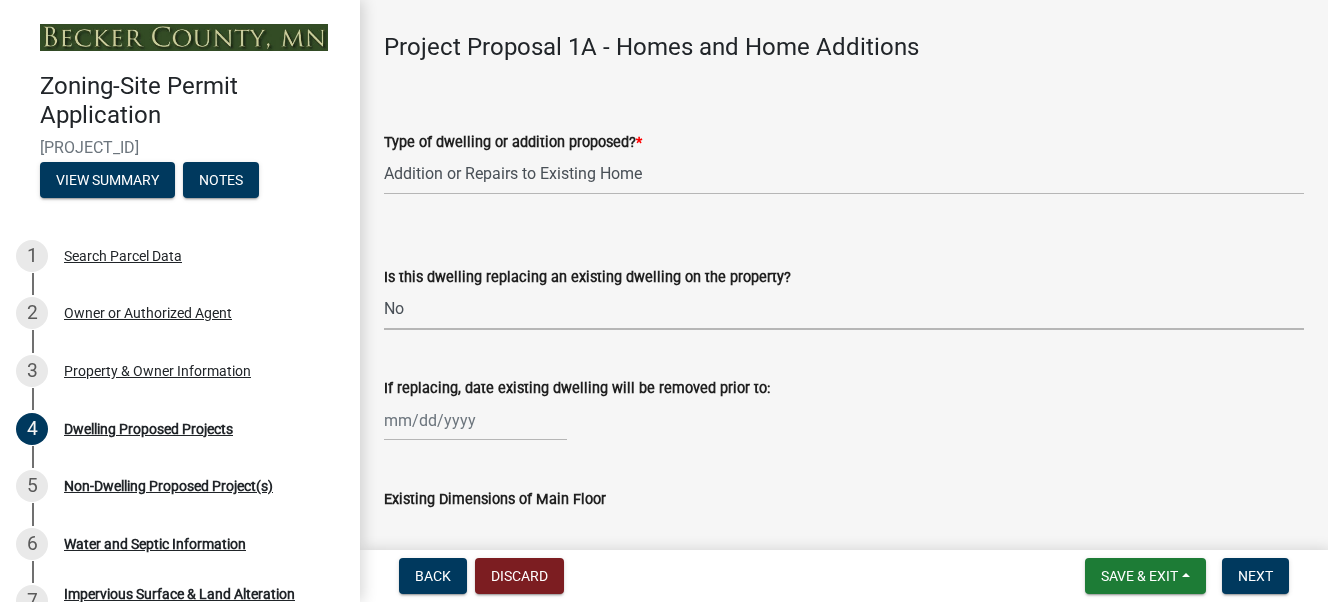 click on "Select Item...   N/A   Yes   No" at bounding box center (844, 309) 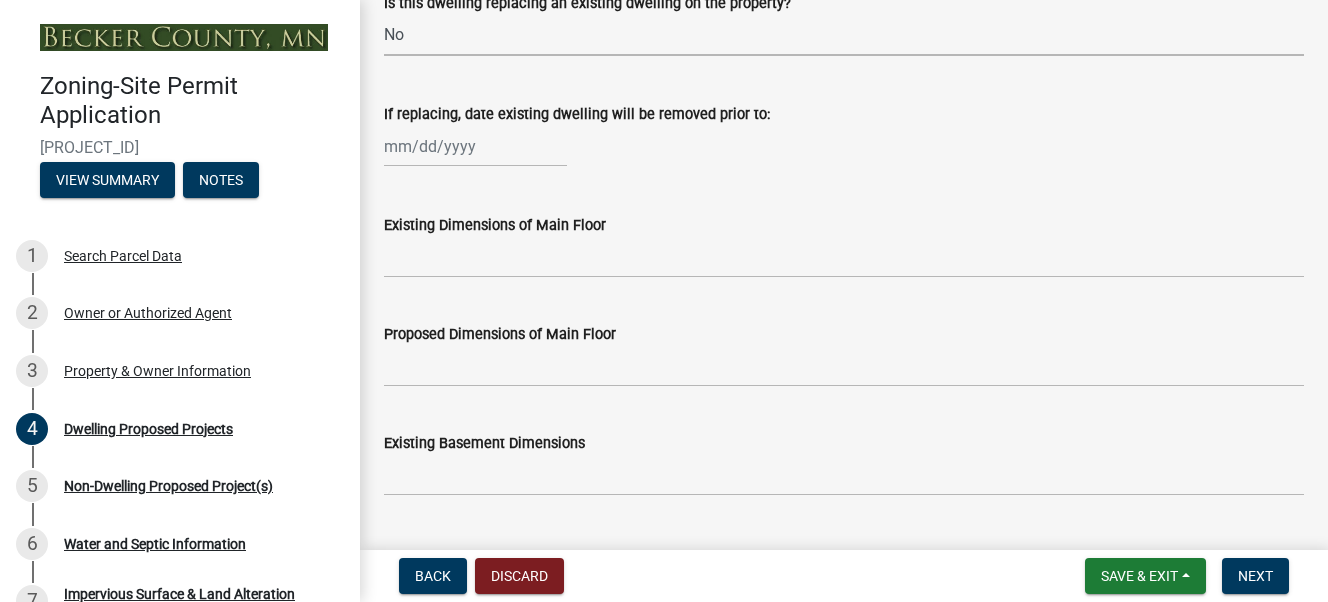 scroll, scrollTop: 699, scrollLeft: 0, axis: vertical 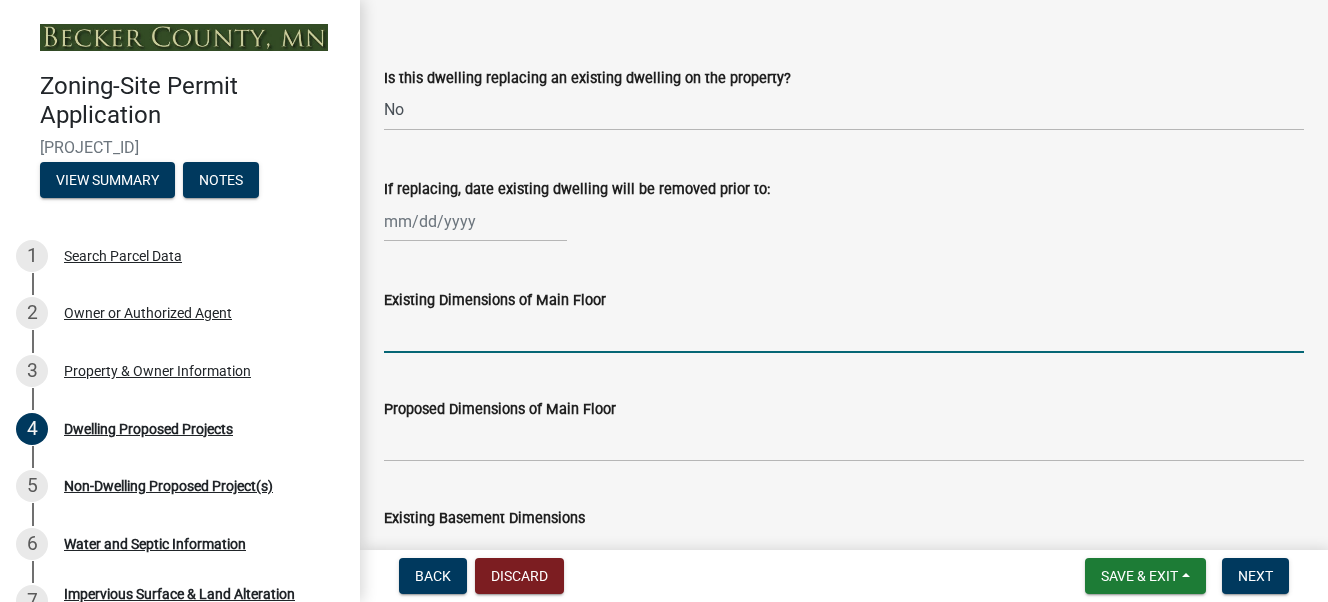 click on "Existing Dimensions of Main Floor" at bounding box center [844, 332] 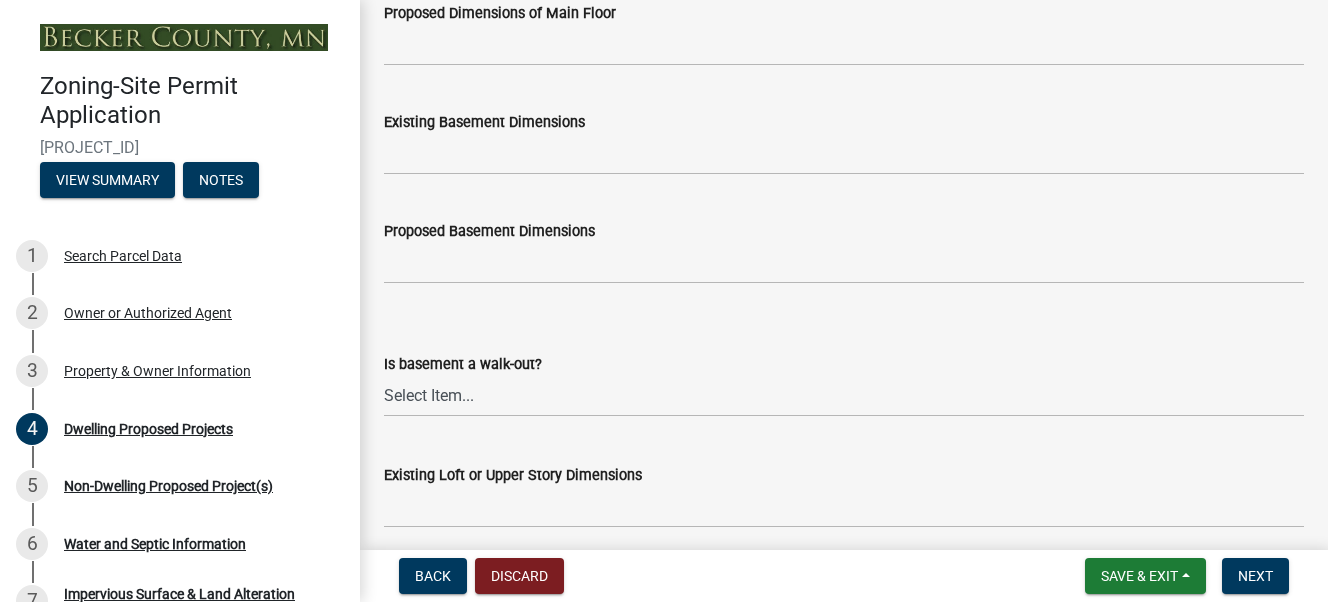 scroll, scrollTop: 1099, scrollLeft: 0, axis: vertical 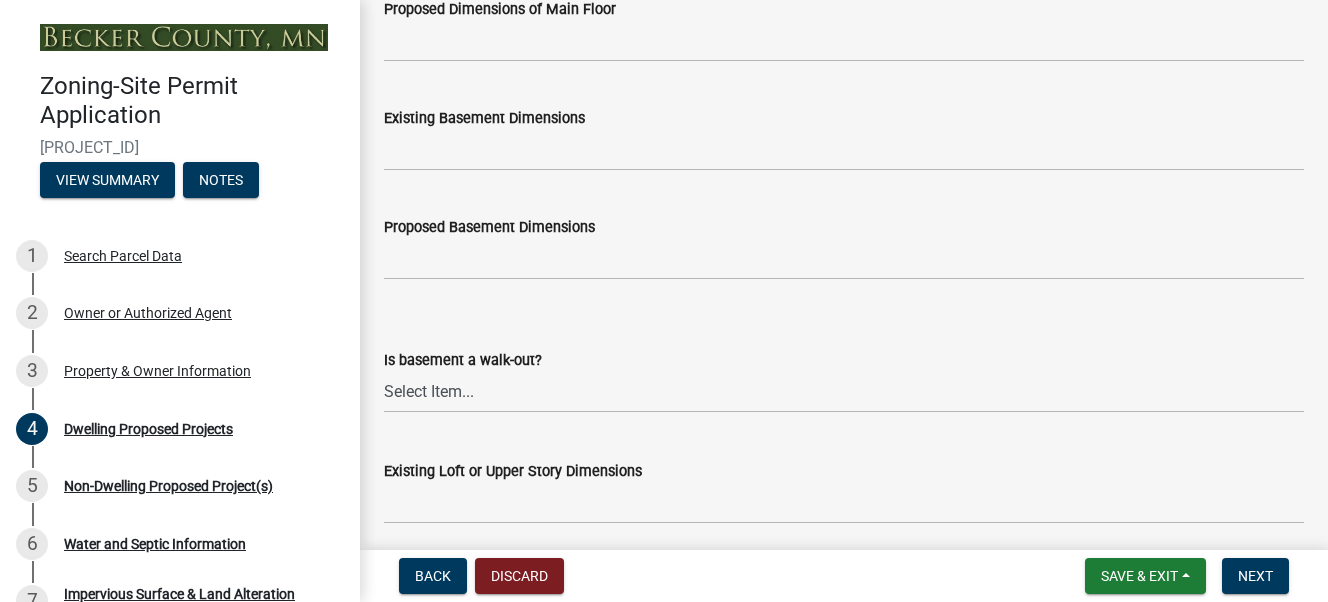 type on "28 x 64" 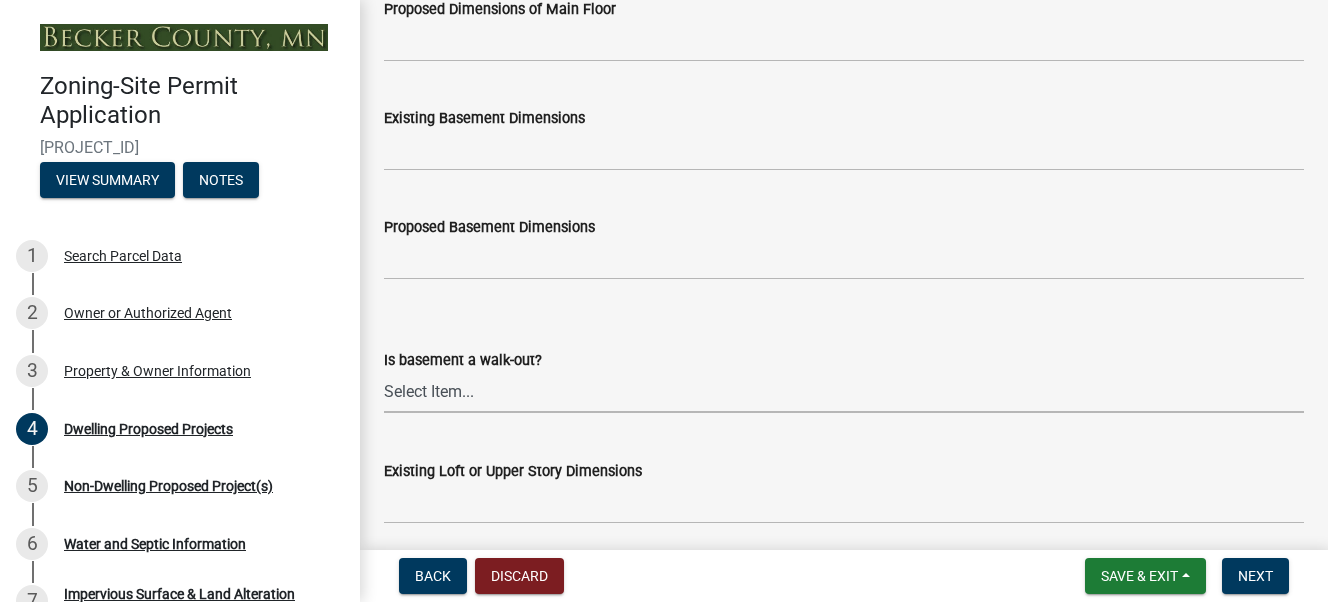click on "Select Item...   Yes   No   N/A" at bounding box center (844, 392) 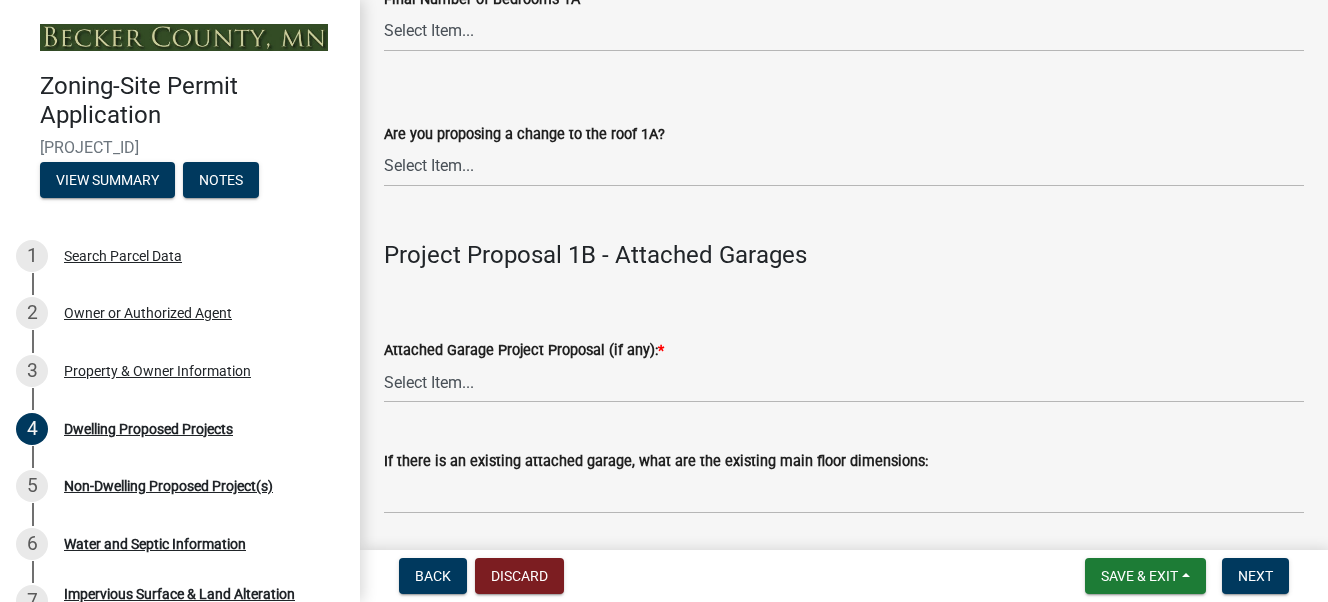 scroll, scrollTop: 2299, scrollLeft: 0, axis: vertical 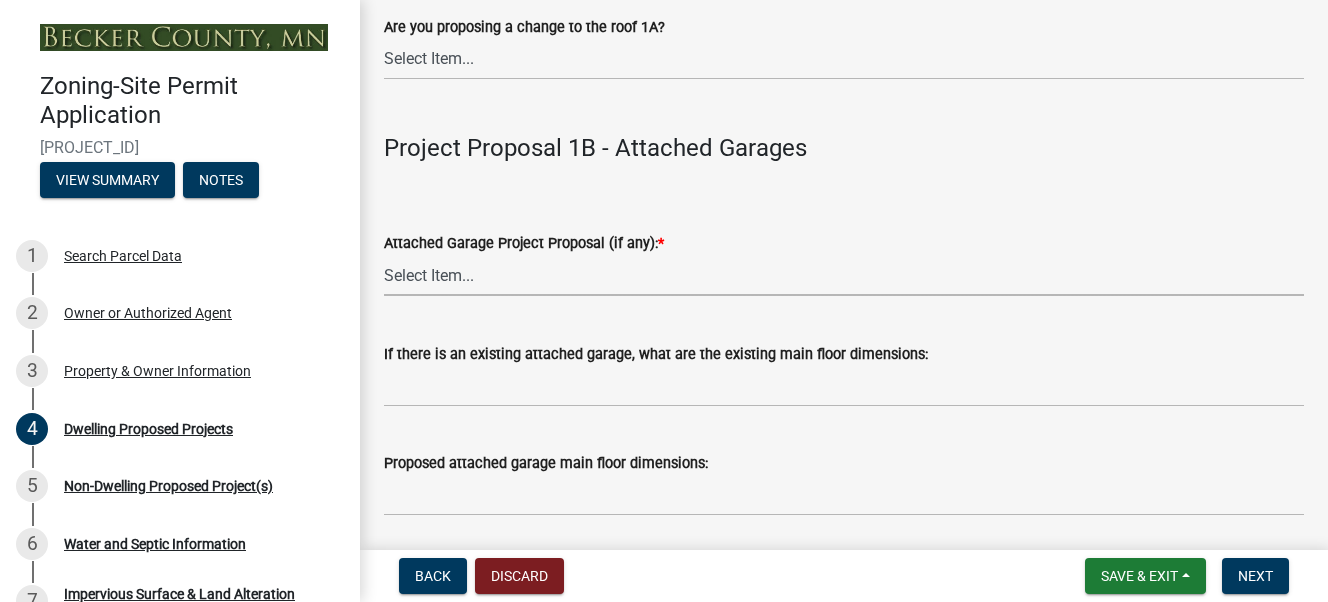 click on "Select Item...   N/A   New Attached Garage   Addition to Attached Garage" at bounding box center (844, 275) 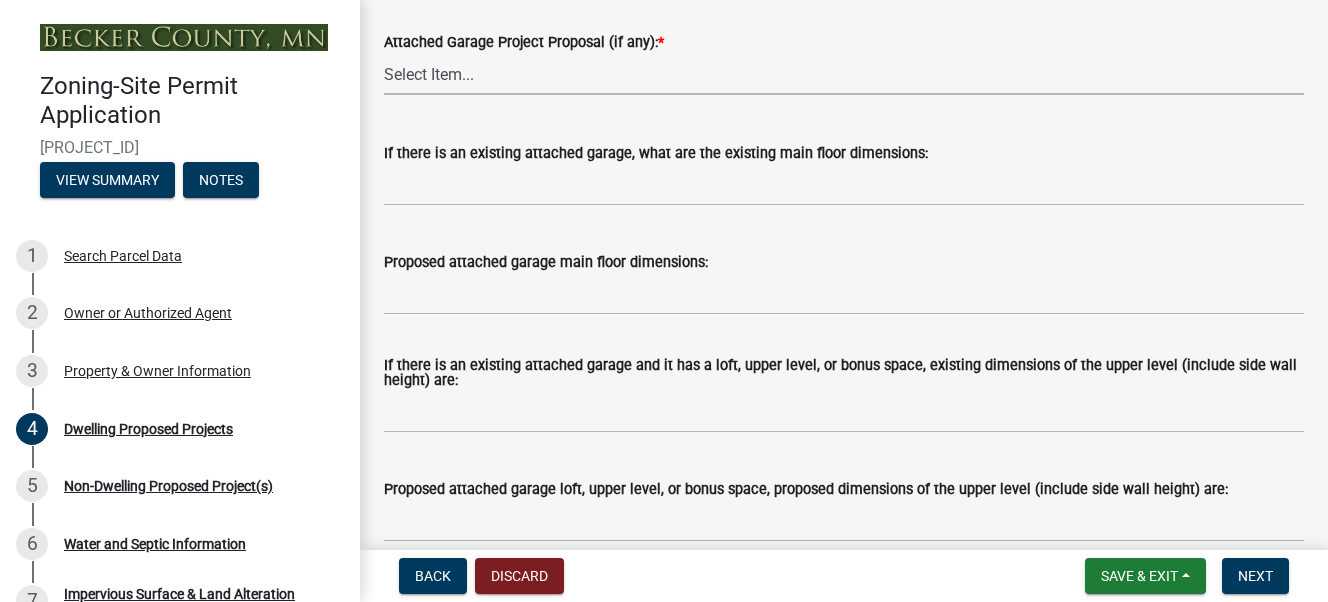 scroll, scrollTop: 2299, scrollLeft: 0, axis: vertical 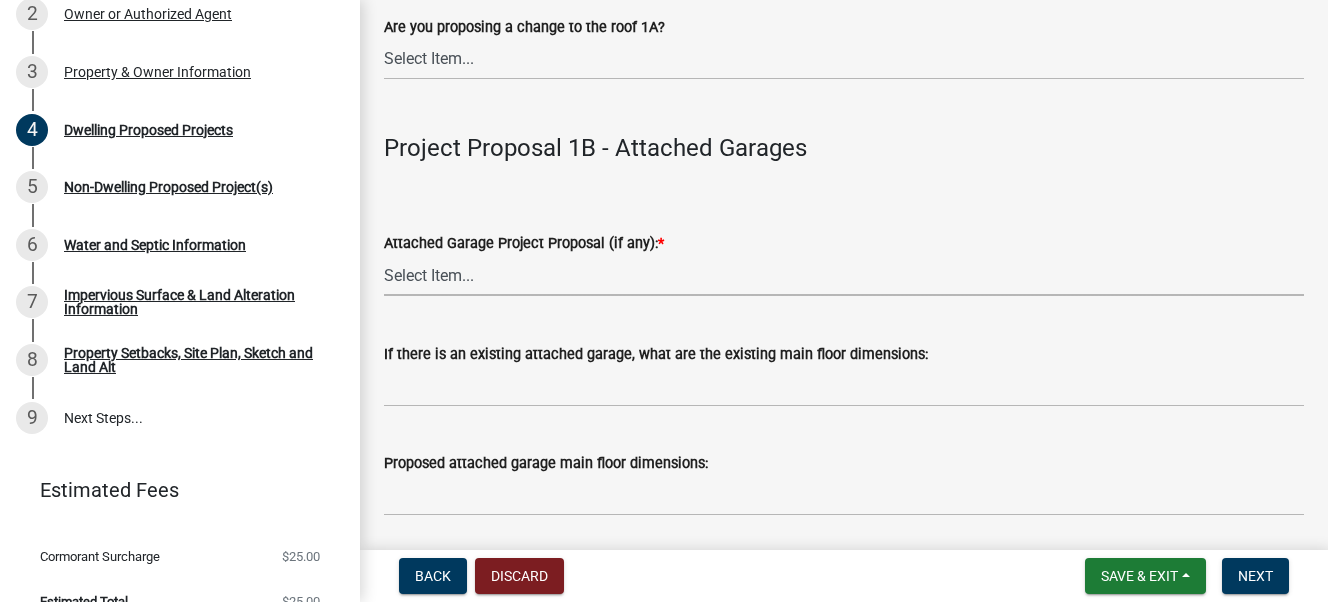 click on "Select Item...   N/A   New Attached Garage   Addition to Attached Garage" at bounding box center [844, 275] 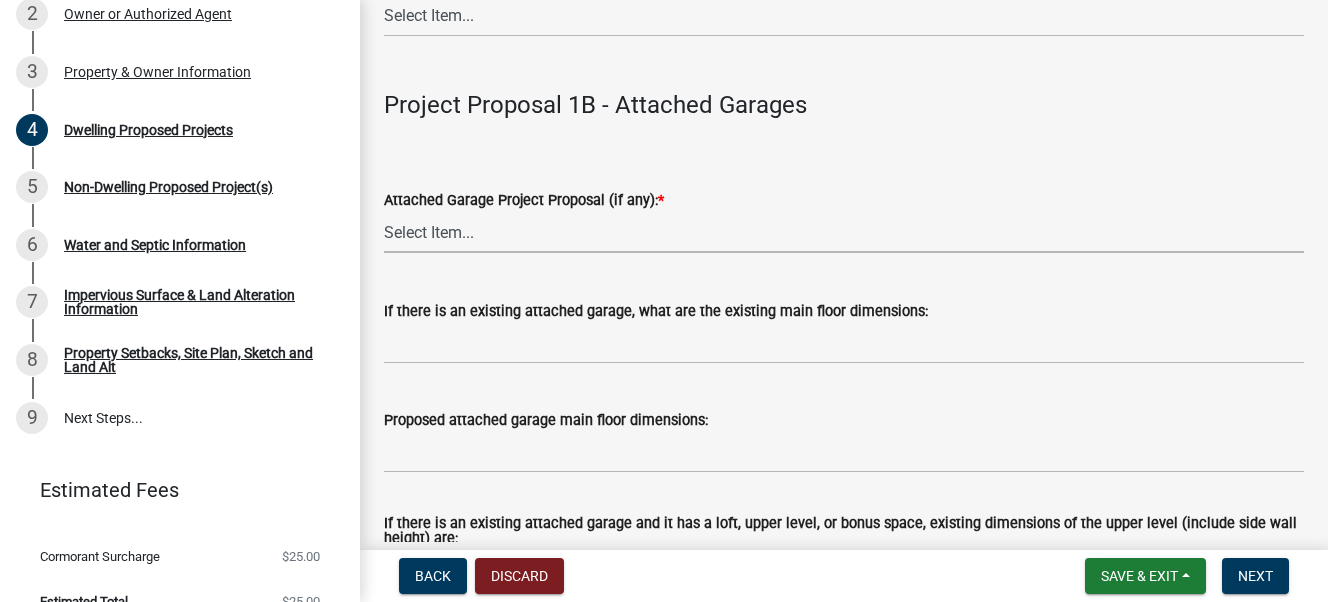 scroll, scrollTop: 2400, scrollLeft: 0, axis: vertical 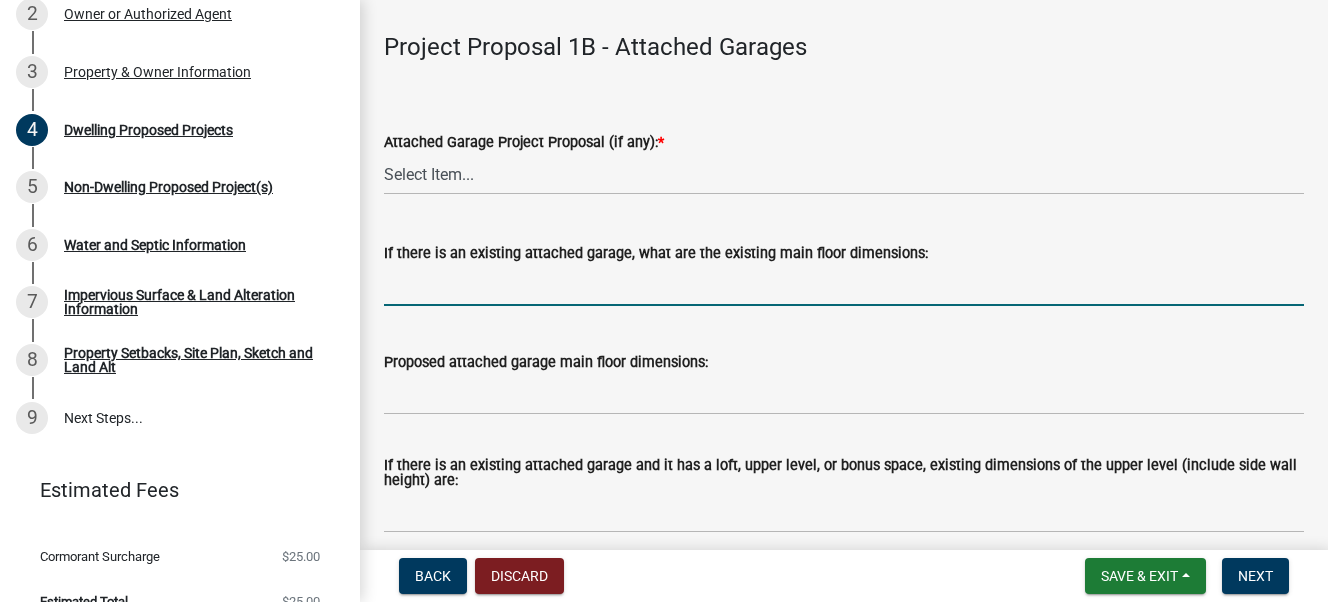 click on "If there is an existing attached garage, what are the  existing main floor dimensions:" at bounding box center (844, 285) 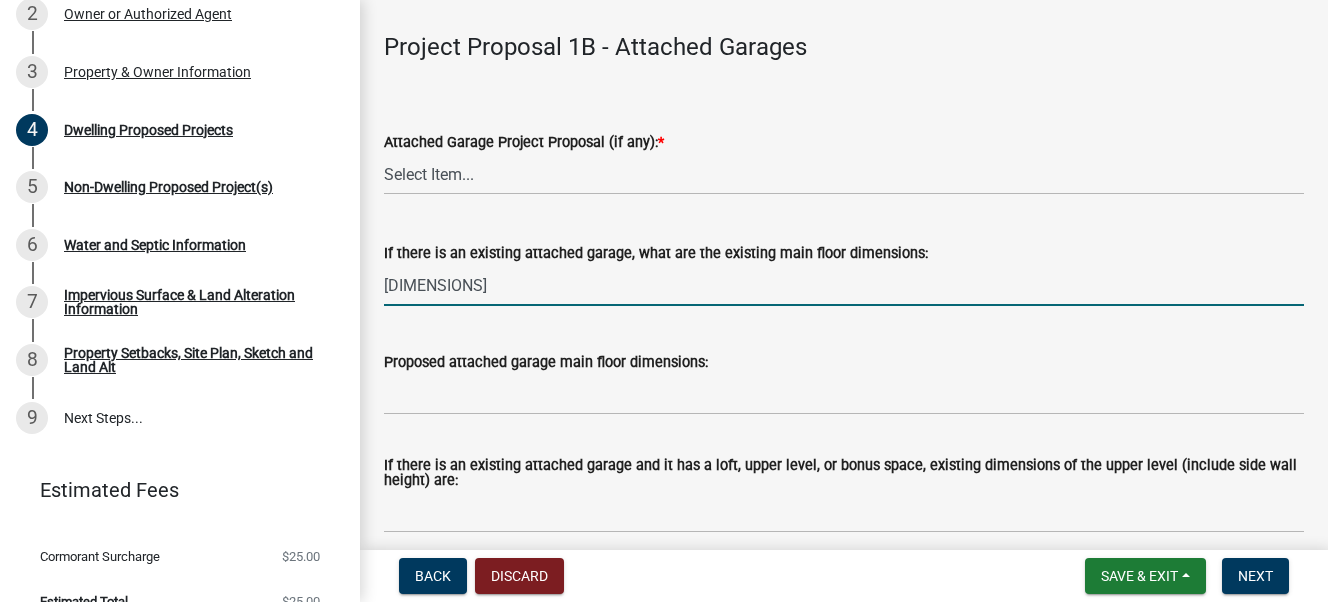 type on "24 x30" 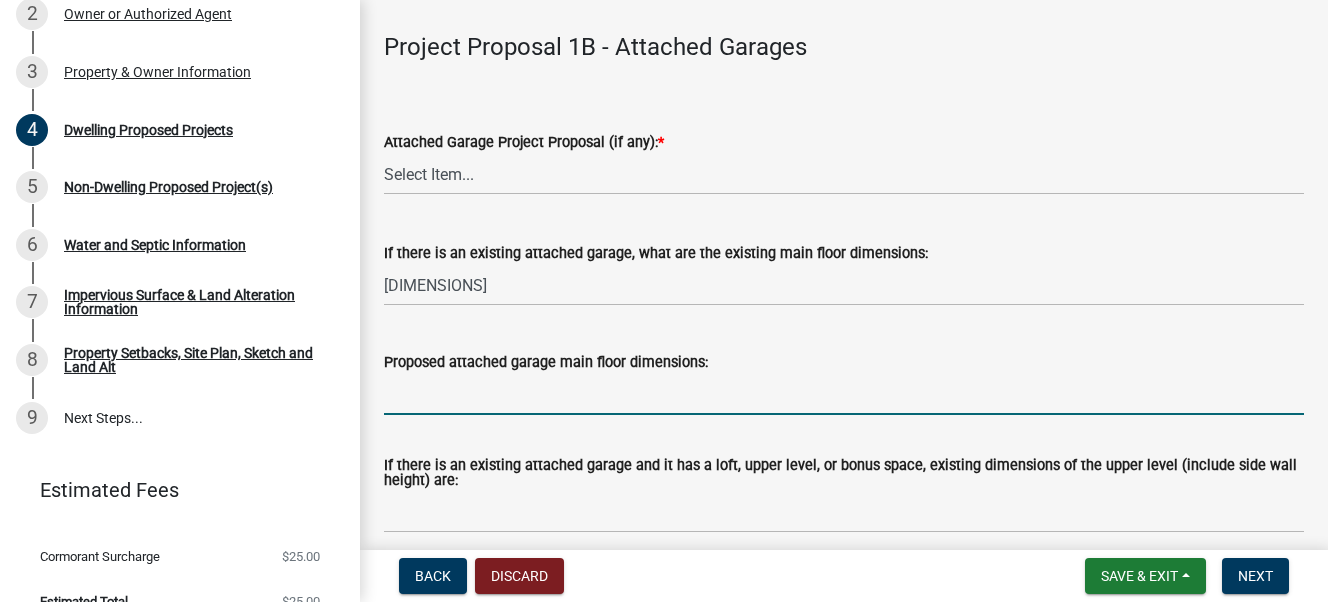 click on "Proposed attached garage main floor dimensions:" at bounding box center [844, 394] 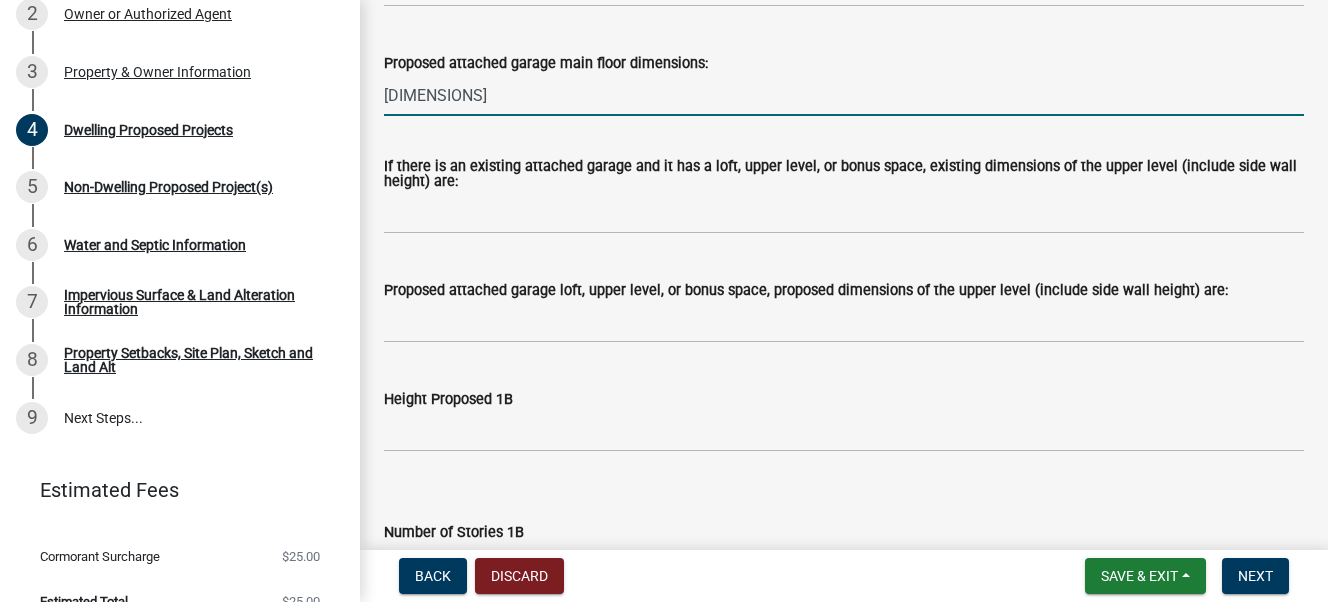 scroll, scrollTop: 2900, scrollLeft: 0, axis: vertical 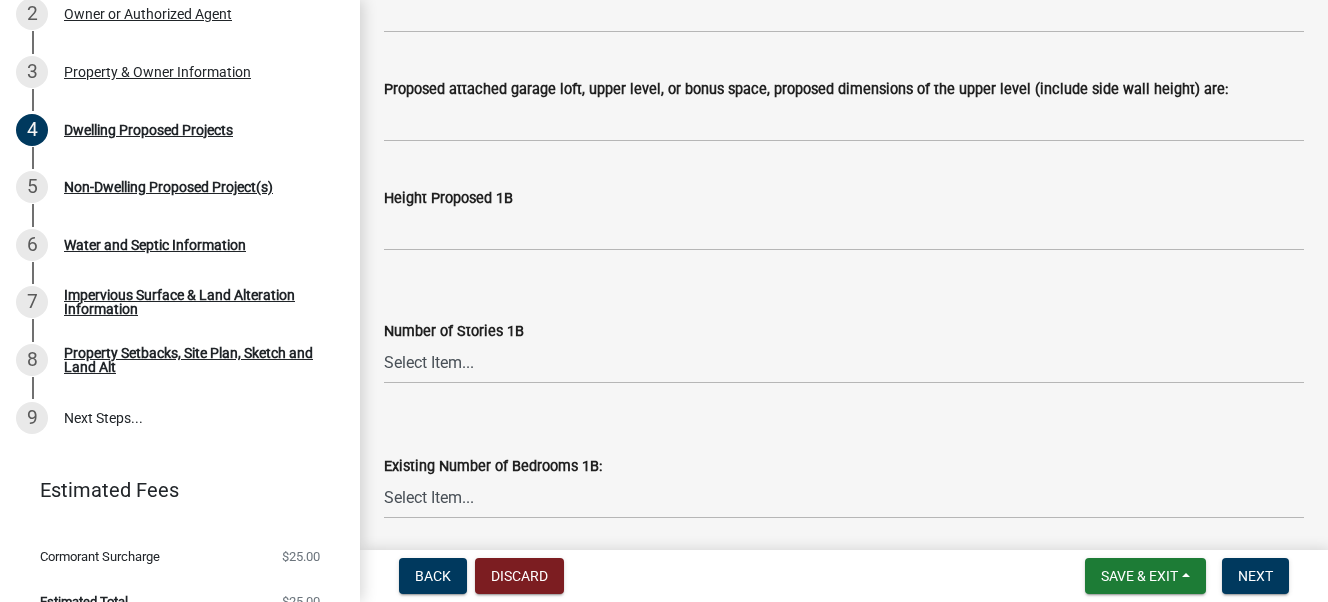 type on "12 x 54 and 30x20" 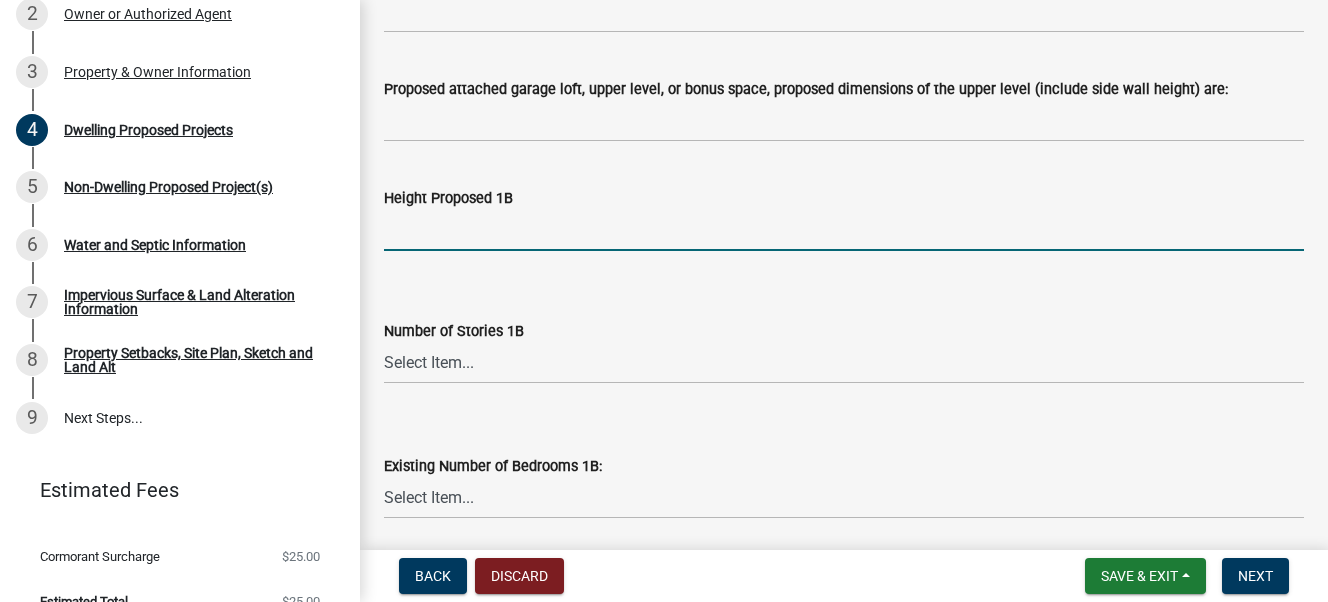 click on "Height Proposed 1B" at bounding box center [844, 230] 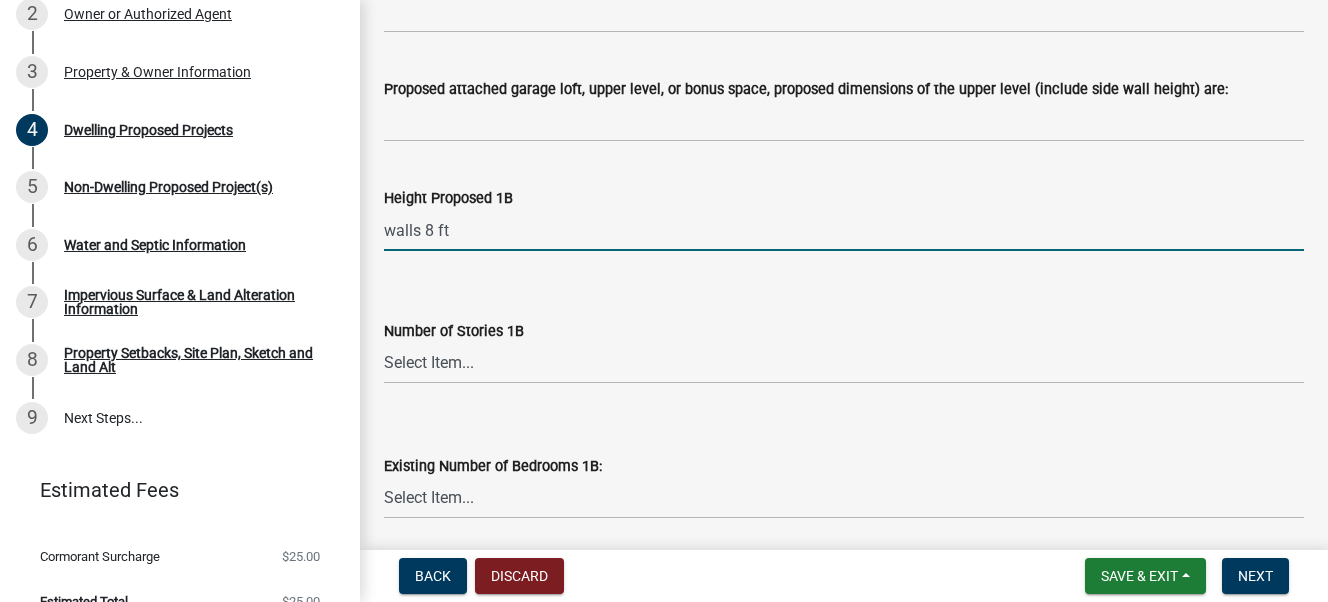 type on "walls 8 ft" 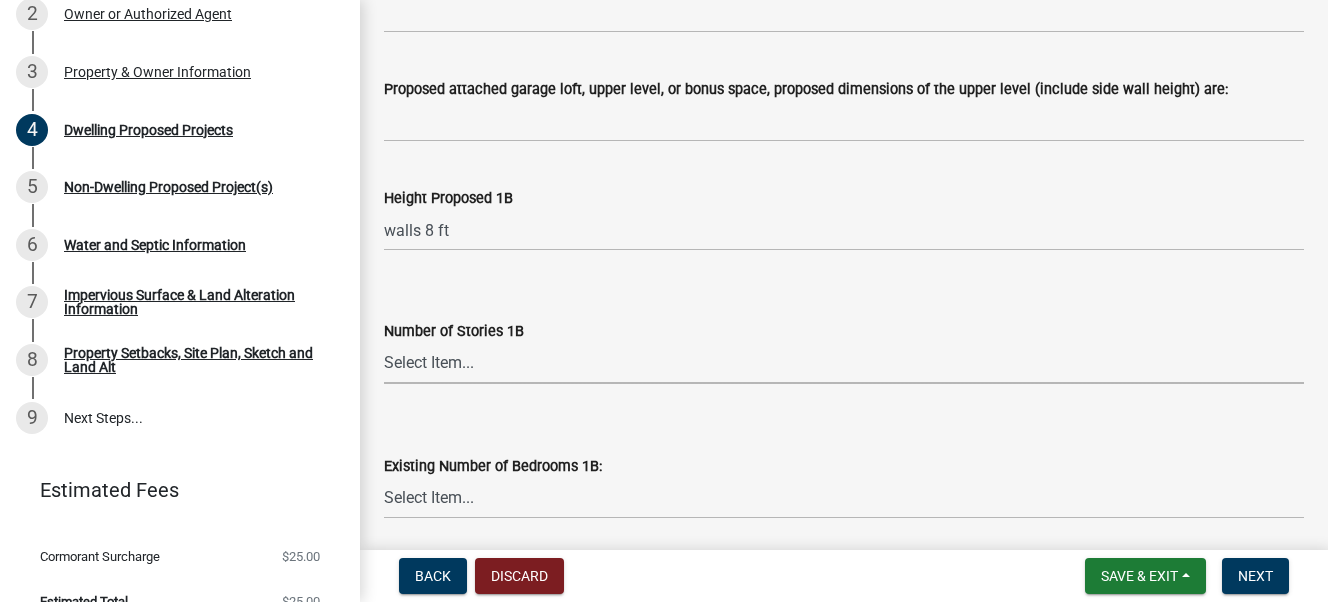 click on "Select Item...   N/A   1   1.25   1.5   1.75   2   2.25   2.5" at bounding box center [844, 363] 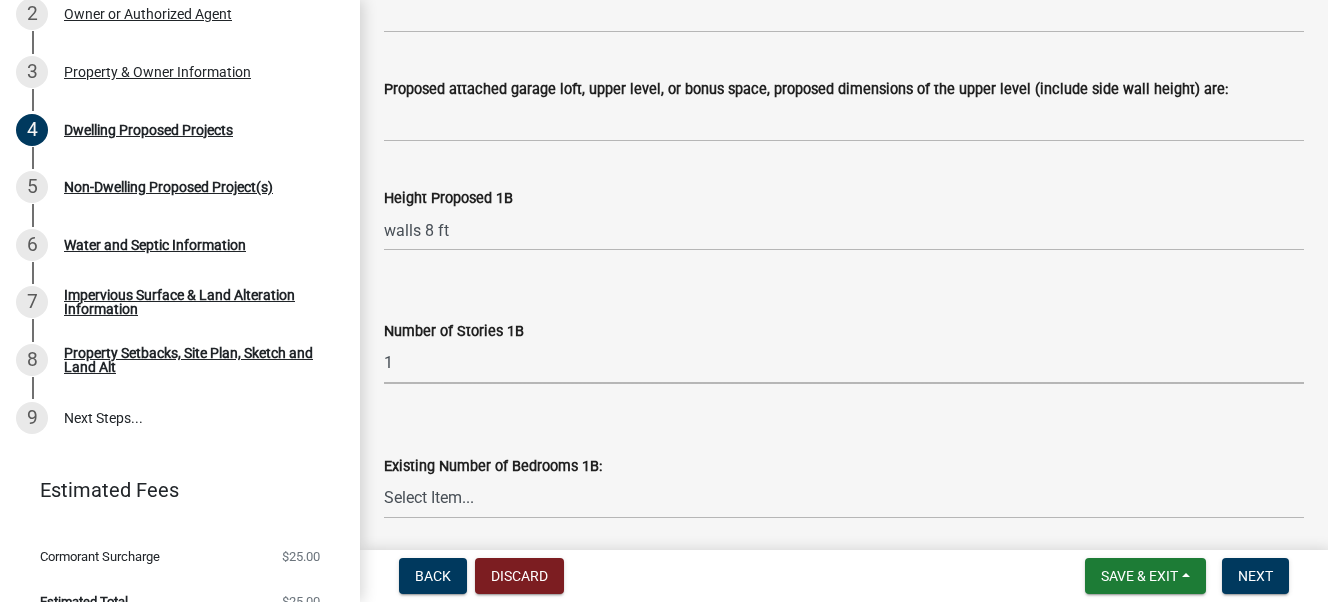 click on "Select Item...   N/A   1   1.25   1.5   1.75   2   2.25   2.5" at bounding box center [844, 363] 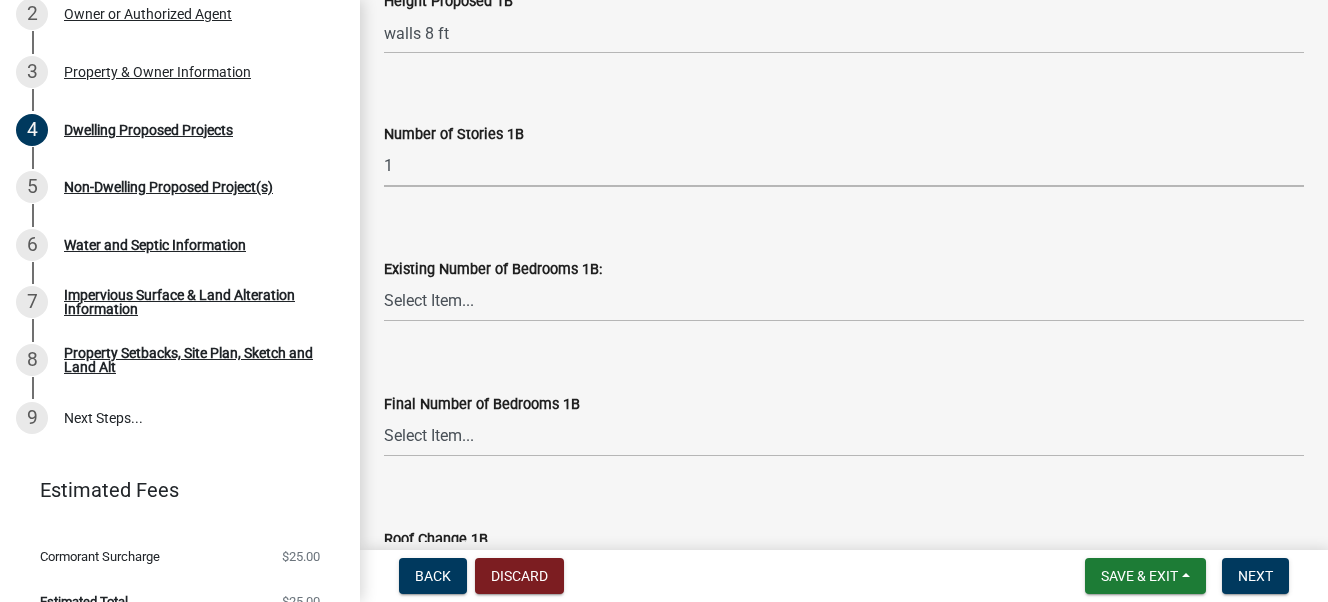 scroll, scrollTop: 3099, scrollLeft: 0, axis: vertical 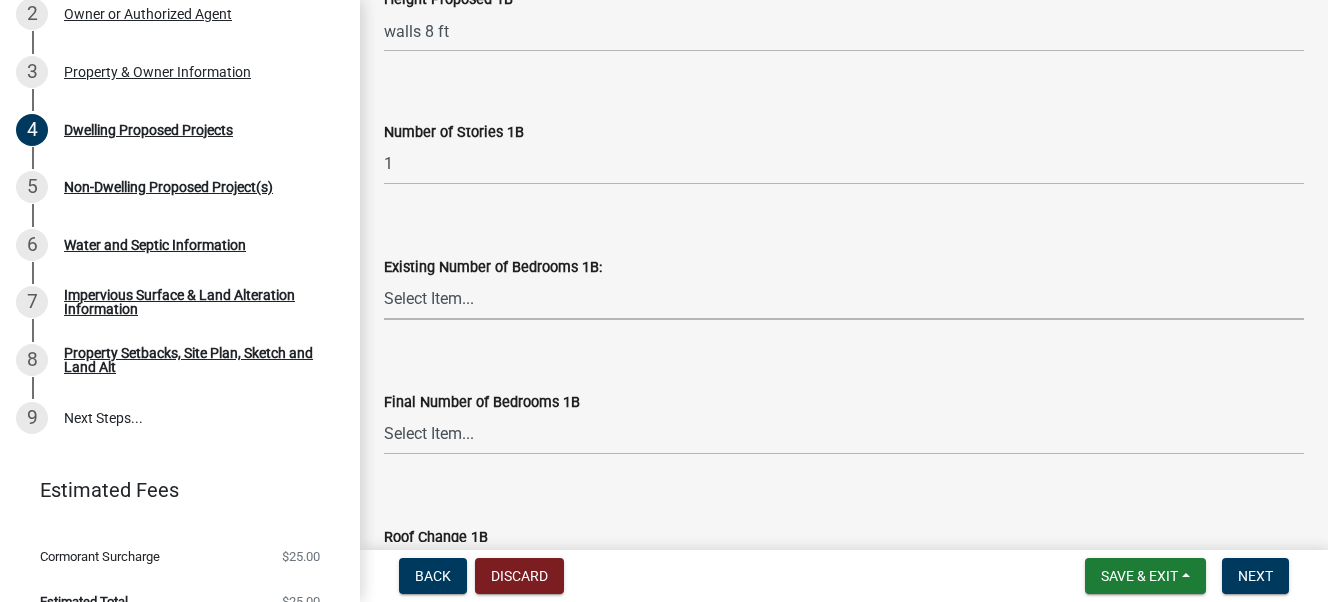 click on "Select Item...   0   1   2   3   4   5   6   7   8" at bounding box center (844, 299) 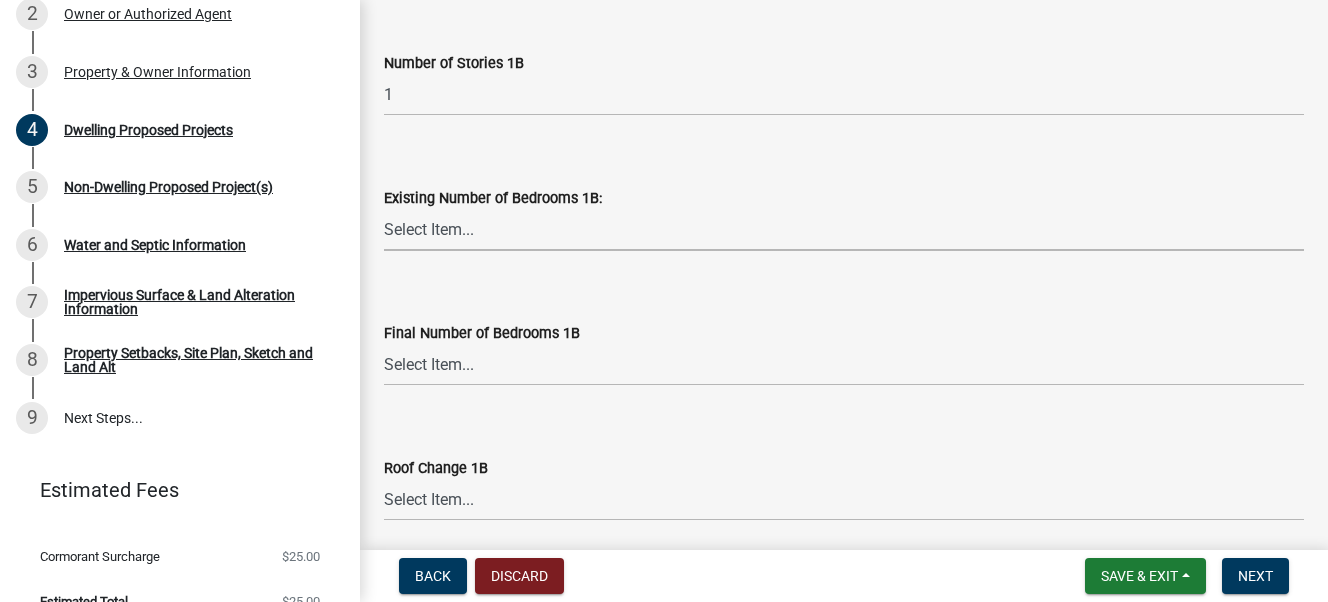 scroll, scrollTop: 3200, scrollLeft: 0, axis: vertical 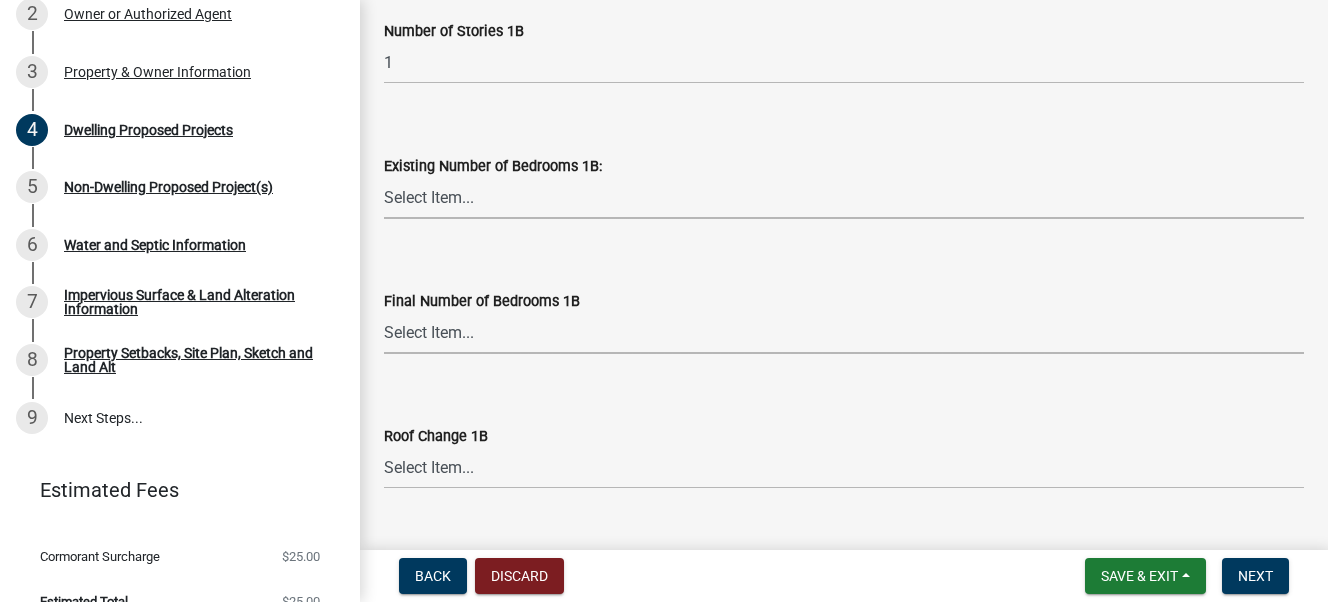 click on "Select Item...   N/A   0   1   2   3   4   5   6   7   8" at bounding box center (844, 333) 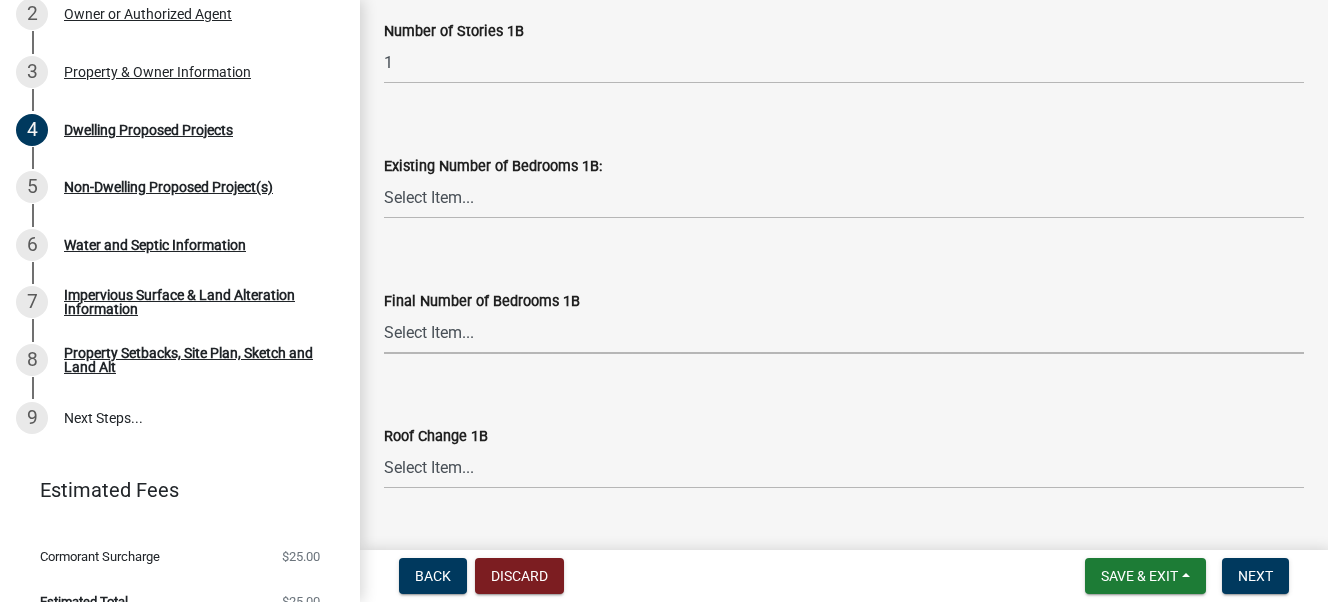 click on "Select Item...   N/A   0   1   2   3   4   5   6   7   8" at bounding box center [844, 333] 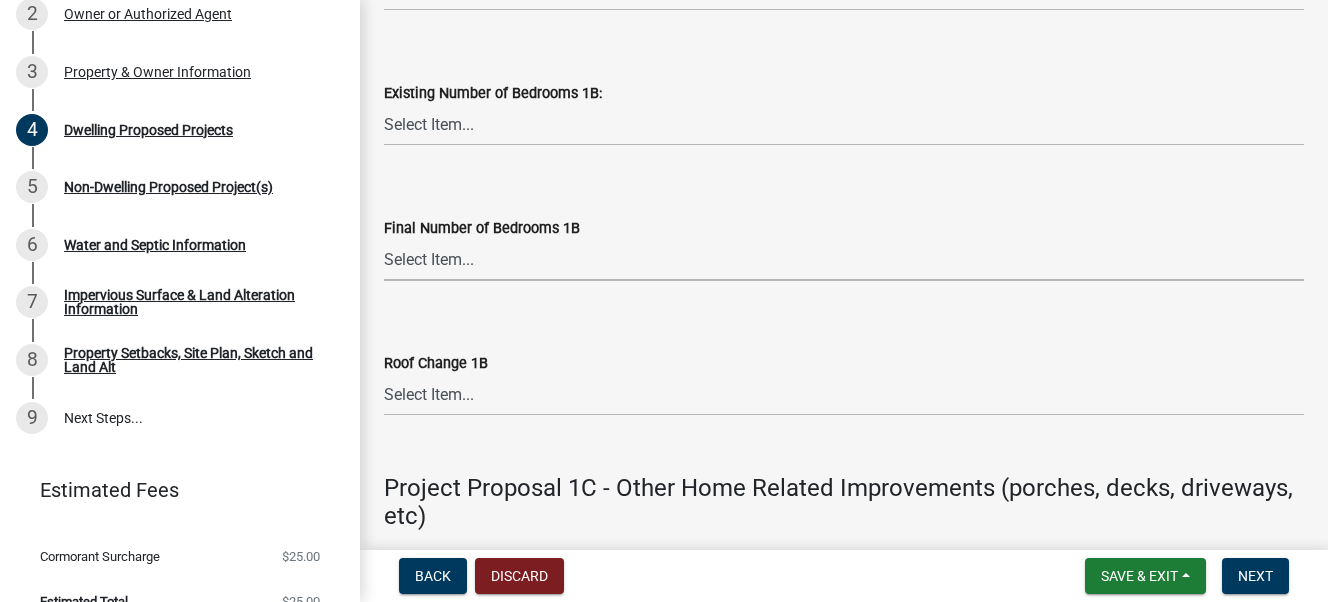 scroll, scrollTop: 3300, scrollLeft: 0, axis: vertical 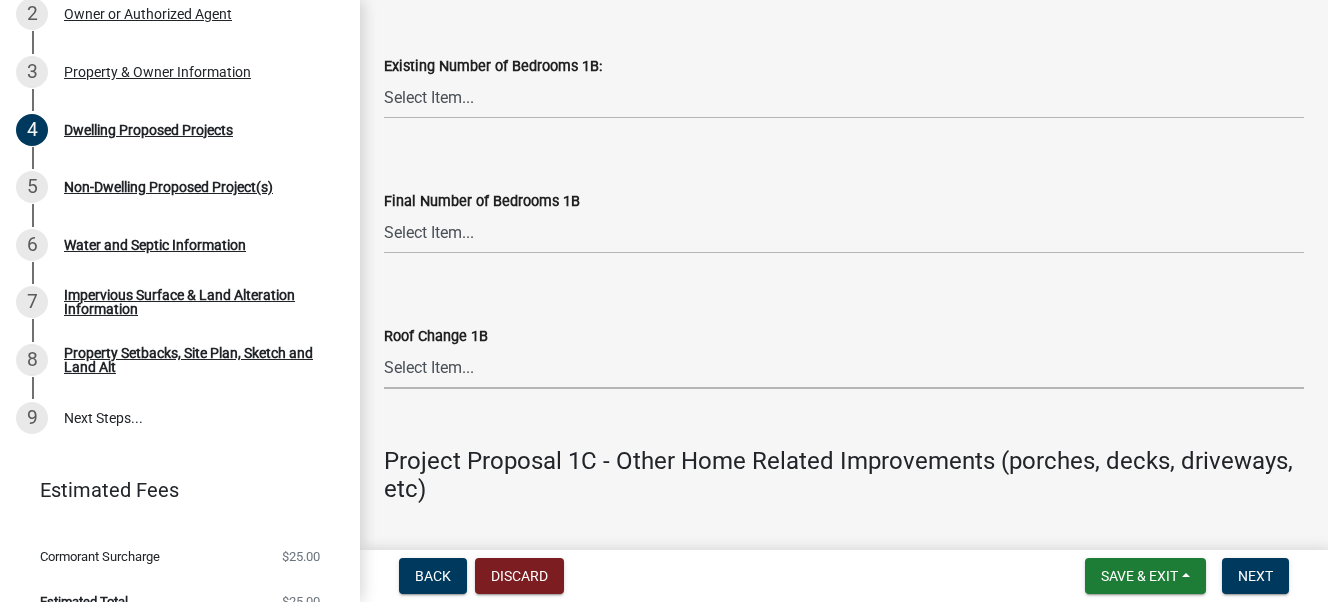 click on "Select Item...   N/A   Yes   No" at bounding box center [844, 368] 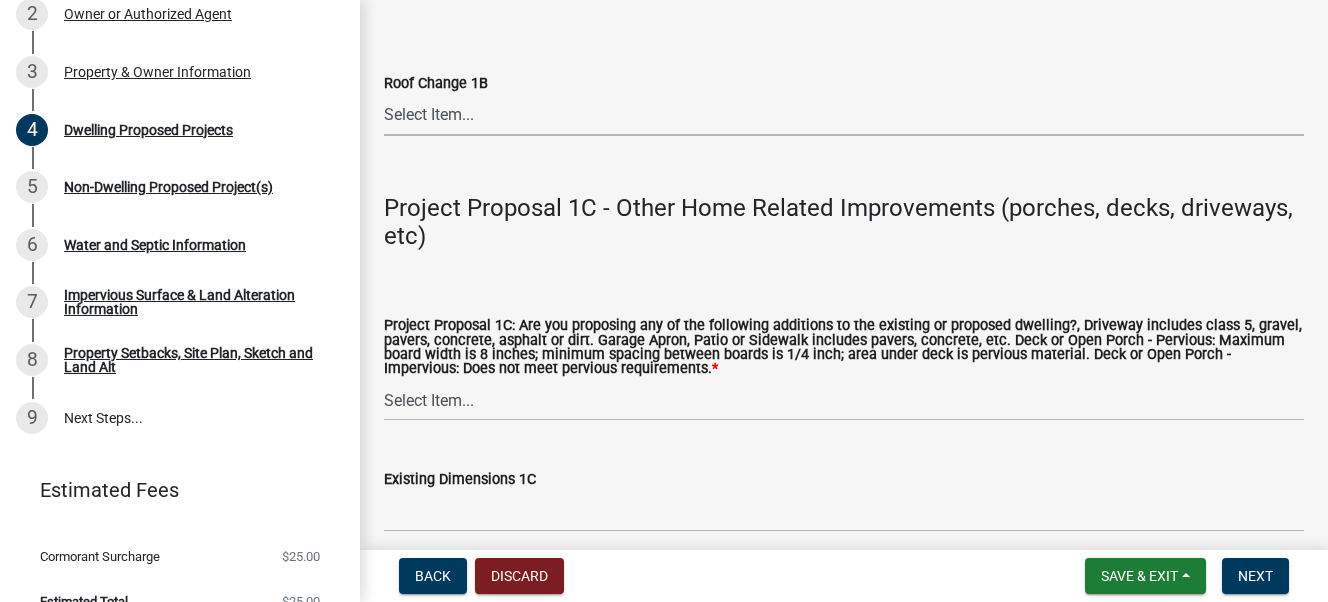 scroll, scrollTop: 3600, scrollLeft: 0, axis: vertical 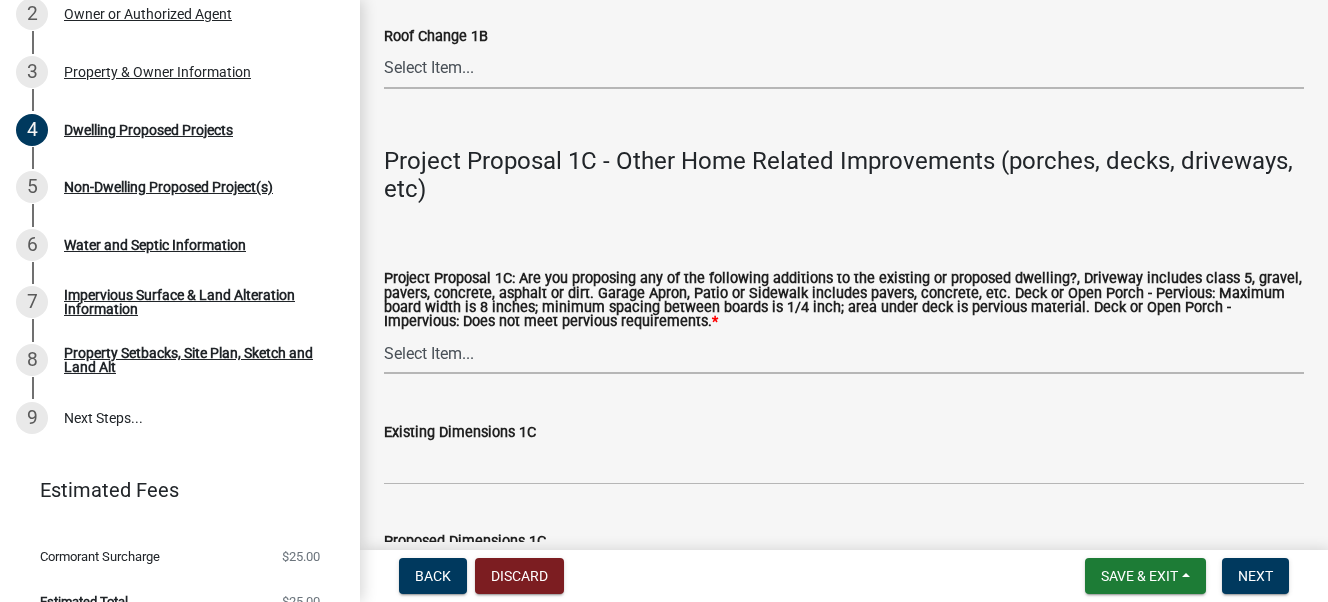 click on "Select Item...   N/A   Driveway   Garage Apron   Home Patio   Sidewalk   Deck - Pervious   Deck- Impervious   Open Porch - Pervious   Open Porch - Impervious   Screened Deck   Screened Porch   Sunroom   3 Season Porch   Other" at bounding box center [844, 353] 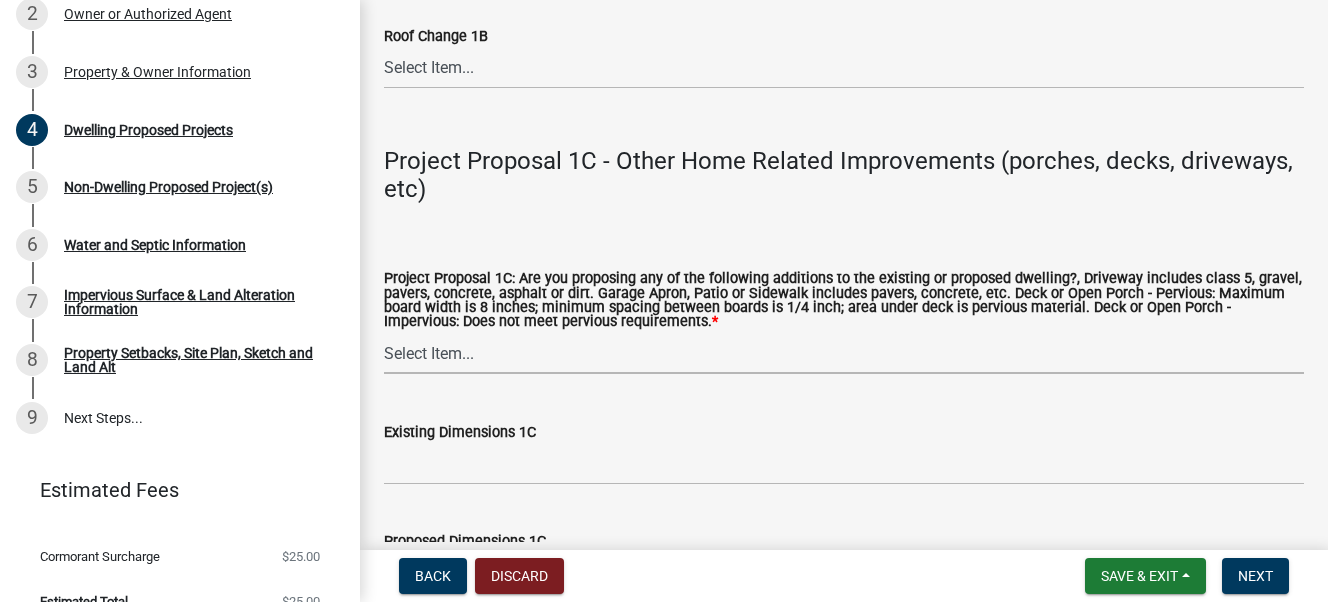 click on "Dwelling Type Descriptions
Dwelling: Any building or part thereof which is designed or used exclusively for residential purposes by one or more human beings, either permanently or transiently.
Manufactured Home: A non-mobile housing unit that is fabricated at a central factory and transported to a building site where it is permanently affixed.
Mobile Home: A factory-built living unit more than 11 feet in width, with over 400 square feet of living area excluding entrance, closets, and accessory buildings, equipped with the necessary service connections to be readily movable as a unit on its own running fear and designed to be used as a swelling unit without a permanent foundation.
Project Proposal 1A - Homes and Home Additions  Type of dwelling or addition proposed?  *  Select Item...   N/A - Not a dwelling   New Home-Onsite Construction   New Modular (Ex: Dynamic)   New Mobile Home   Used Mobile Home   Relocated Home (not mobile)   Park Home   Addition or Repairs to Existing Home   N/A   Yes   1" 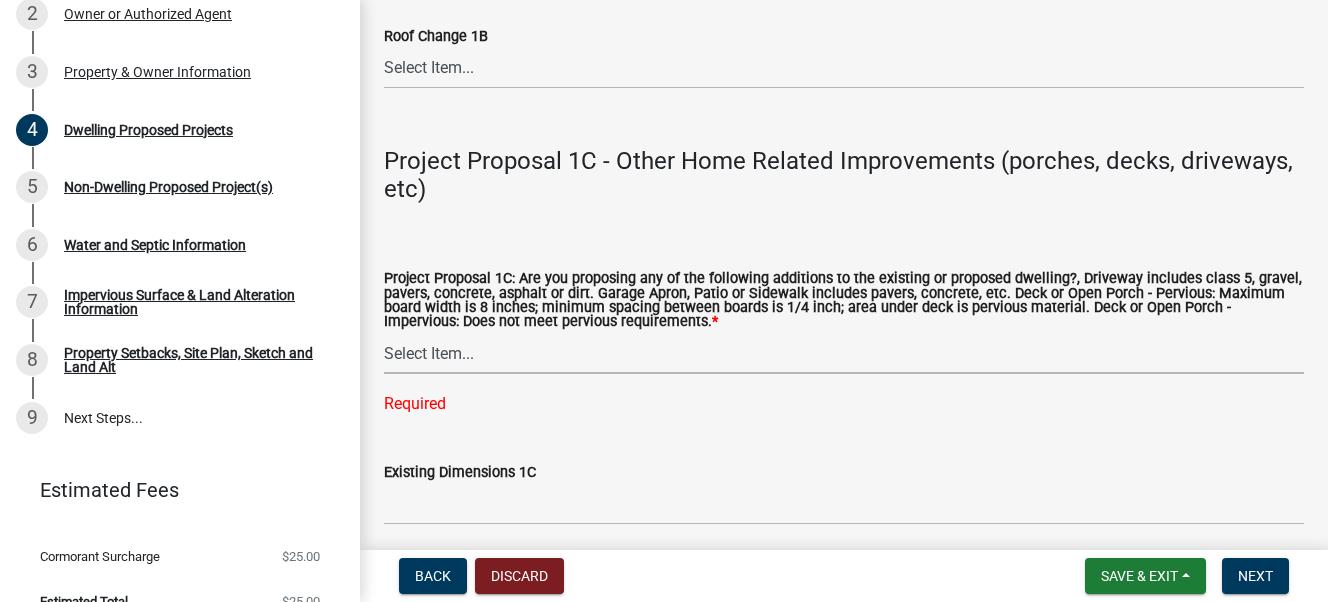 click on "Select Item...   N/A   Driveway   Garage Apron   Home Patio   Sidewalk   Deck - Pervious   Deck- Impervious   Open Porch - Pervious   Open Porch - Impervious   Screened Deck   Screened Porch   Sunroom   3 Season Porch   Other" at bounding box center (844, 353) 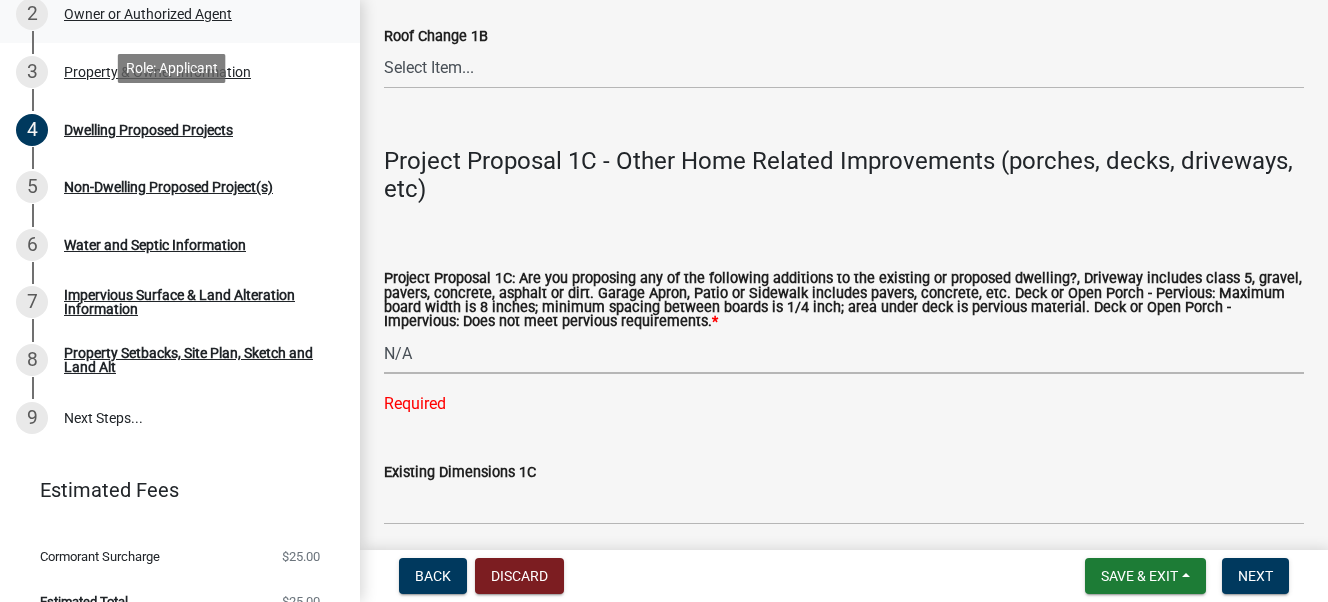 click on "Select Item...   N/A   Driveway   Garage Apron   Home Patio   Sidewalk   Deck - Pervious   Deck- Impervious   Open Porch - Pervious   Open Porch - Impervious   Screened Deck   Screened Porch   Sunroom   3 Season Porch   Other" at bounding box center (844, 353) 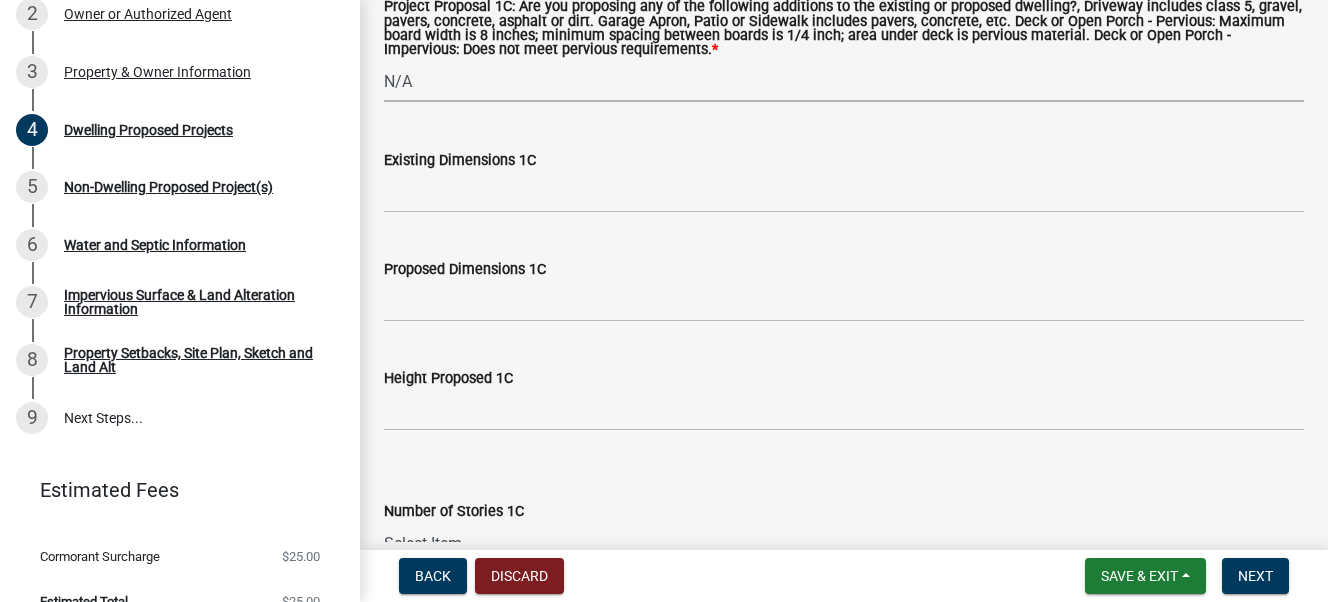 scroll, scrollTop: 4000, scrollLeft: 0, axis: vertical 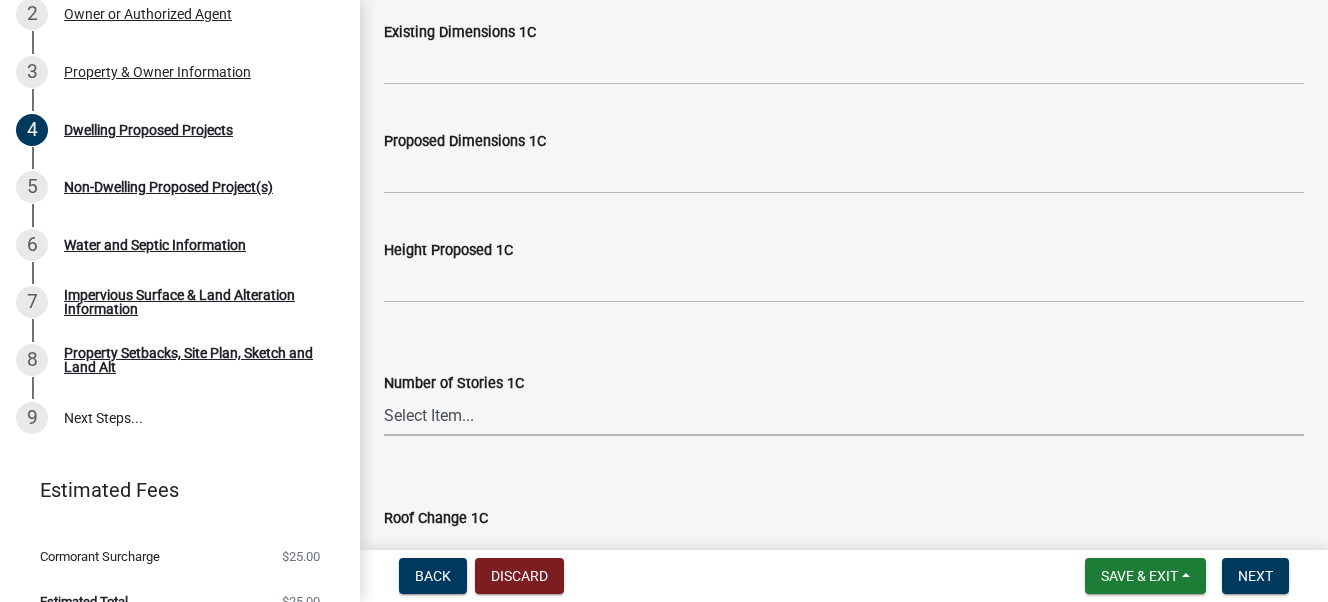 click on "Select Item...   N\A   1   1.25   1.5   1.75   2   2.25   2.5" at bounding box center (844, 415) 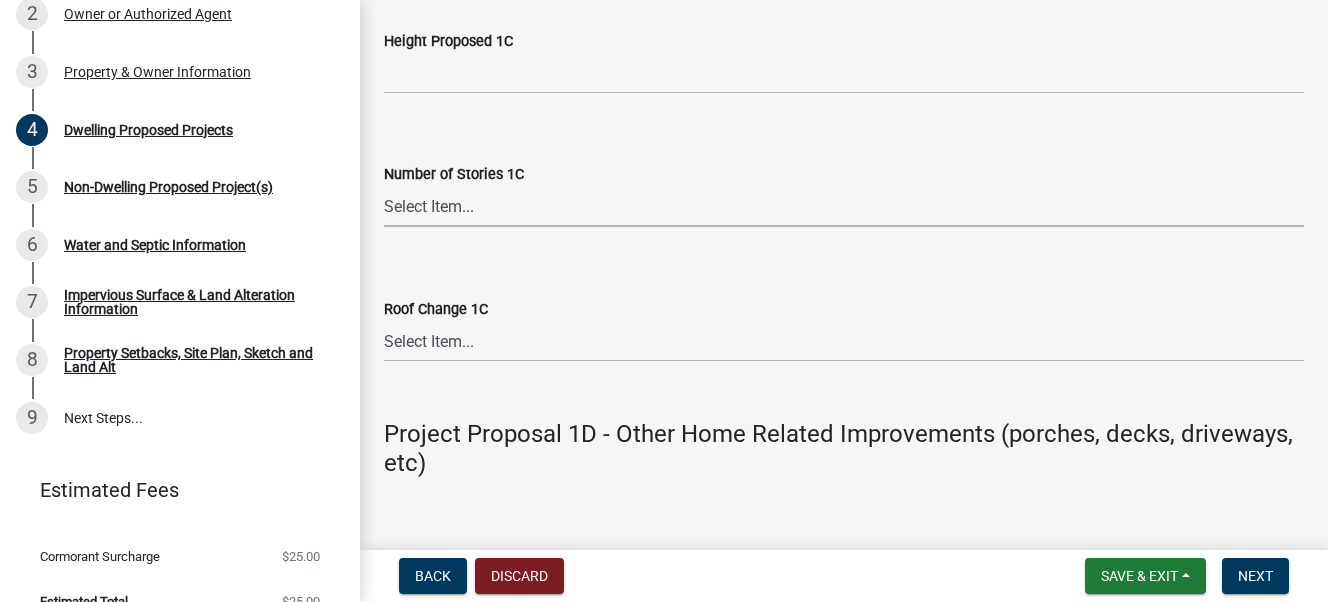 scroll, scrollTop: 4299, scrollLeft: 0, axis: vertical 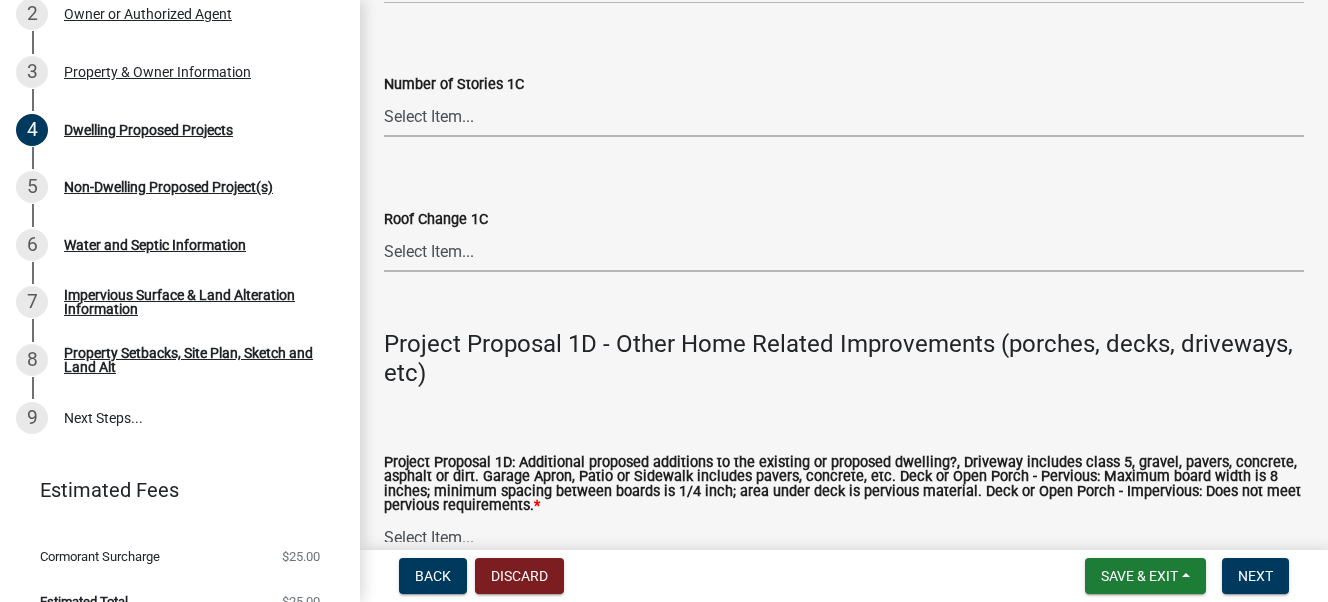 click on "Select Item...   N/A   Yes   No" at bounding box center (844, 251) 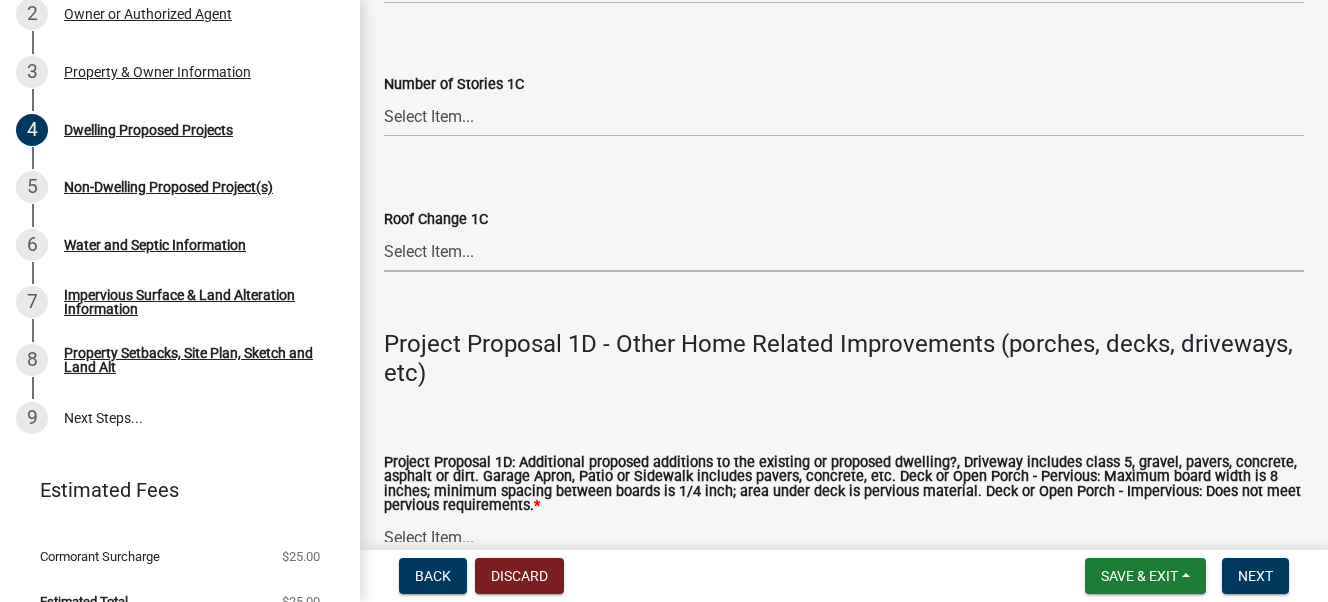 click on "Select Item...   N/A   Yes   No" at bounding box center (844, 251) 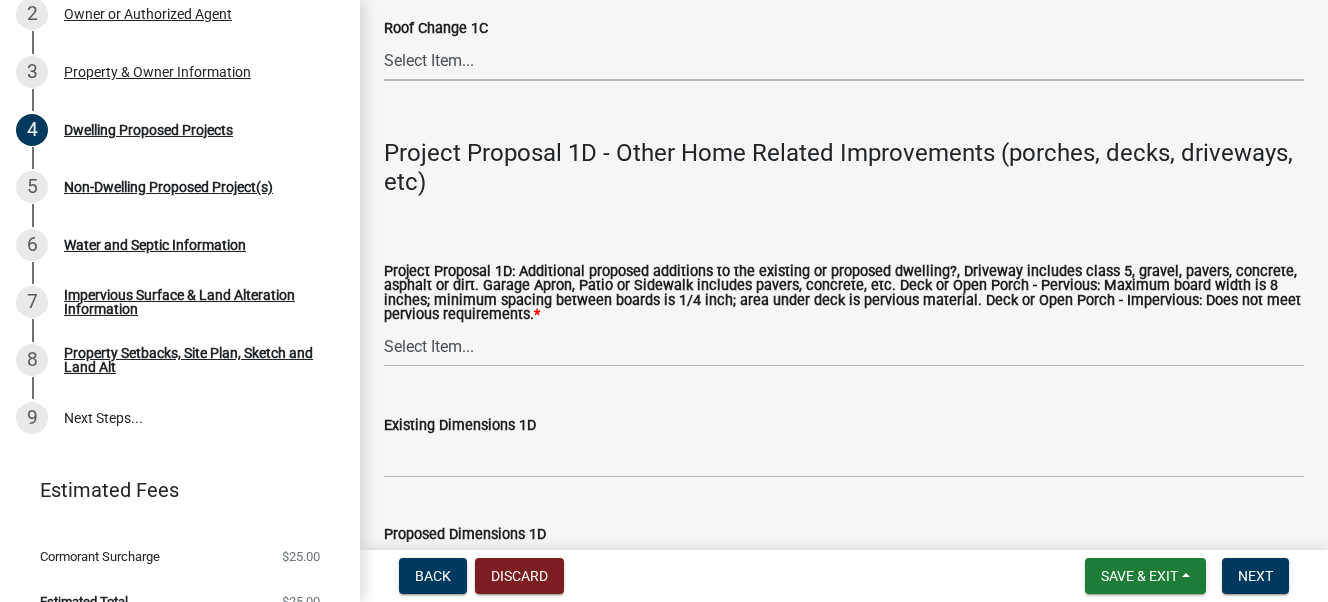 scroll, scrollTop: 4600, scrollLeft: 0, axis: vertical 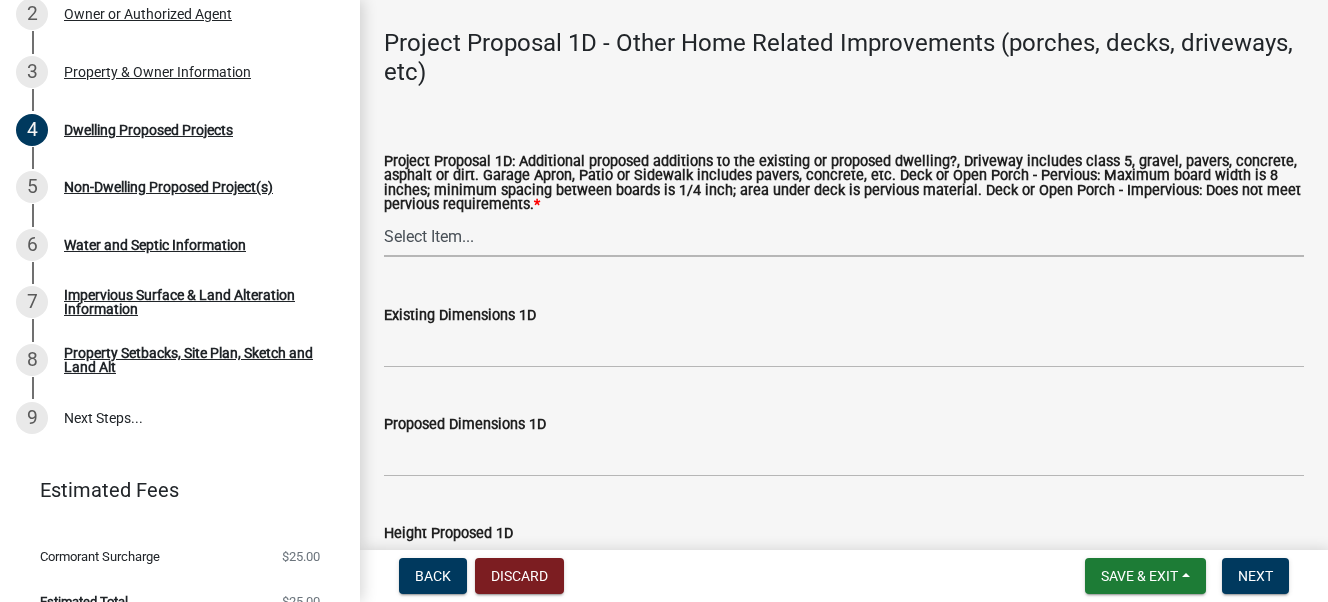 click on "Select Item...   N/A   Driveway   Garage Apron   Home Patio   Sidewalk   Deck - Pervious   Deck - Impervious   Open Porch - Pervious   Open Porch - Impervious   Screened Deck   Screened Porch   Sunroom   3 Season Porch   Other" at bounding box center [844, 236] 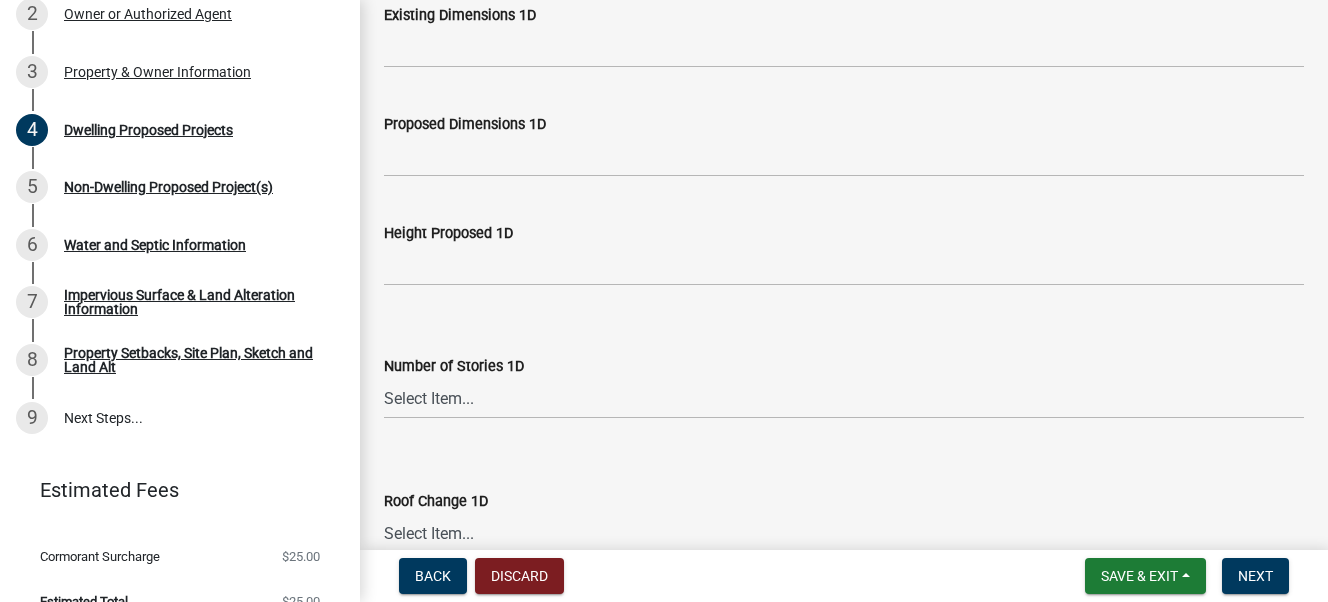 scroll, scrollTop: 4699, scrollLeft: 0, axis: vertical 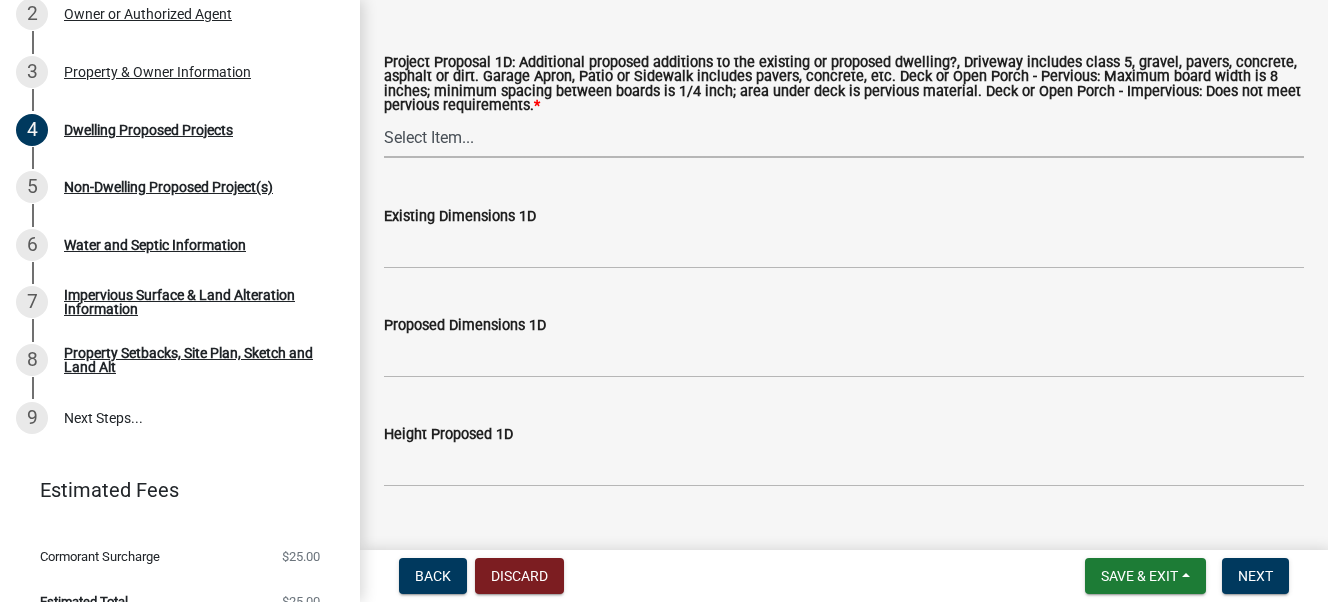 click on "Existing Dimensions 1D" 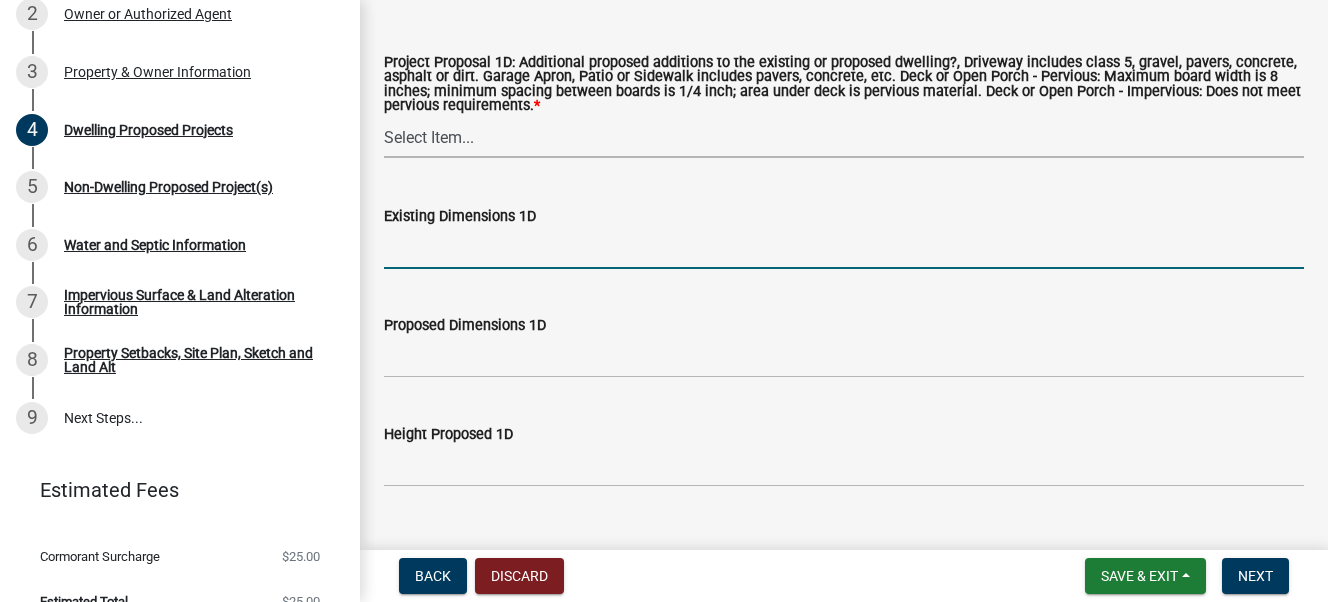 click on "Existing Dimensions 1D" at bounding box center [844, 248] 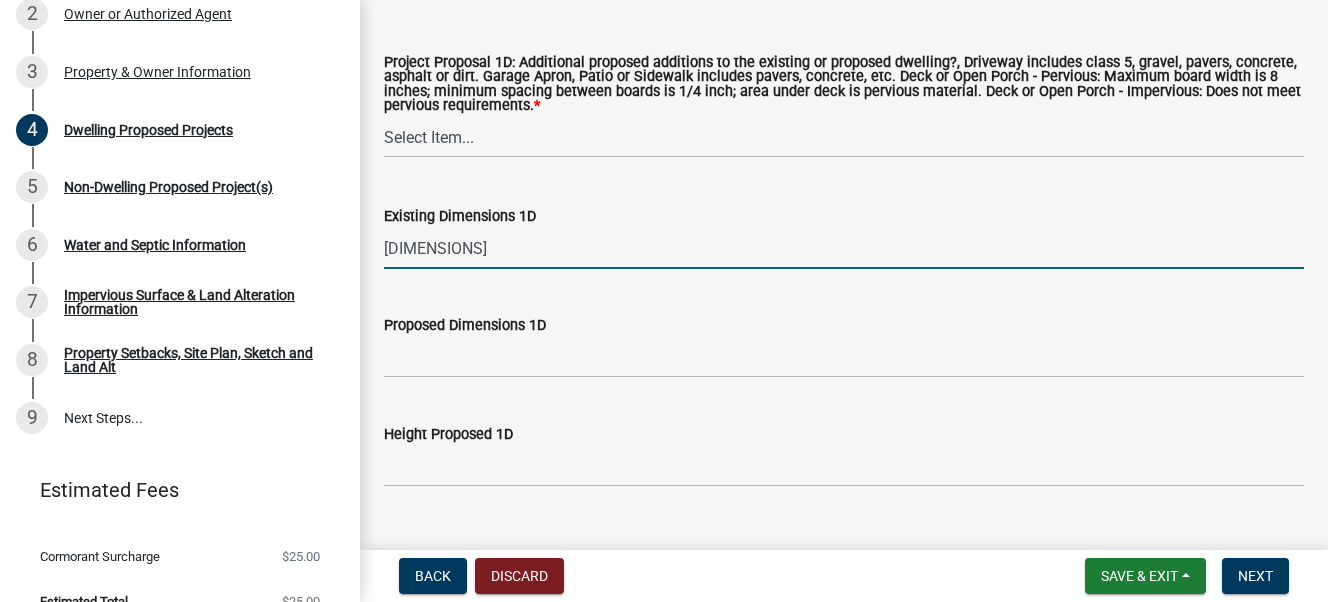 type on "15 x 24" 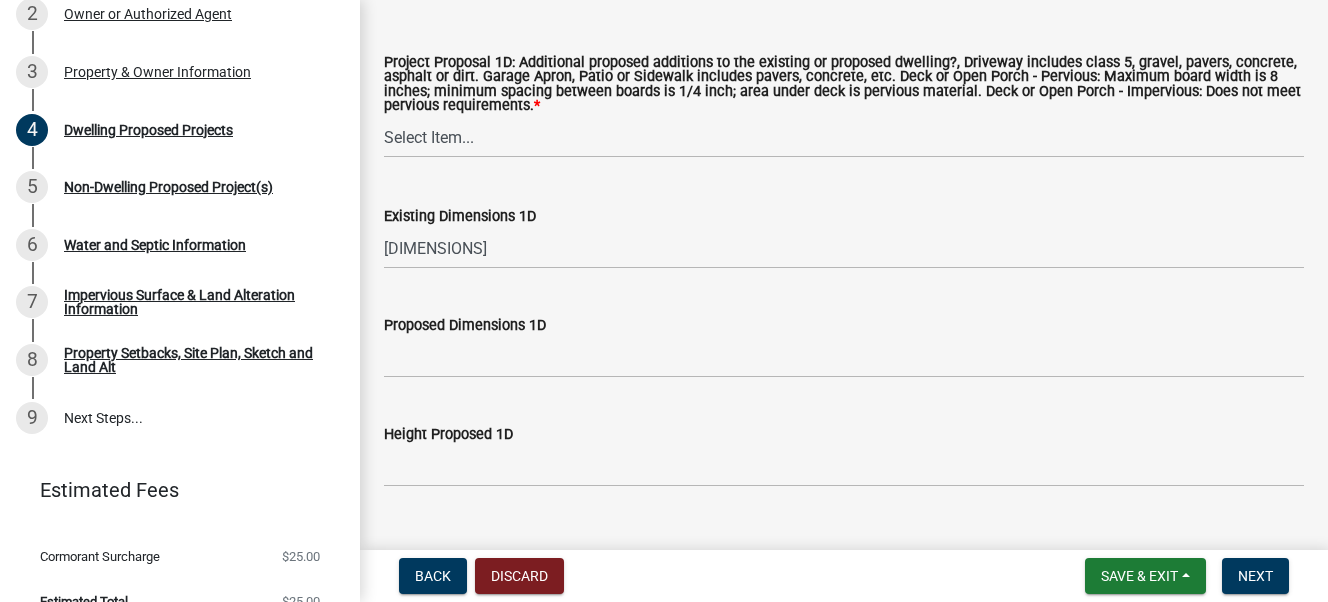click on "Proposed Dimensions 1D" 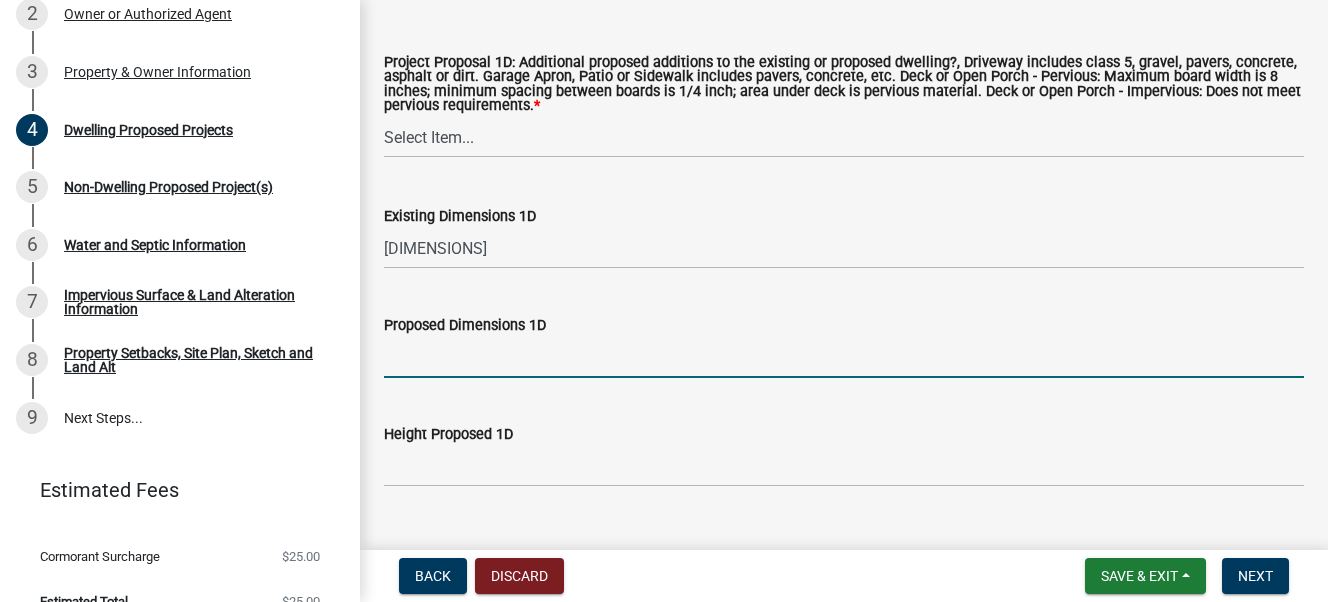 click on "Proposed Dimensions 1D" at bounding box center (844, 357) 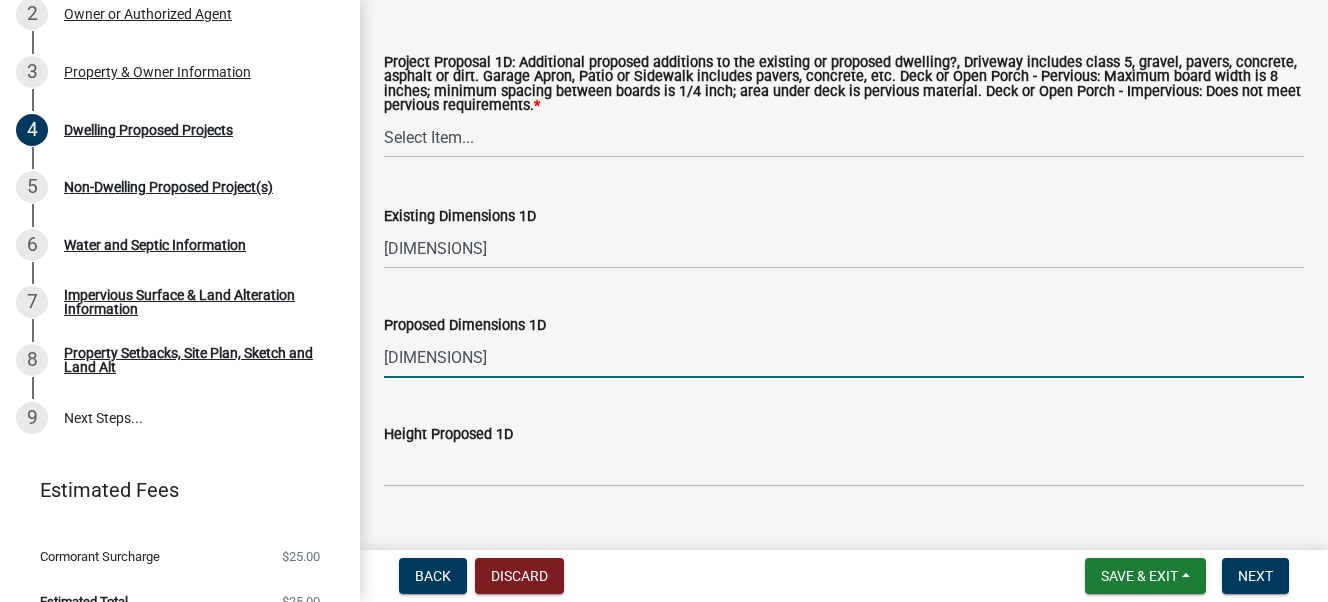 type on "15 x" 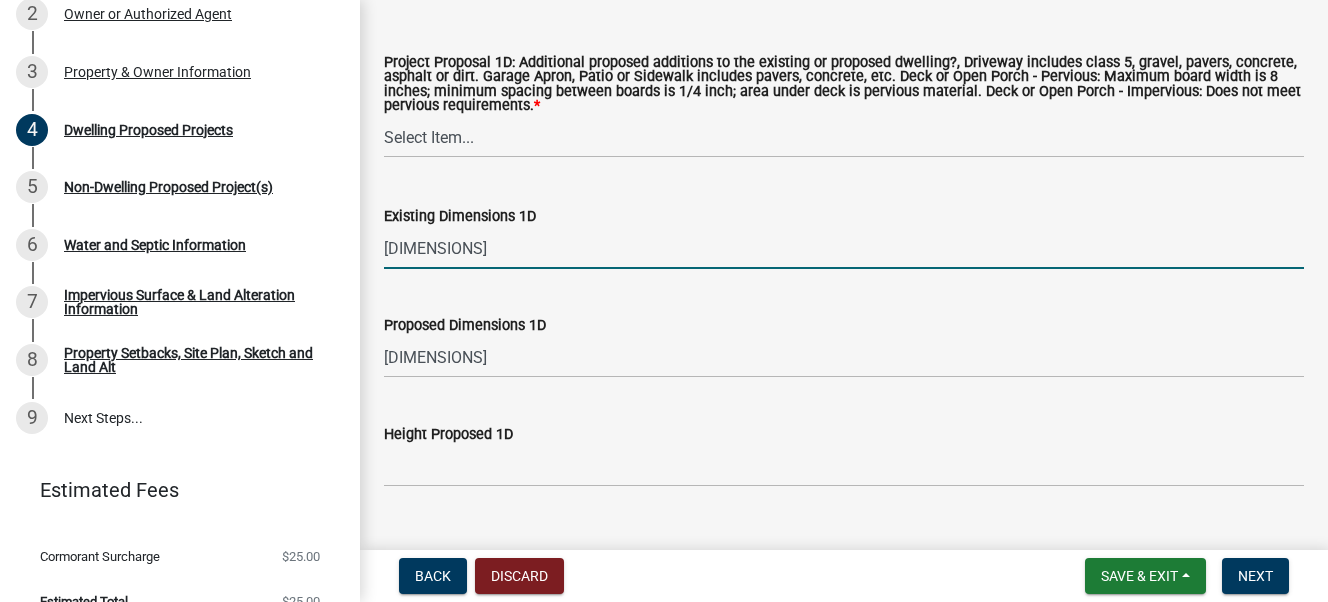 click on "15 x 24" at bounding box center [844, 248] 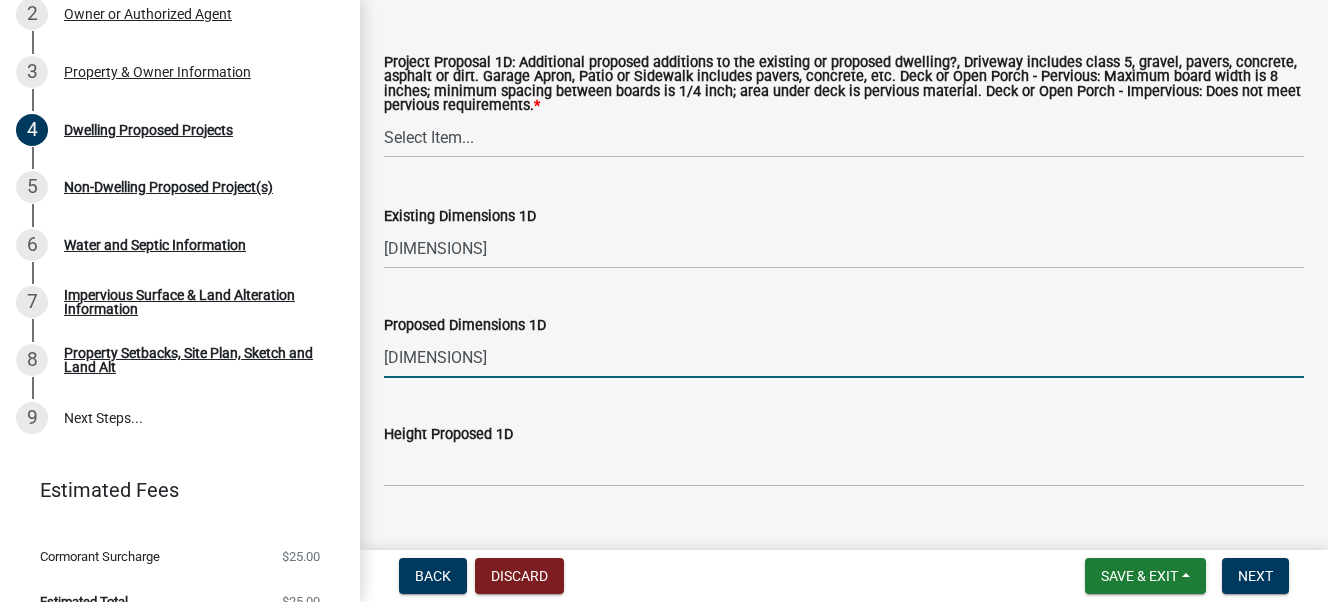 click on "15 x" at bounding box center [844, 357] 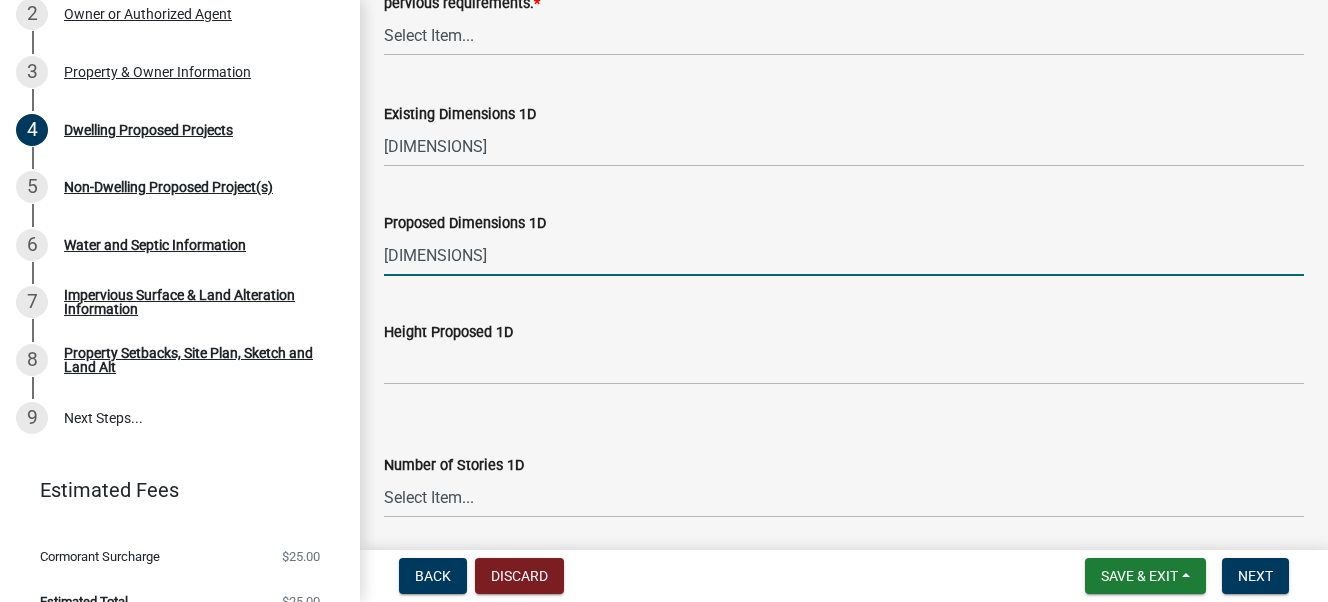 scroll, scrollTop: 5000, scrollLeft: 0, axis: vertical 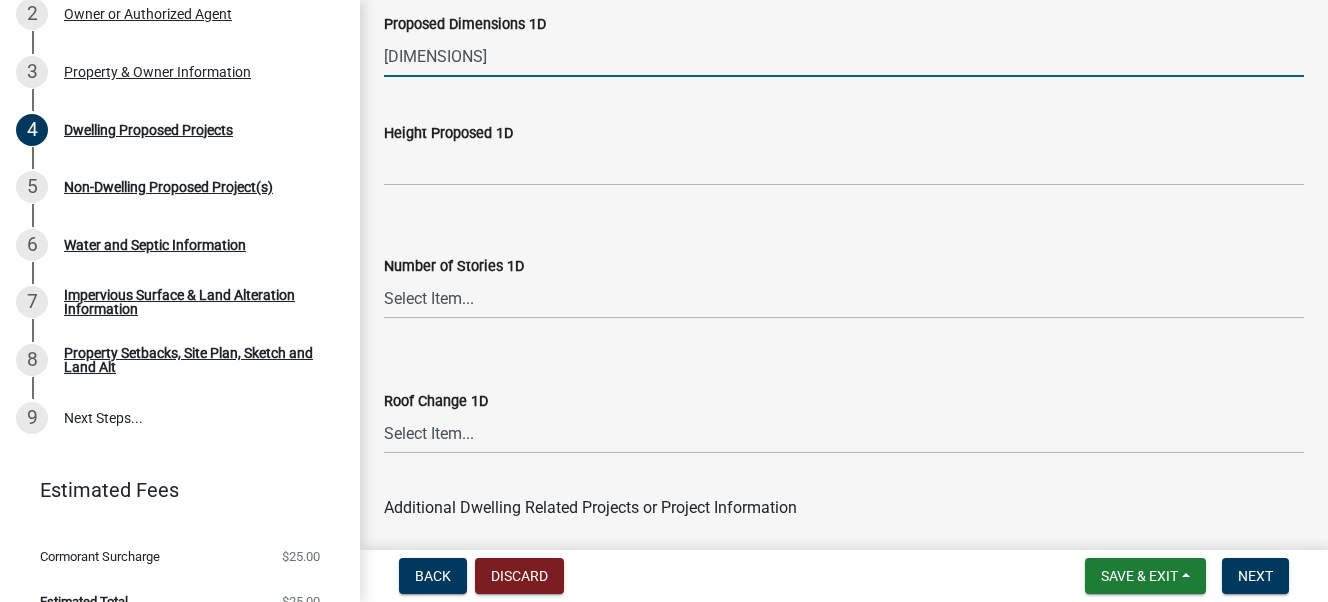 type on "15 x 42" 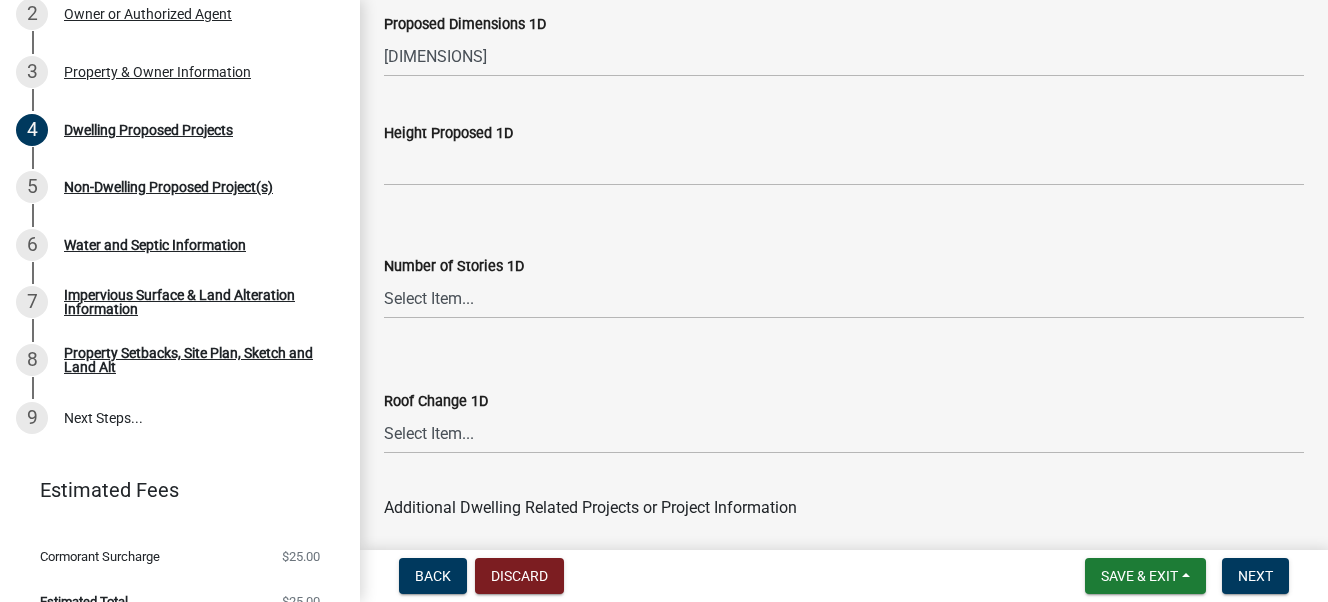 click on "Height Proposed 1D" 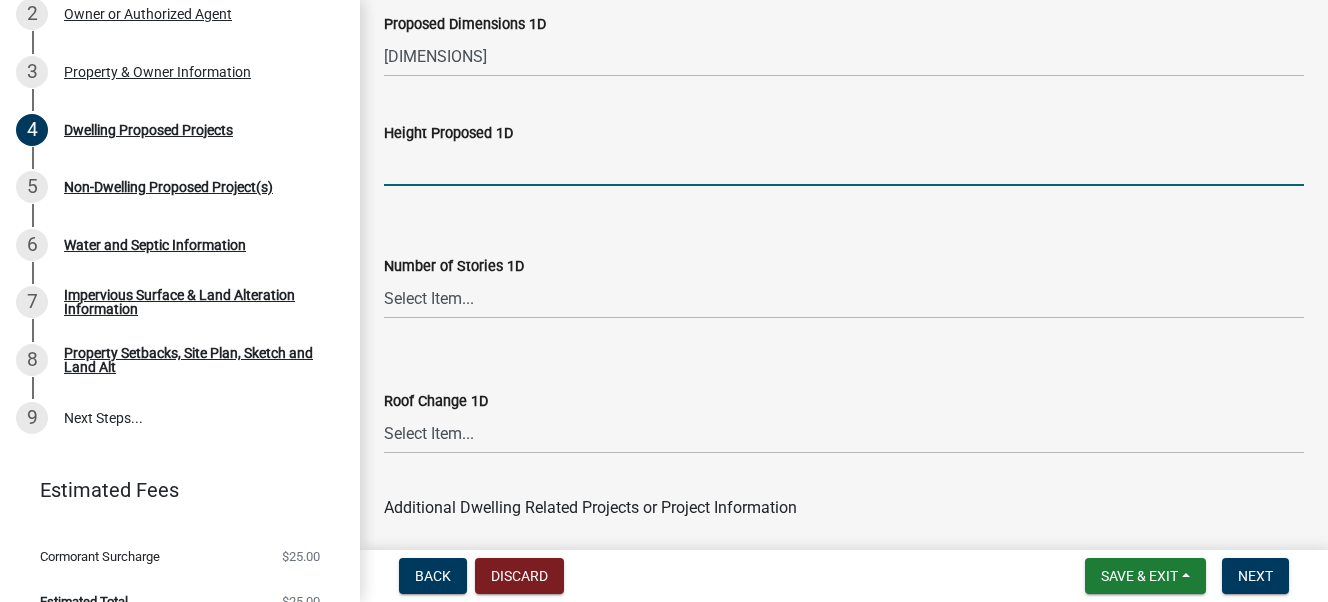 click on "Height Proposed 1D" at bounding box center (844, 165) 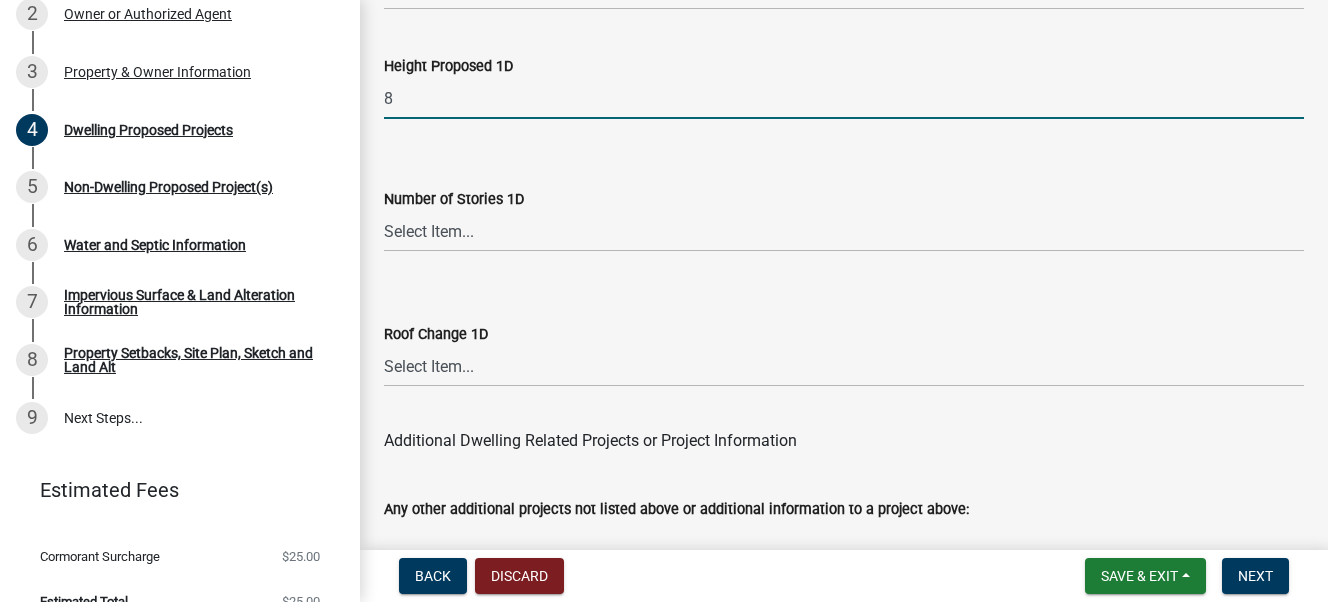 scroll, scrollTop: 5099, scrollLeft: 0, axis: vertical 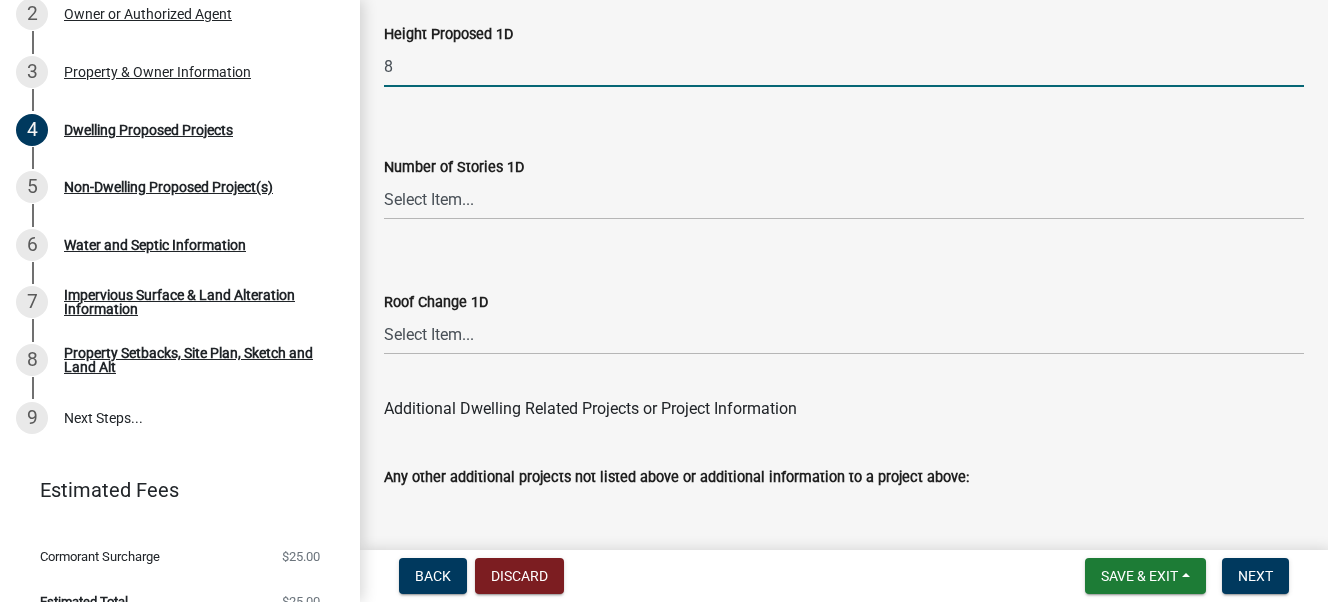 type on "8" 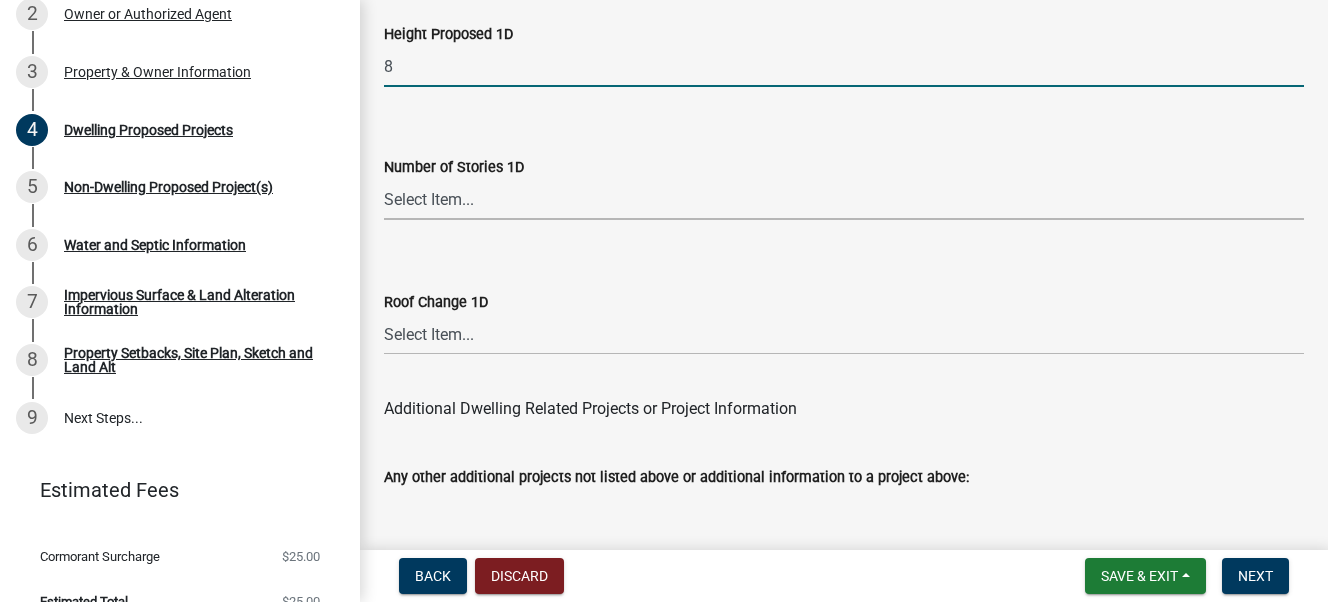 click on "Select Item...   N\A   1   1.25   1.5   1.75   2   2.25   2.5" at bounding box center (844, 199) 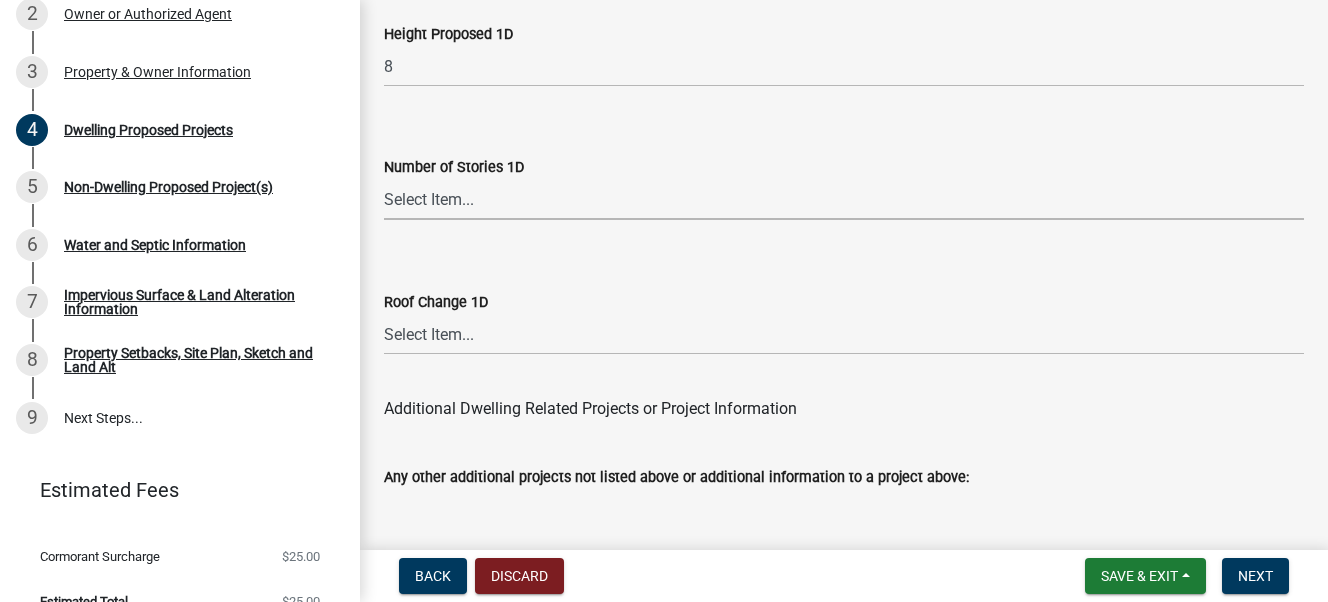 click on "Select Item...   N\A   1   1.25   1.5   1.75   2   2.25   2.5" at bounding box center [844, 199] 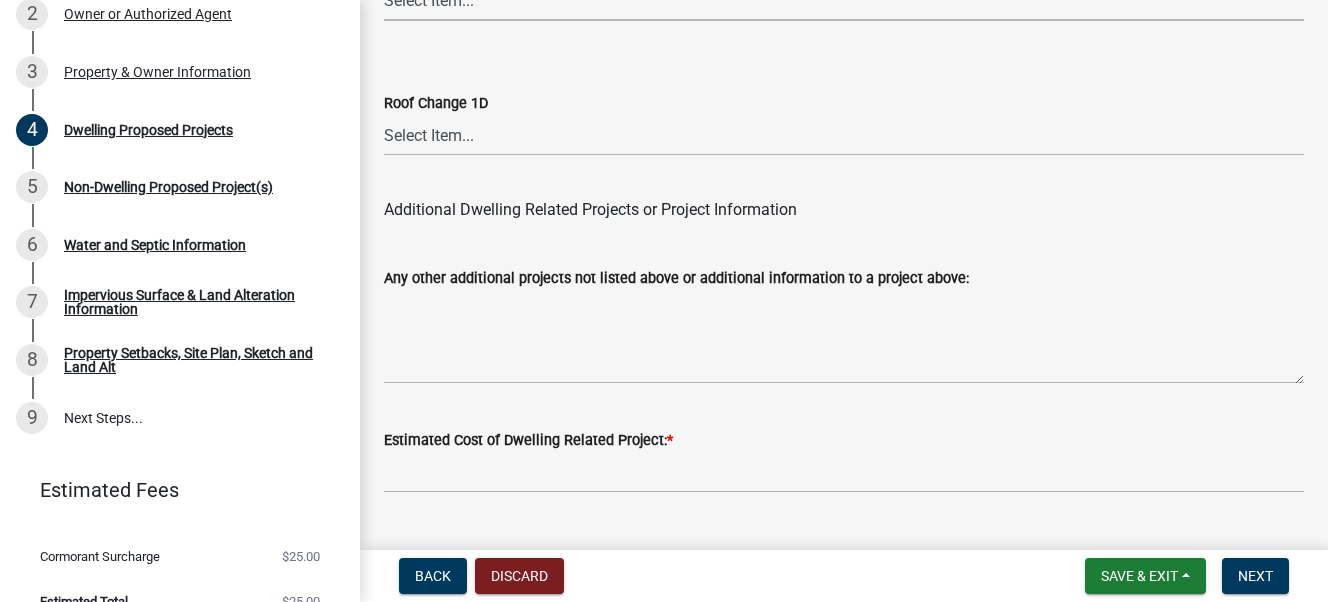scroll, scrollTop: 5300, scrollLeft: 0, axis: vertical 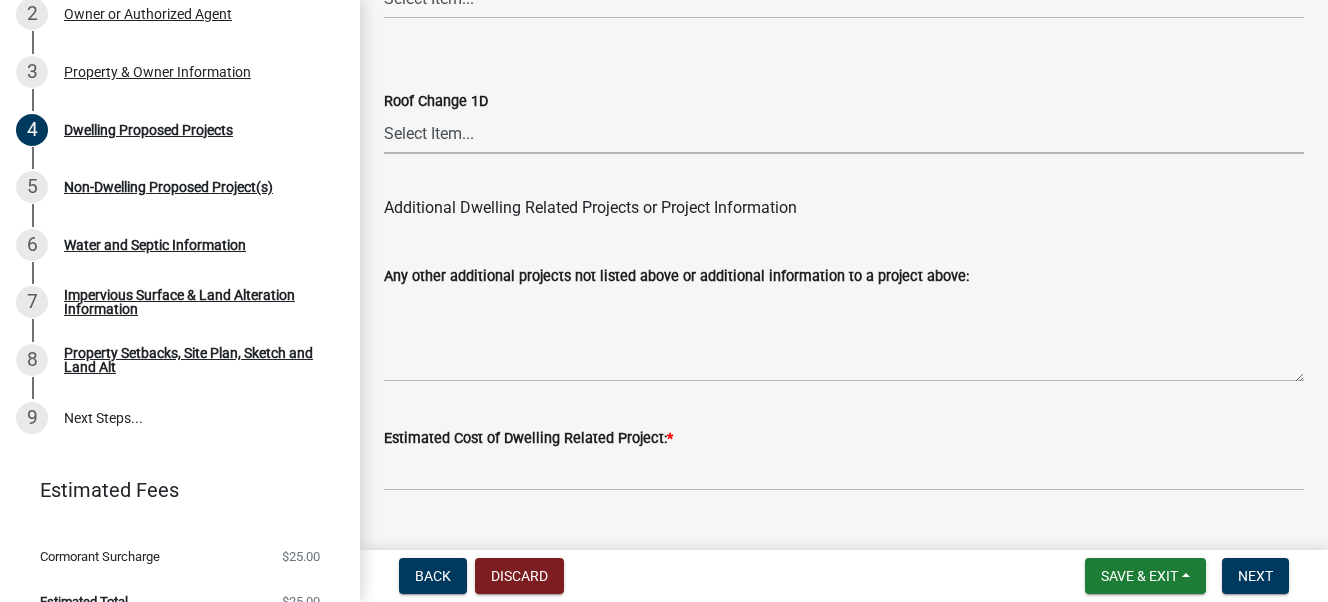 click on "Select Item...   N/A   Yes   No" at bounding box center (844, 133) 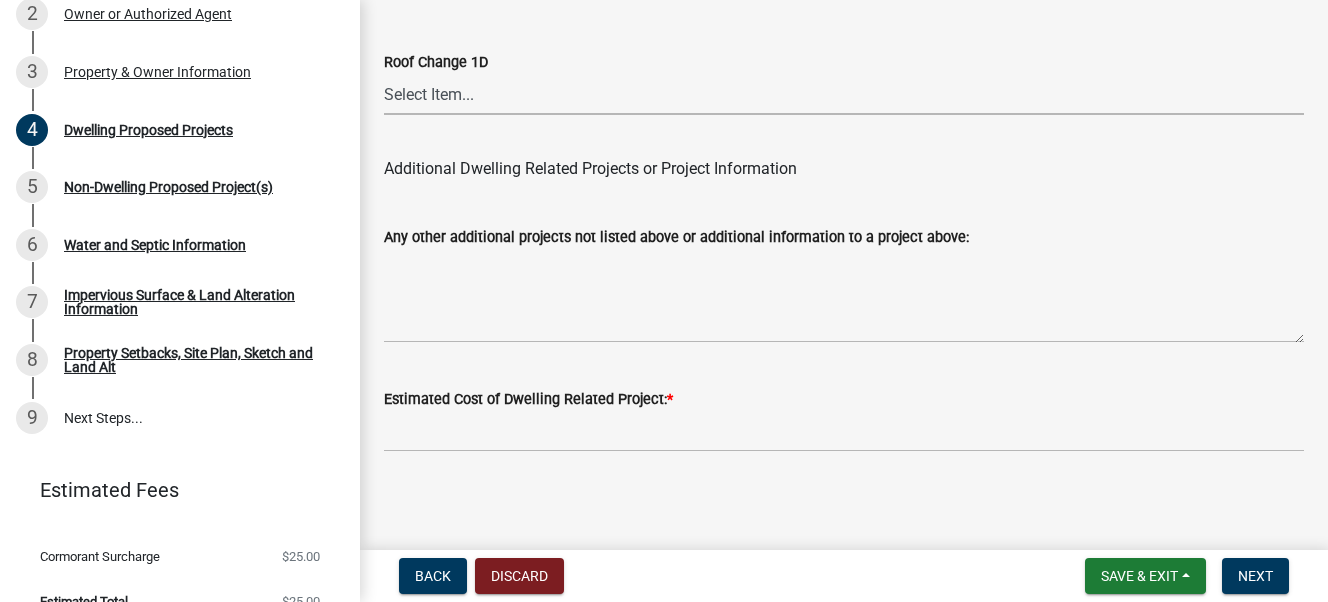 scroll, scrollTop: 5369, scrollLeft: 0, axis: vertical 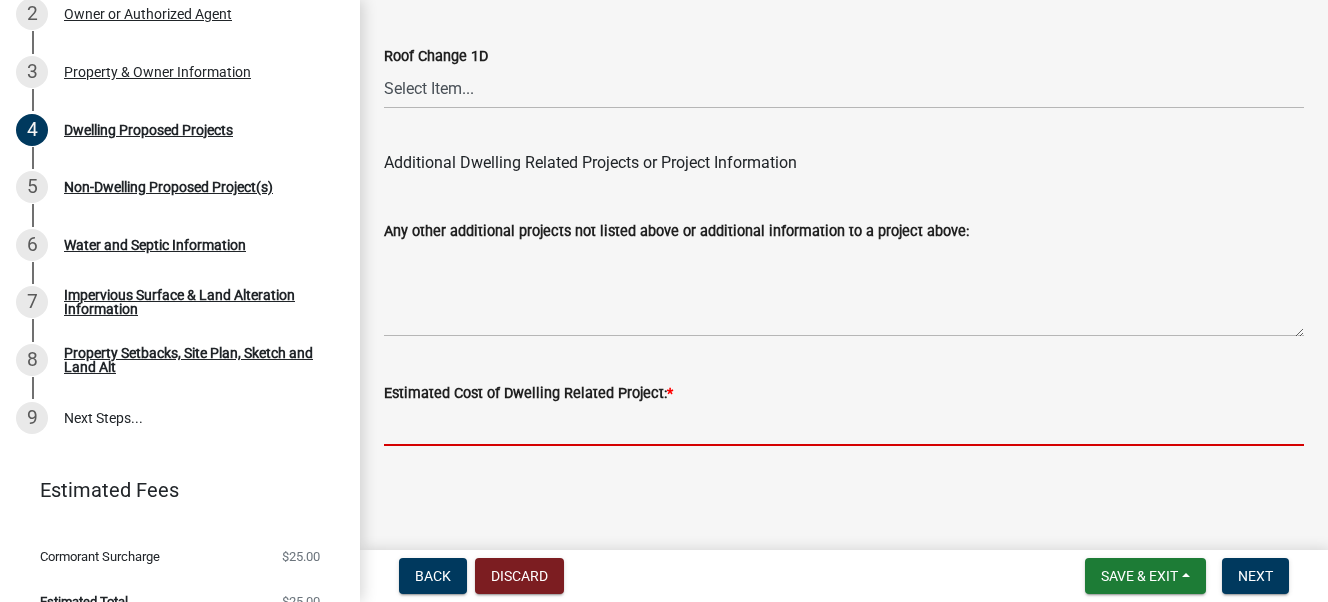 click 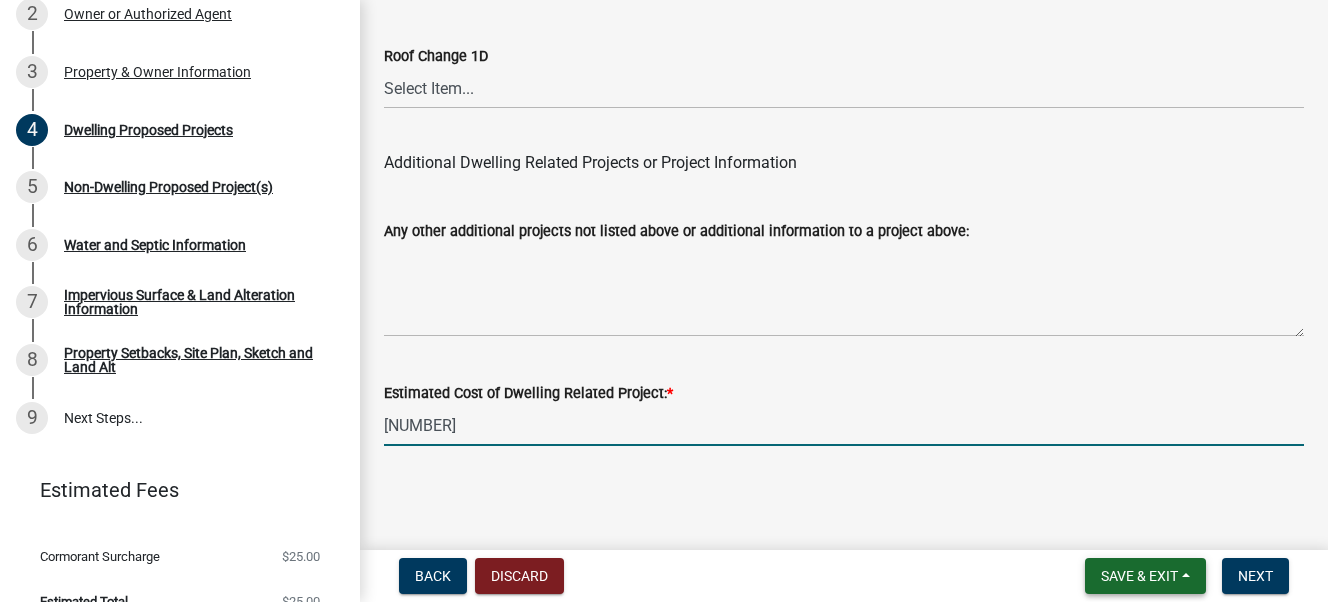 type on "75000" 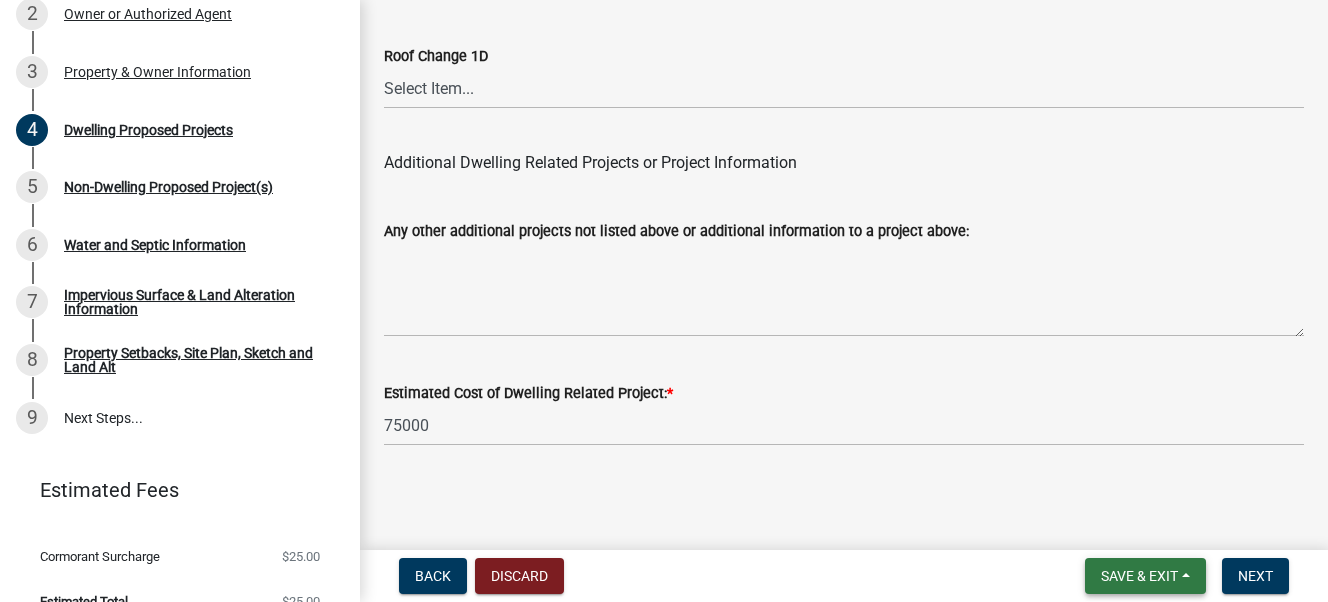 click on "Save & Exit" at bounding box center [1139, 576] 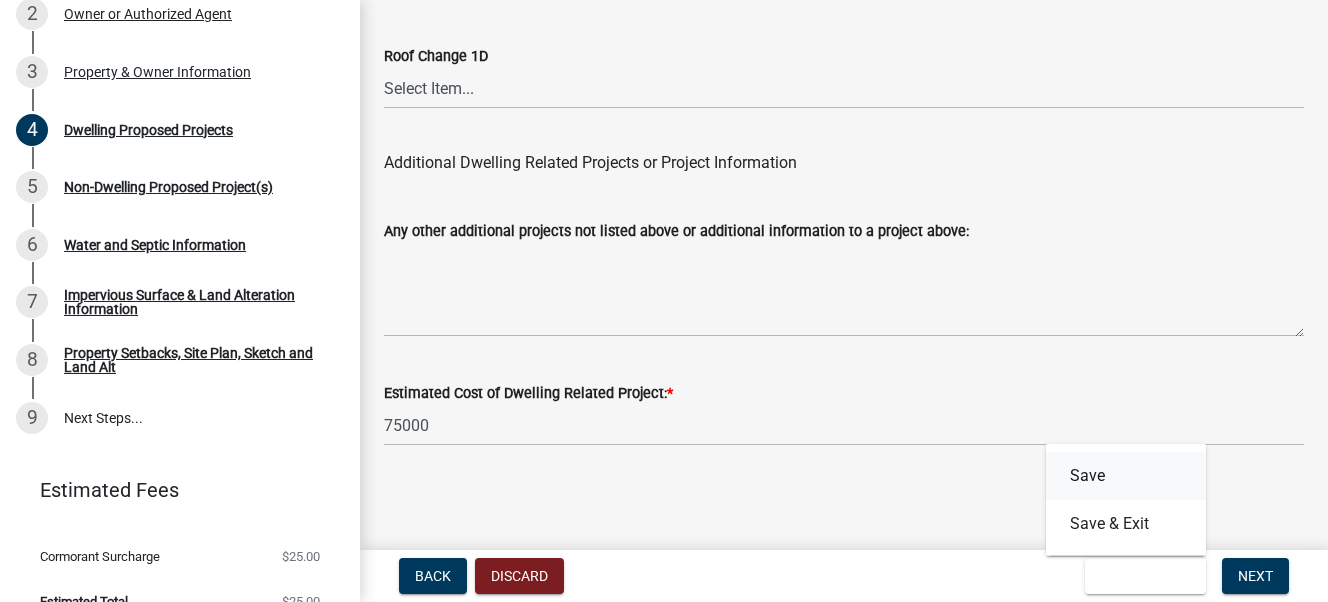 click on "Save" at bounding box center [1126, 476] 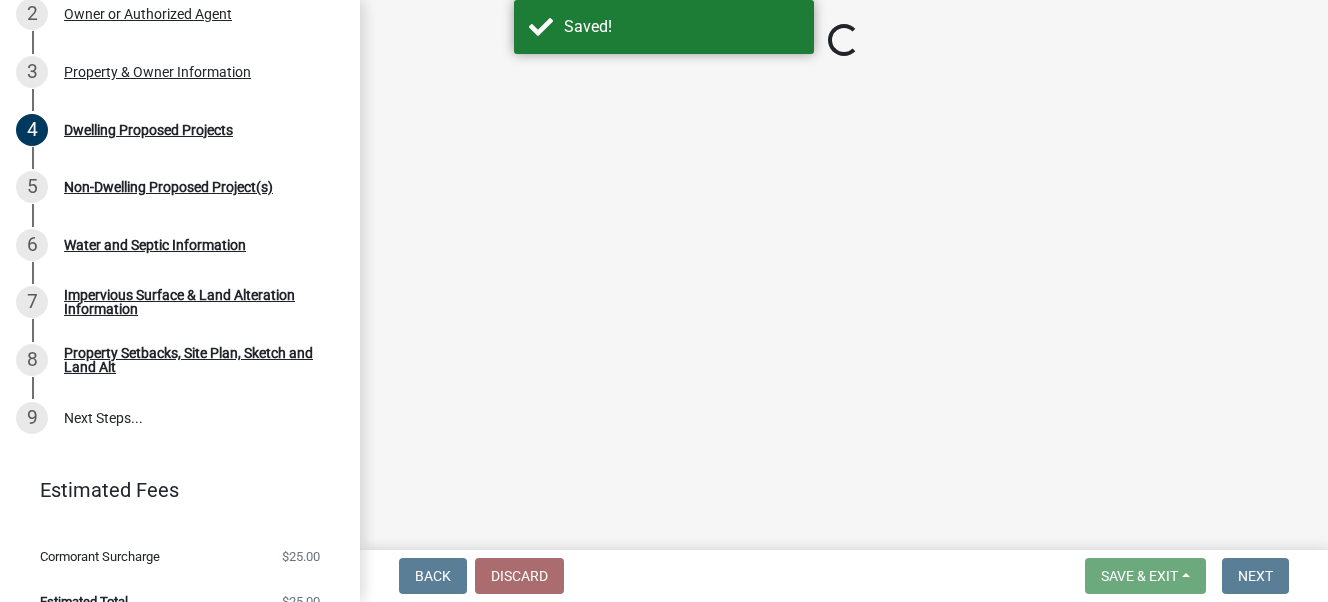 select on "b76c2e3f-c59d-4748-8205-29623accd873" 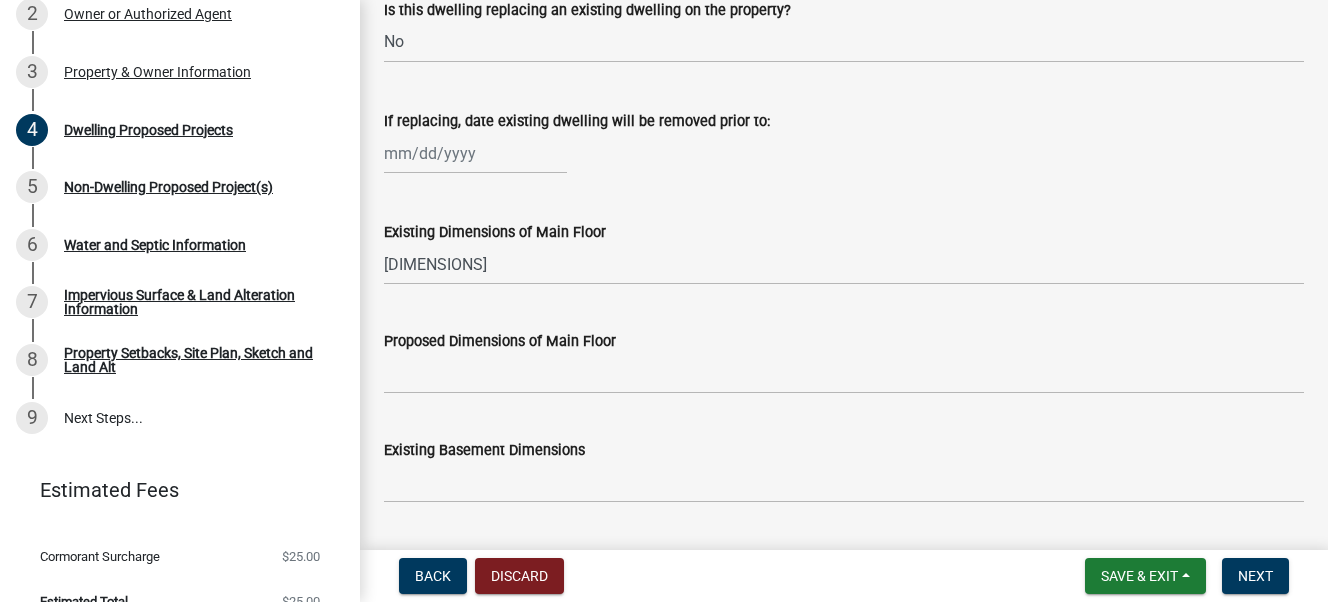 scroll, scrollTop: 800, scrollLeft: 0, axis: vertical 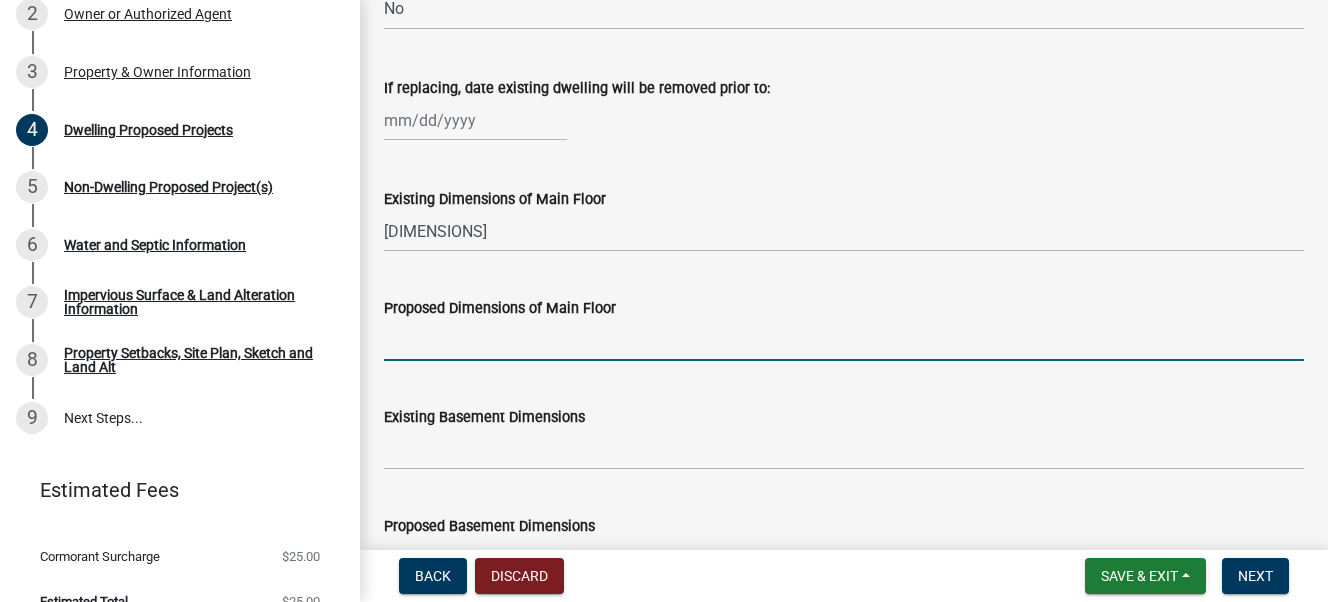 click on "Proposed Dimensions of Main Floor" at bounding box center [844, 340] 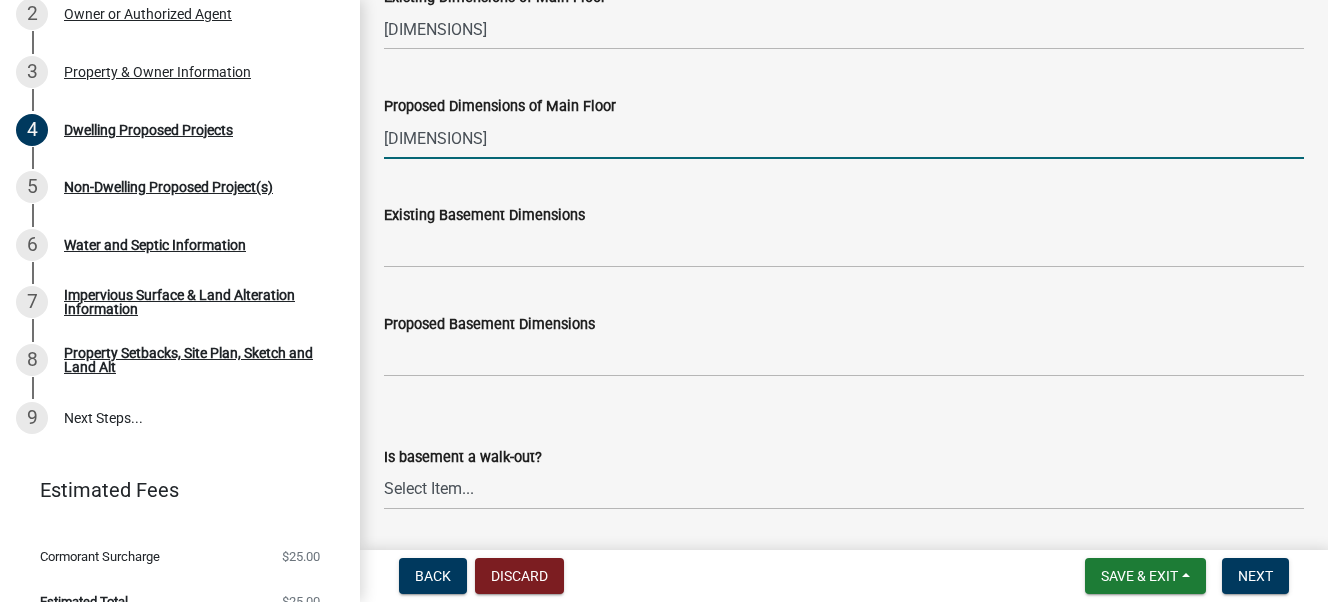 scroll, scrollTop: 1099, scrollLeft: 0, axis: vertical 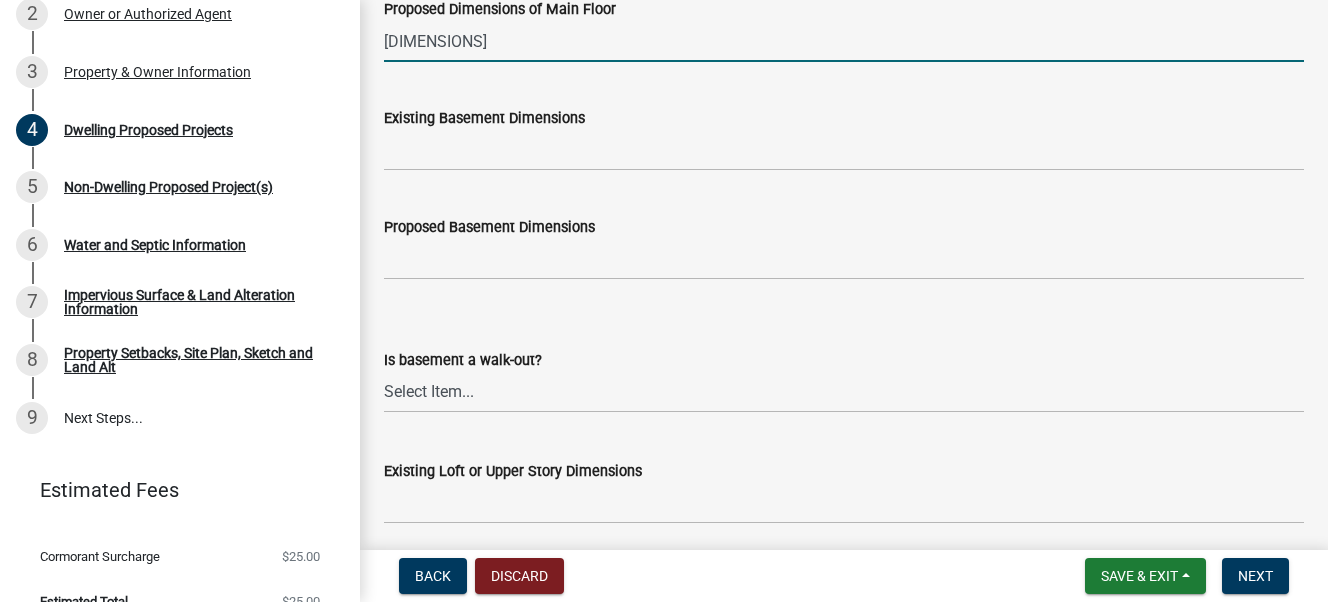 type on "28 x 64" 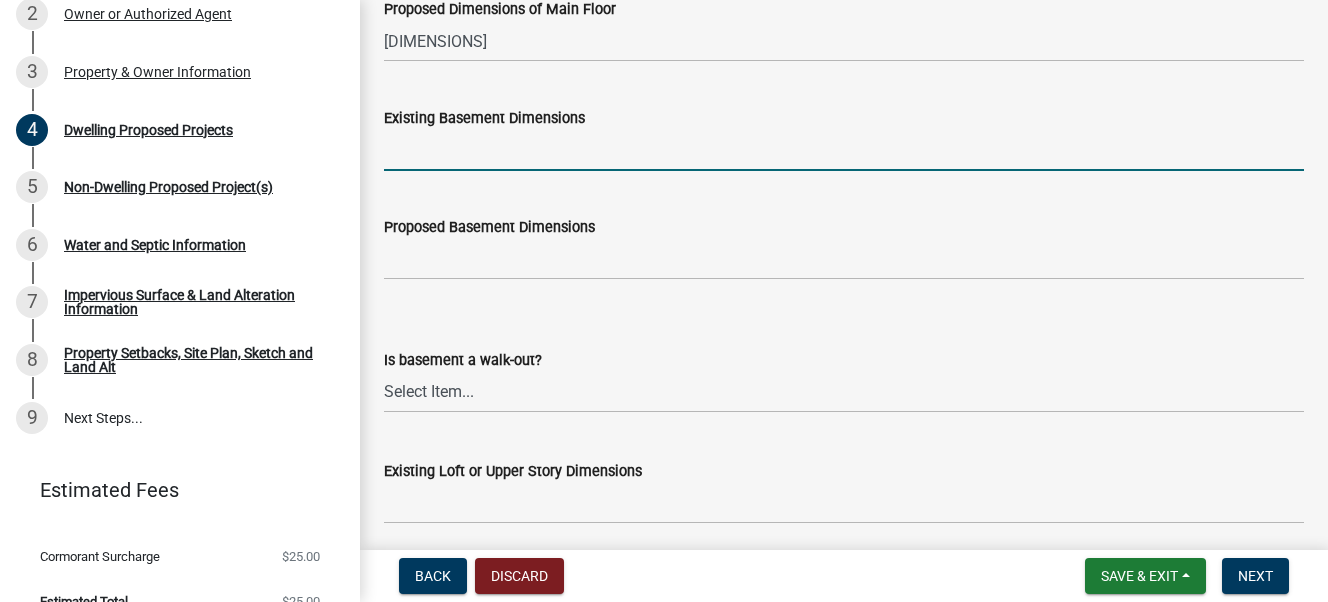click on "Existing Basement Dimensions" at bounding box center (844, 150) 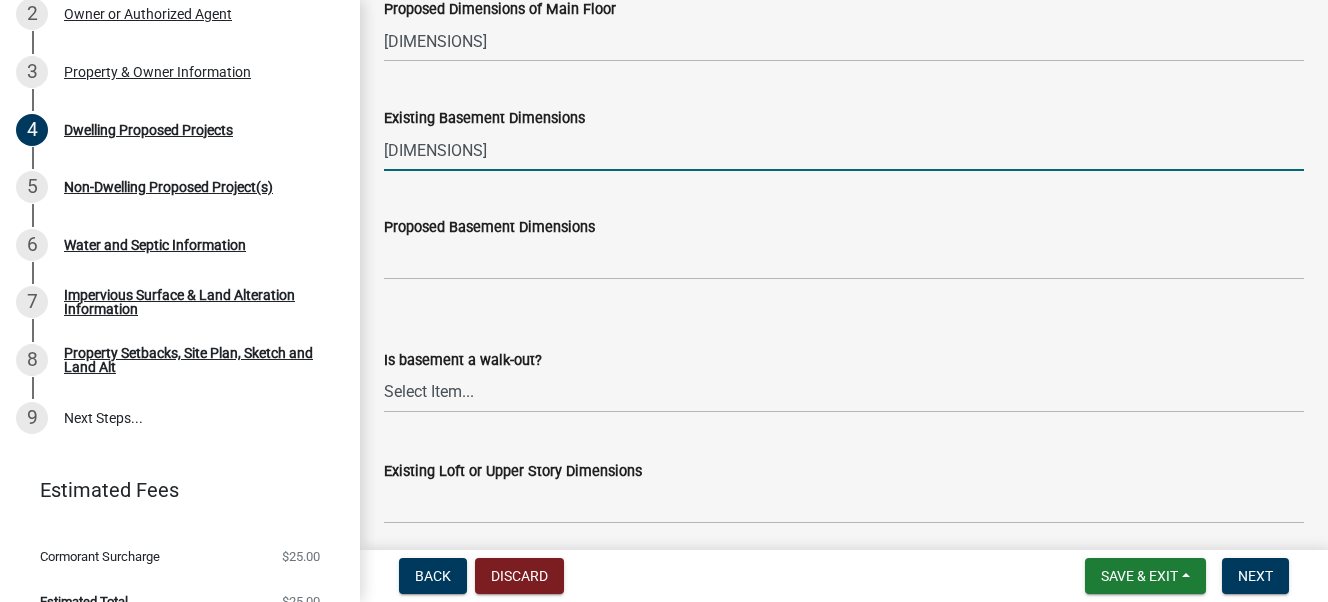 click on "28 x64" at bounding box center (844, 150) 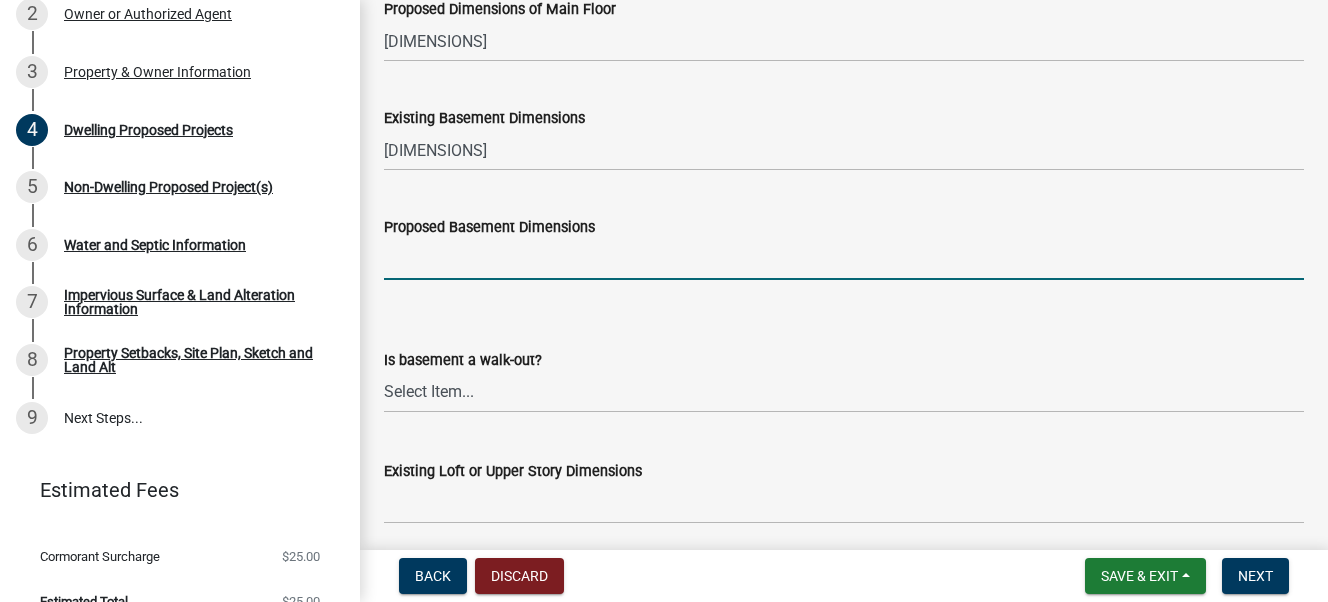 click on "Proposed Basement Dimensions" at bounding box center (844, 259) 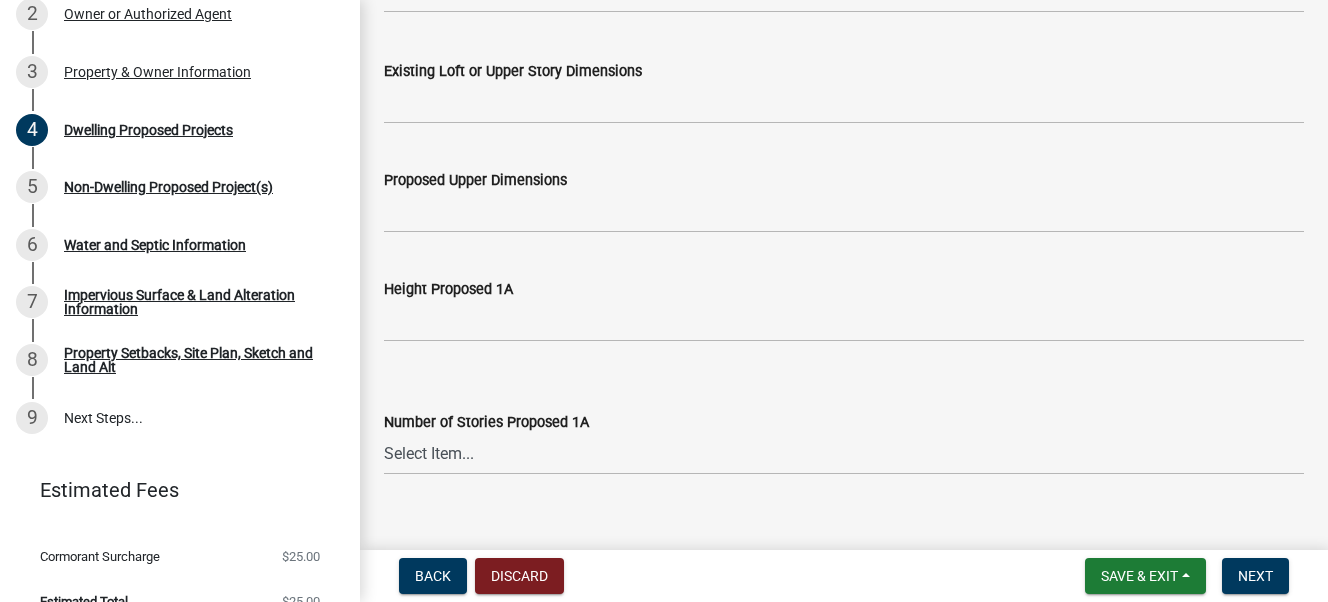 scroll, scrollTop: 1800, scrollLeft: 0, axis: vertical 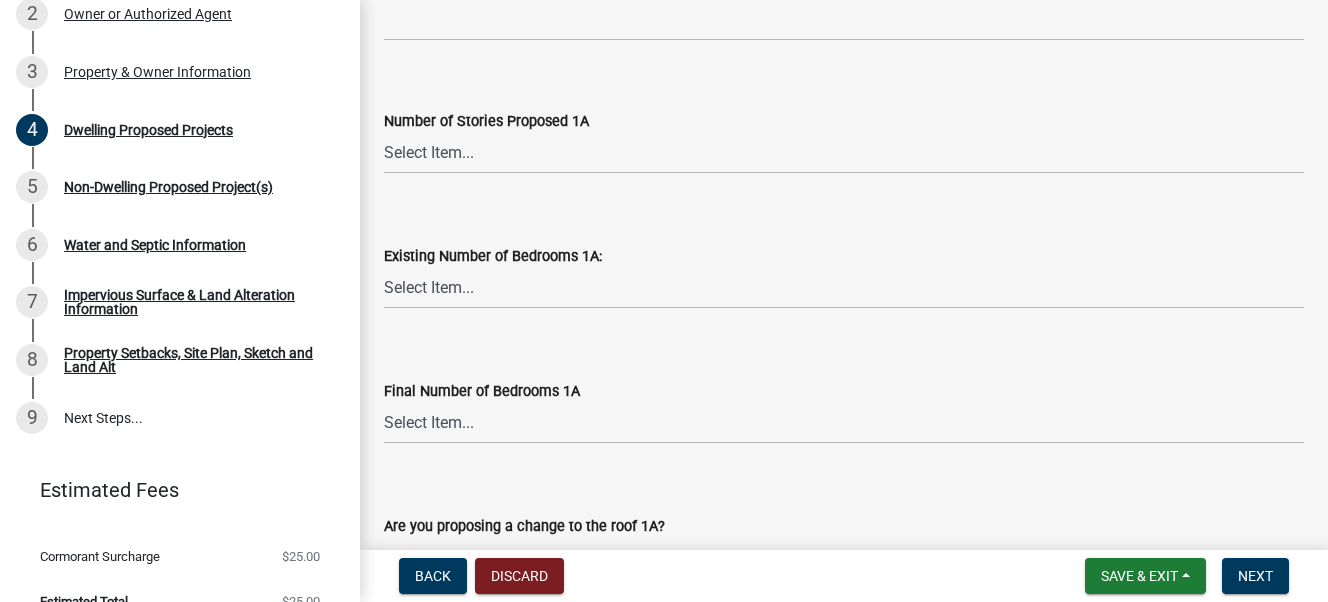 type on "28 x 64" 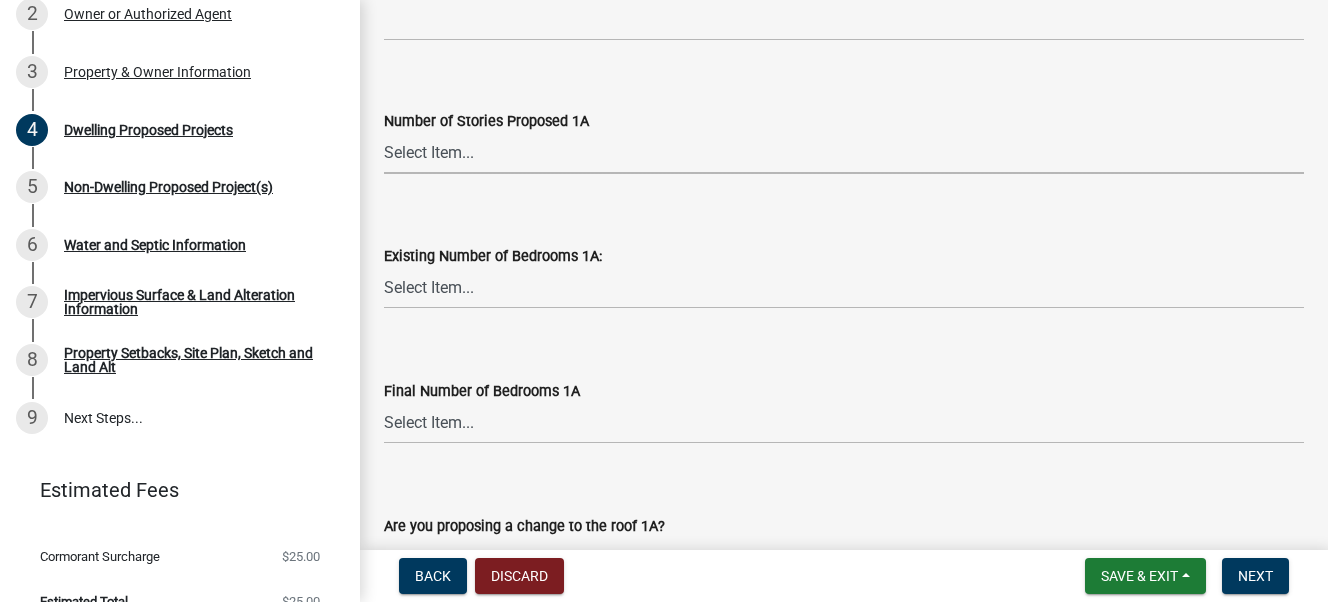 click on "Select Item...   N/A   1   1.25   1.5   1.75   2   2.25   2.5" at bounding box center [844, 153] 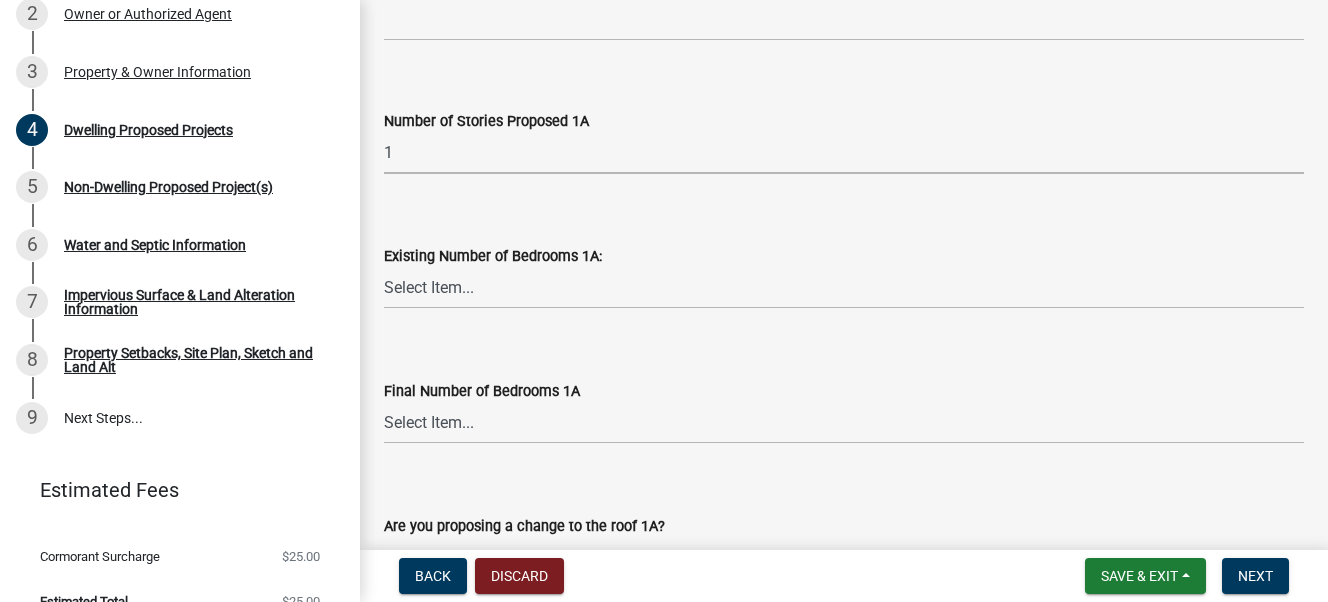 click on "Select Item...   N/A   1   1.25   1.5   1.75   2   2.25   2.5" at bounding box center [844, 153] 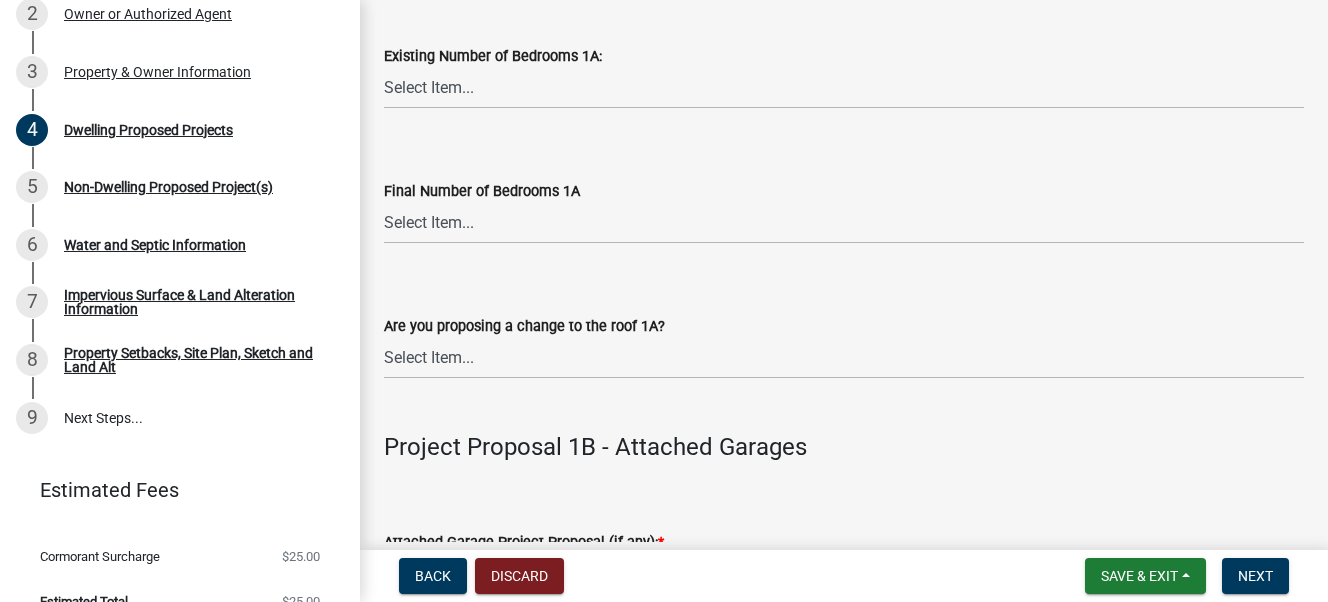 scroll, scrollTop: 1899, scrollLeft: 0, axis: vertical 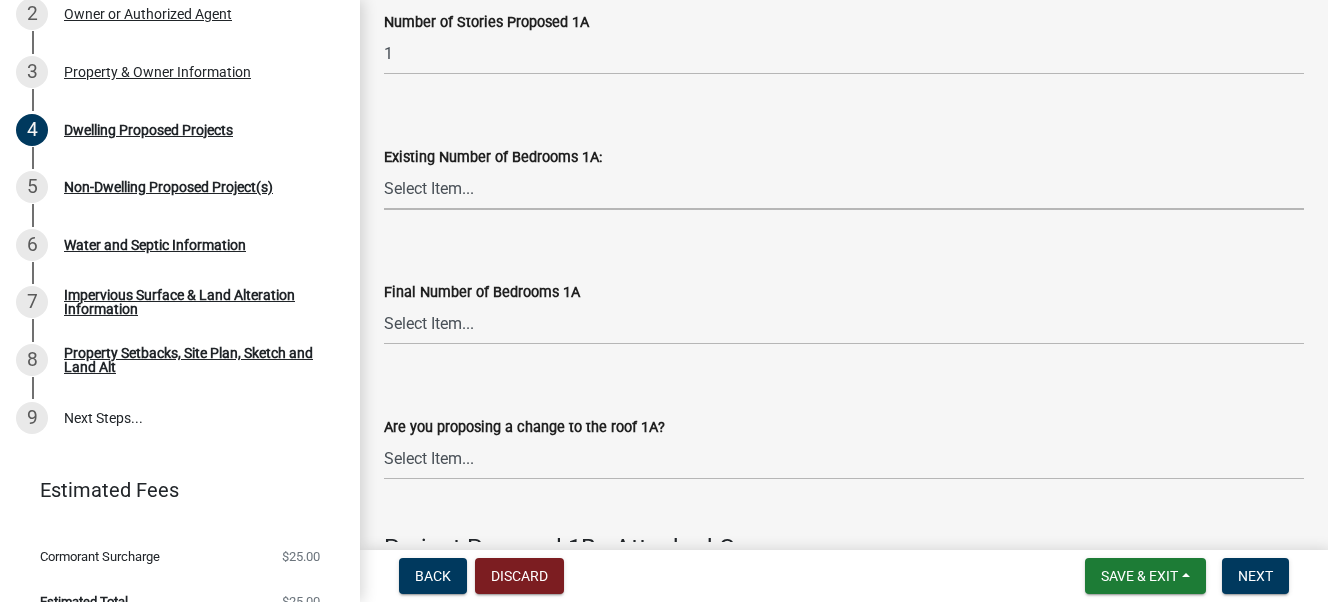 click on "Select Item...   0   1   2   3   4   5   6   7   8" at bounding box center (844, 189) 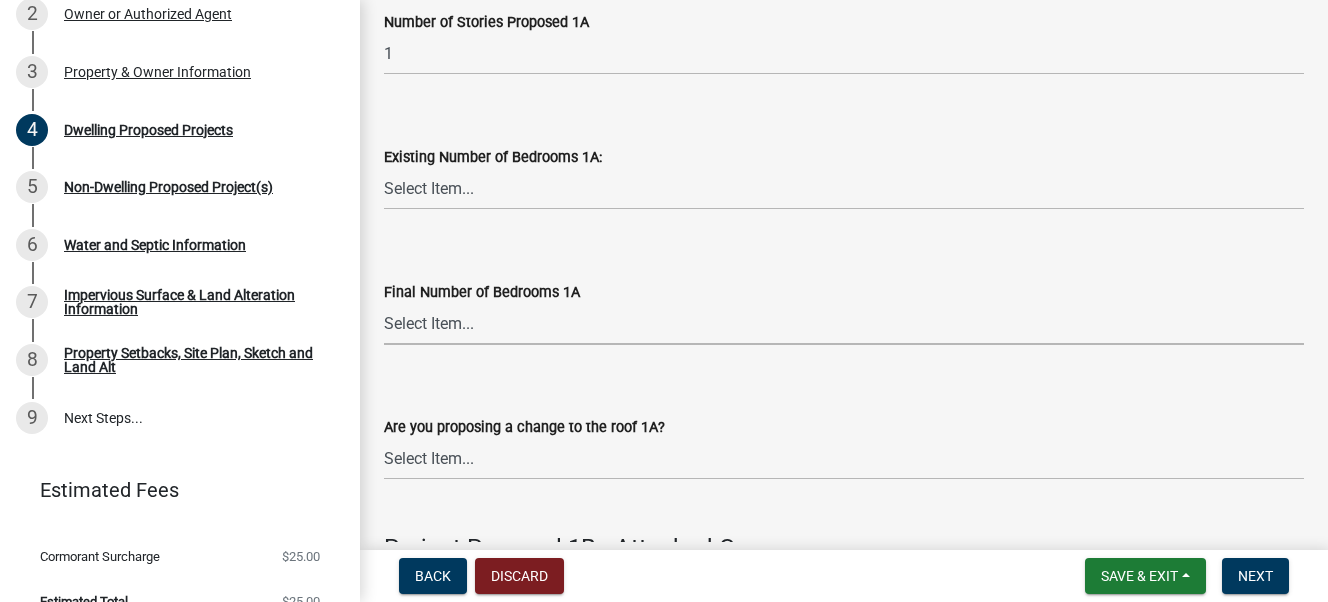 click on "Select Item...   0   1   2   3   4   5   6   7   8" at bounding box center (844, 324) 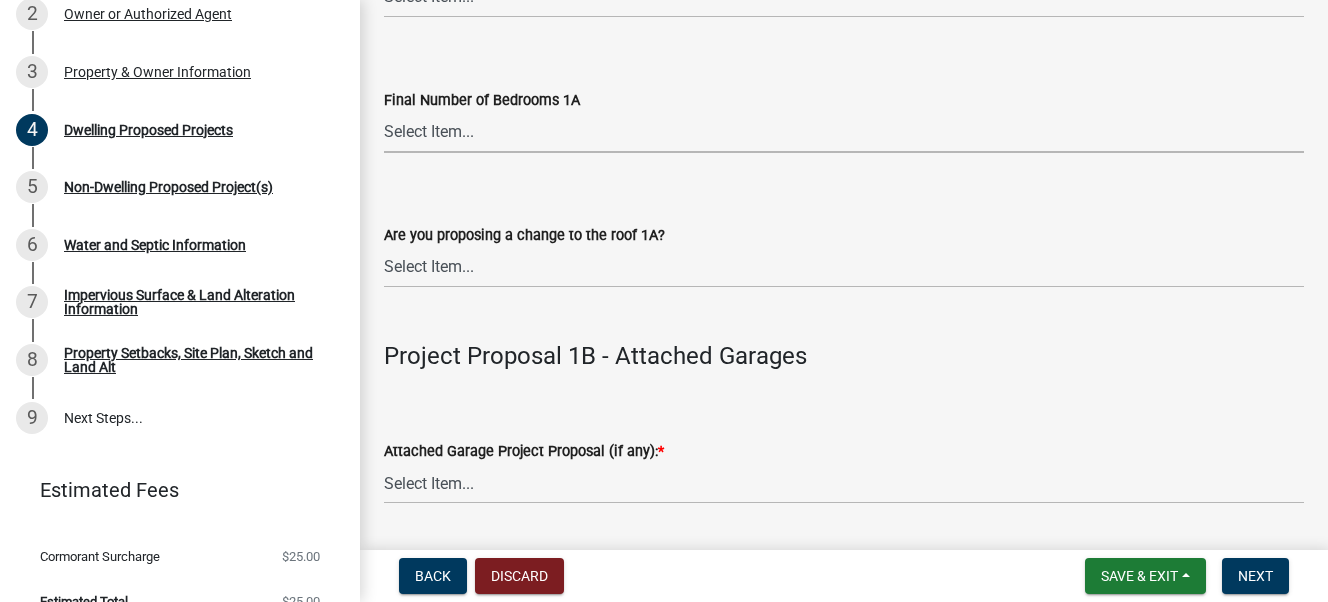 scroll, scrollTop: 2100, scrollLeft: 0, axis: vertical 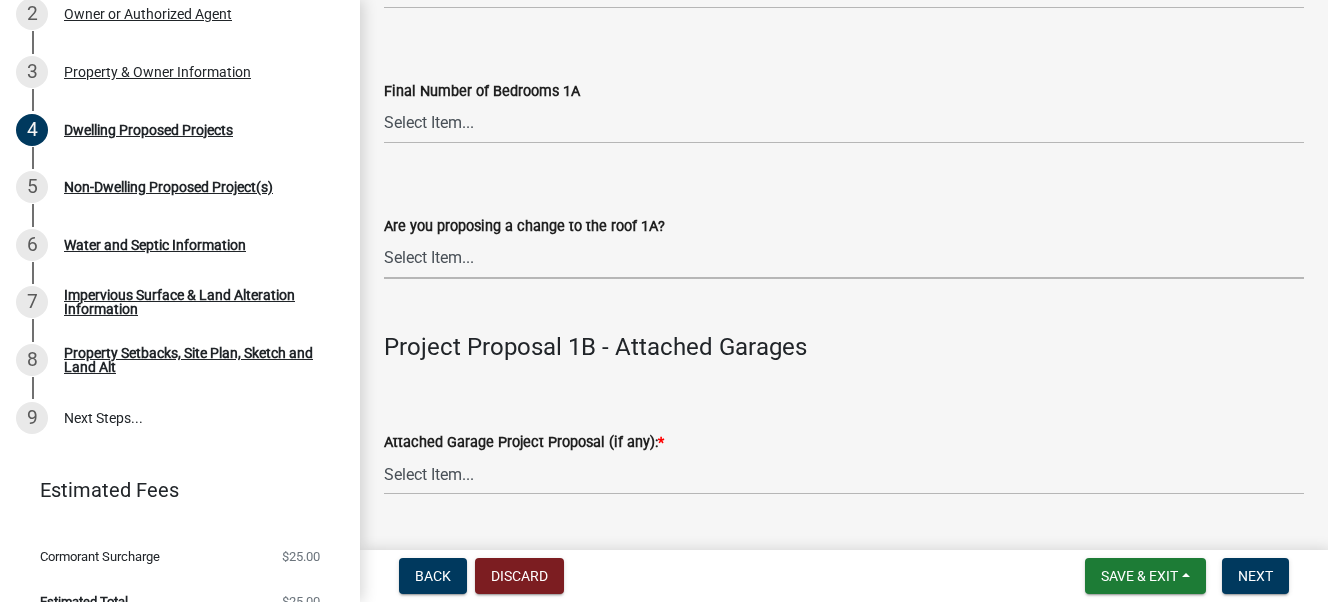 click on "Select Item...   N/A   Yes   No" at bounding box center [844, 258] 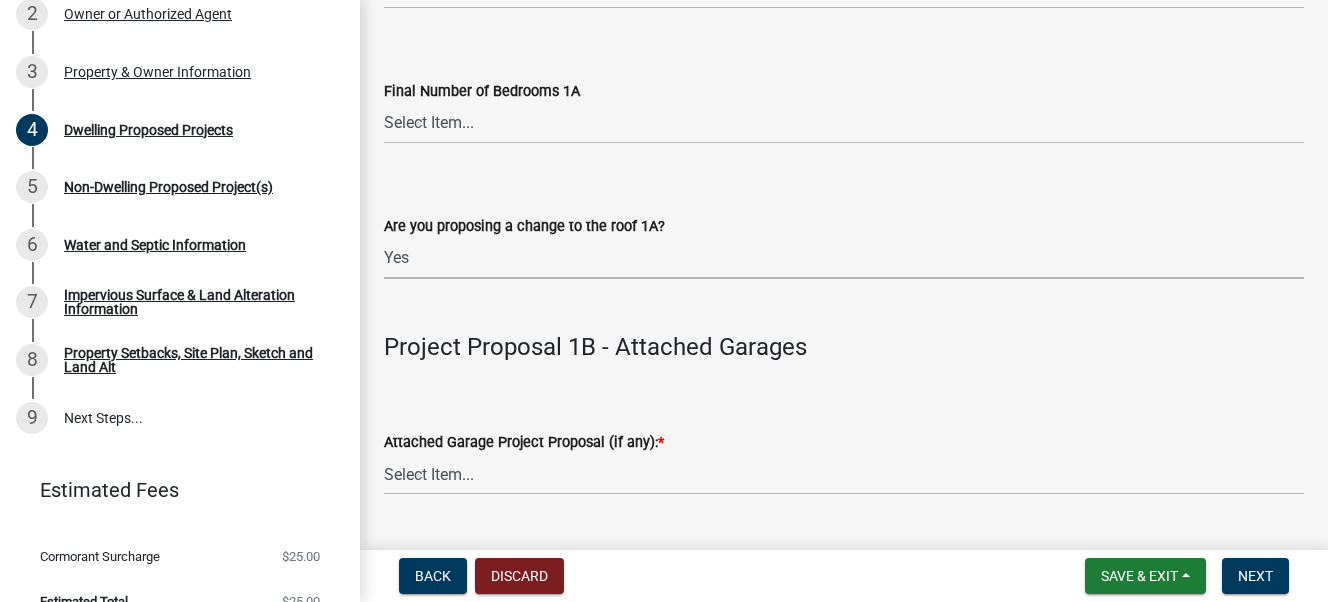 click on "Select Item...   N/A   Yes   No" at bounding box center [844, 258] 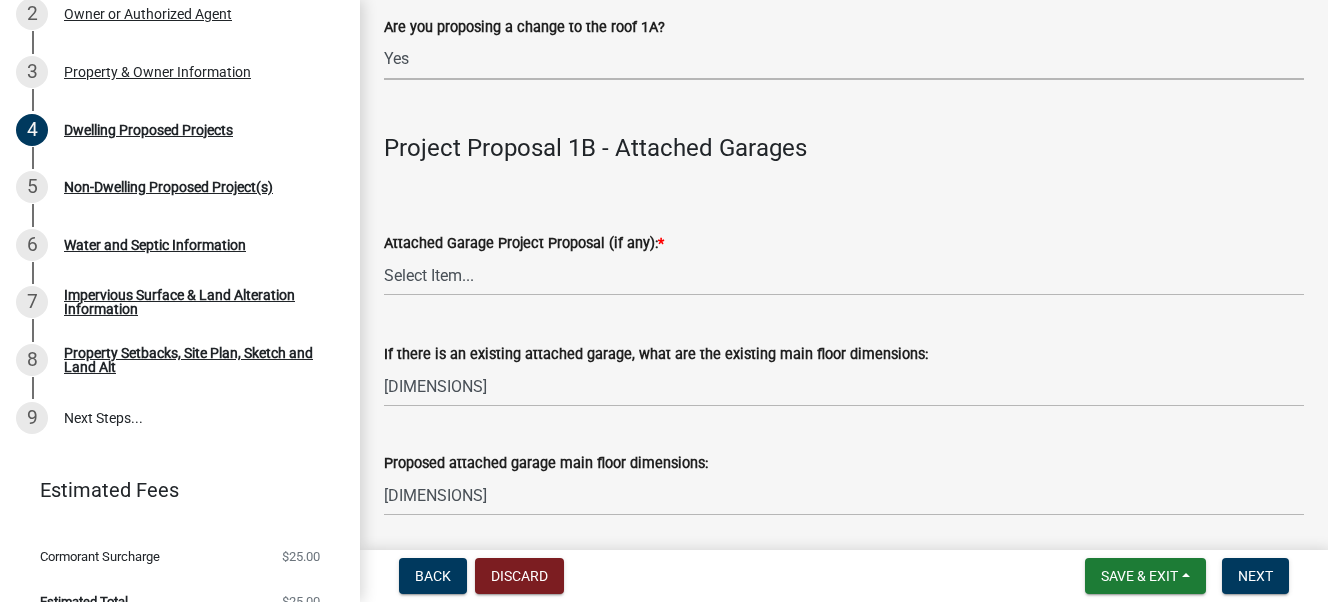 scroll, scrollTop: 2000, scrollLeft: 0, axis: vertical 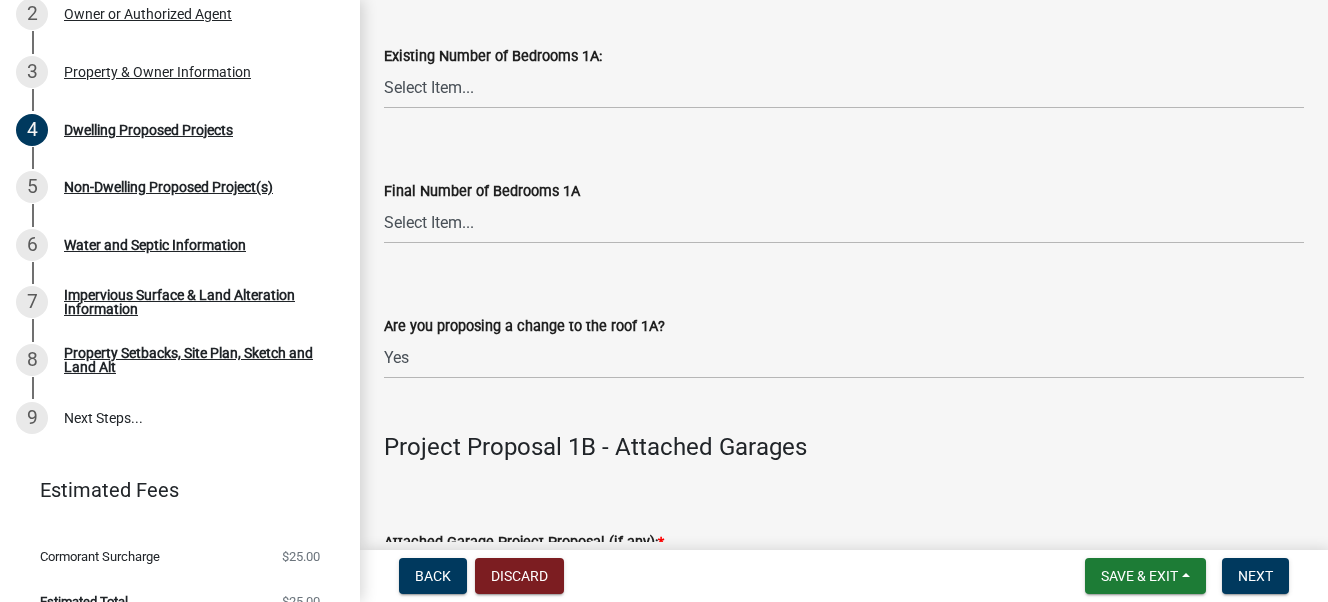 click on "Are you proposing a change to the roof 1A?" 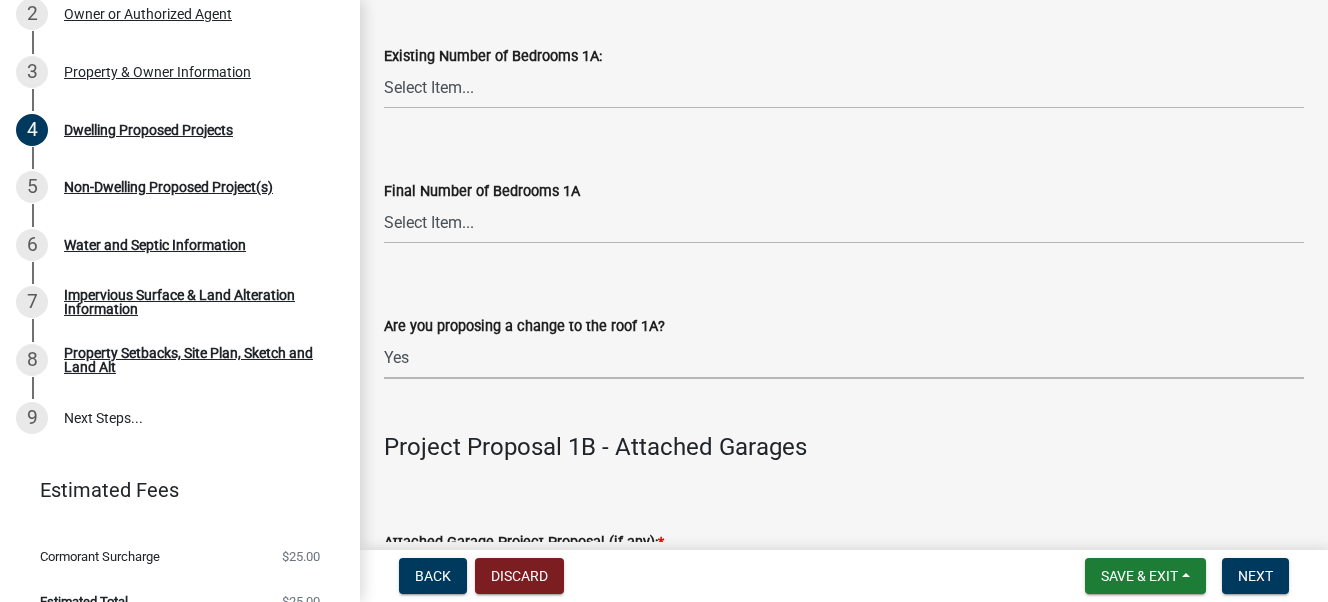 click on "Select Item...   N/A   Yes   No" at bounding box center [844, 358] 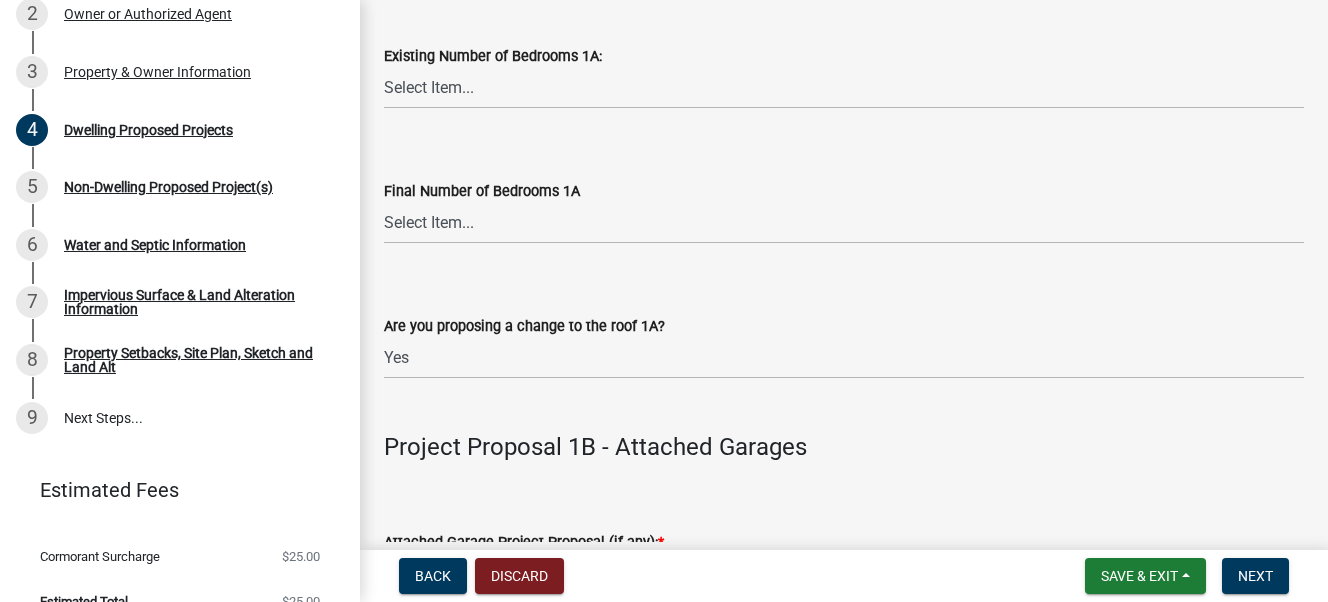 click on "Are you proposing a change to the roof 1A?" 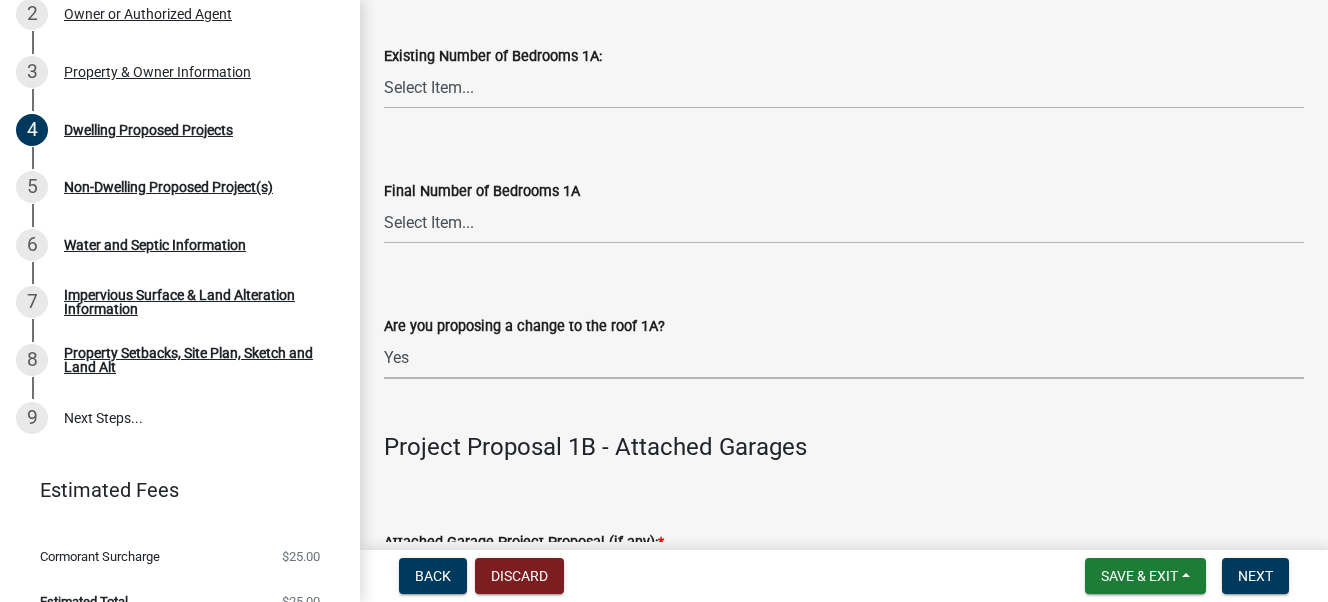 click on "Select Item...   N/A   Yes   No" at bounding box center [844, 358] 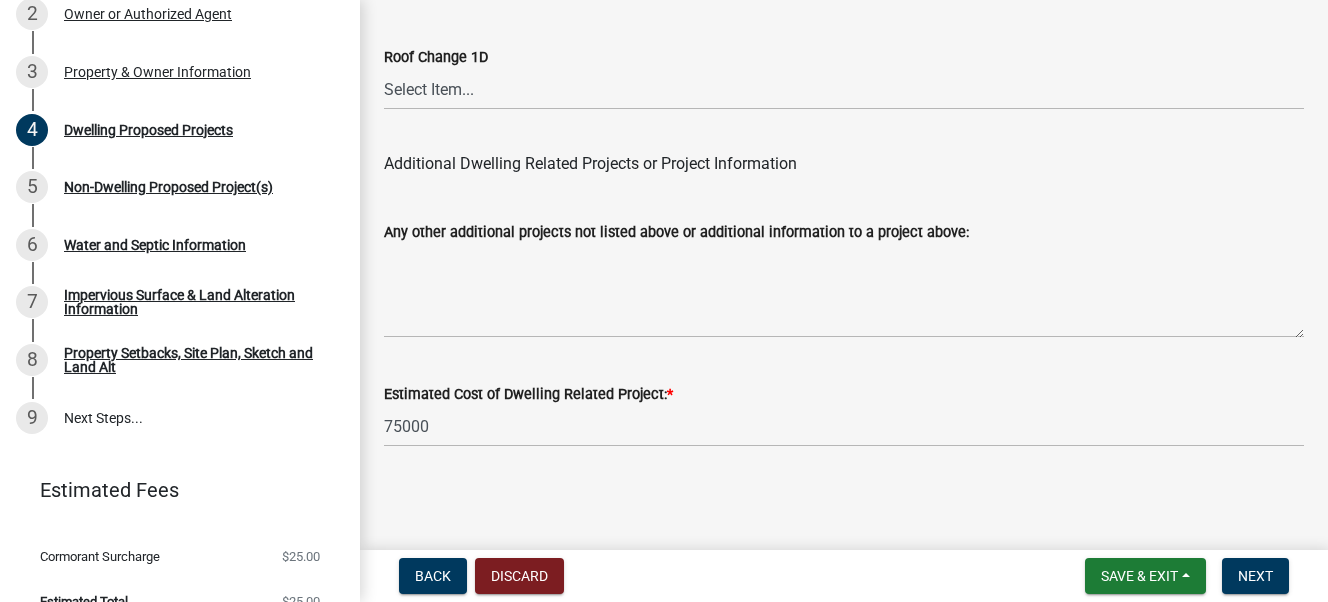 scroll, scrollTop: 5369, scrollLeft: 0, axis: vertical 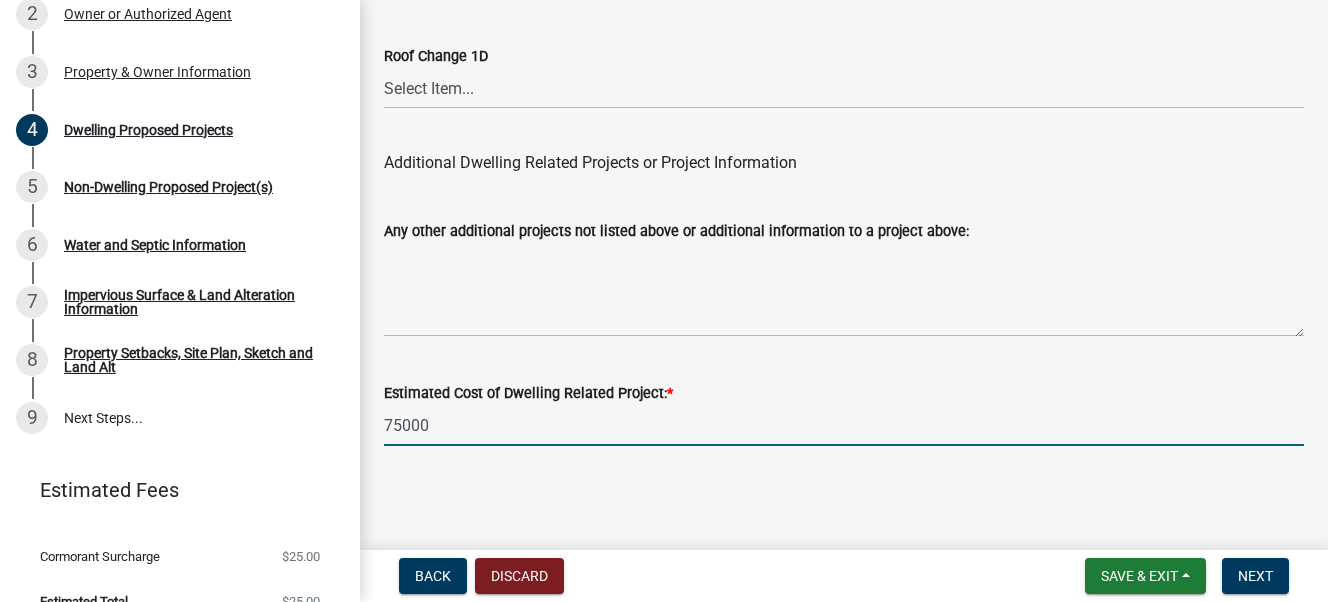 click on "75000" 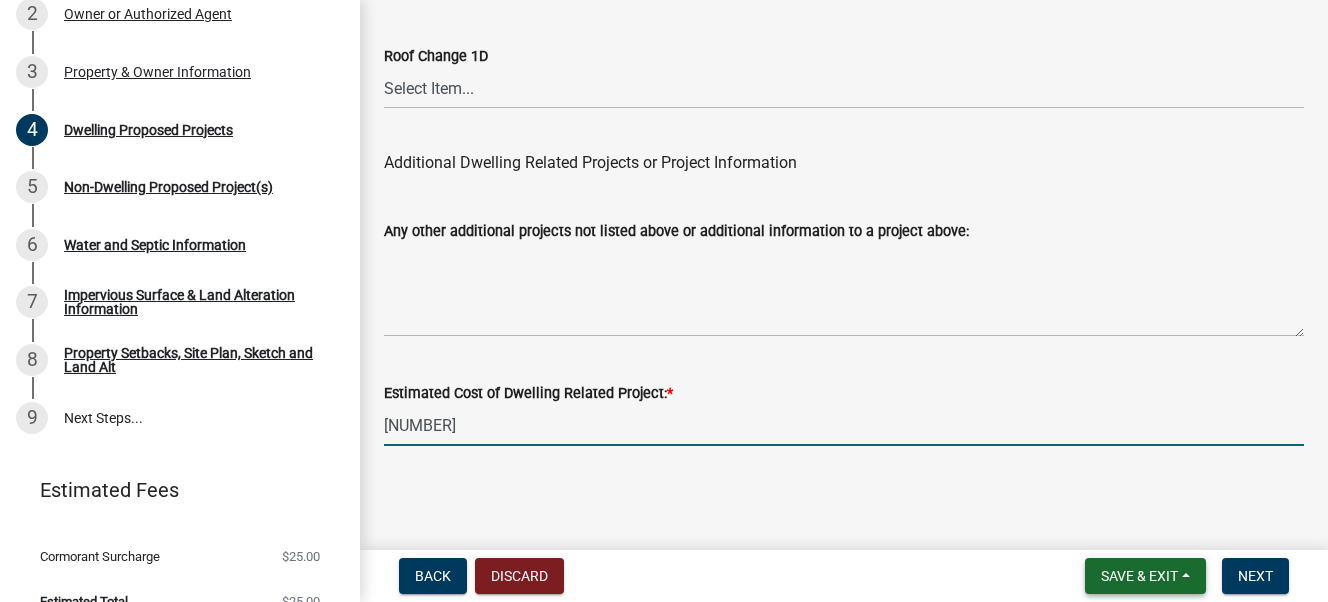 type on "75000" 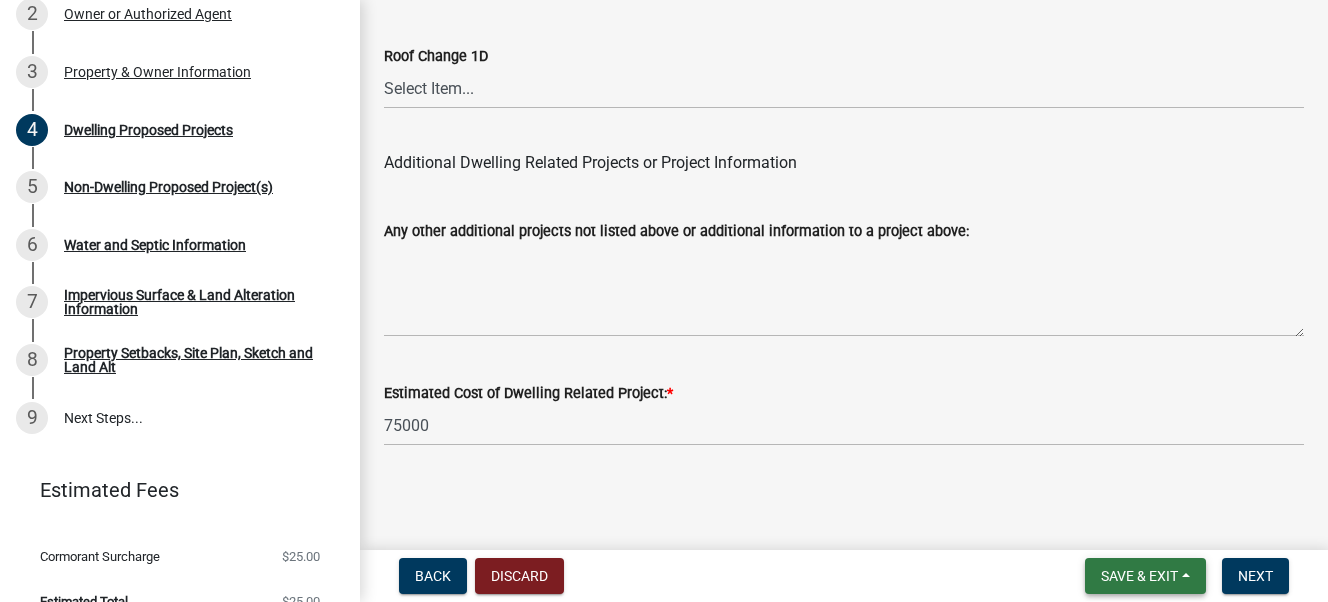 click on "Save & Exit" at bounding box center (1139, 576) 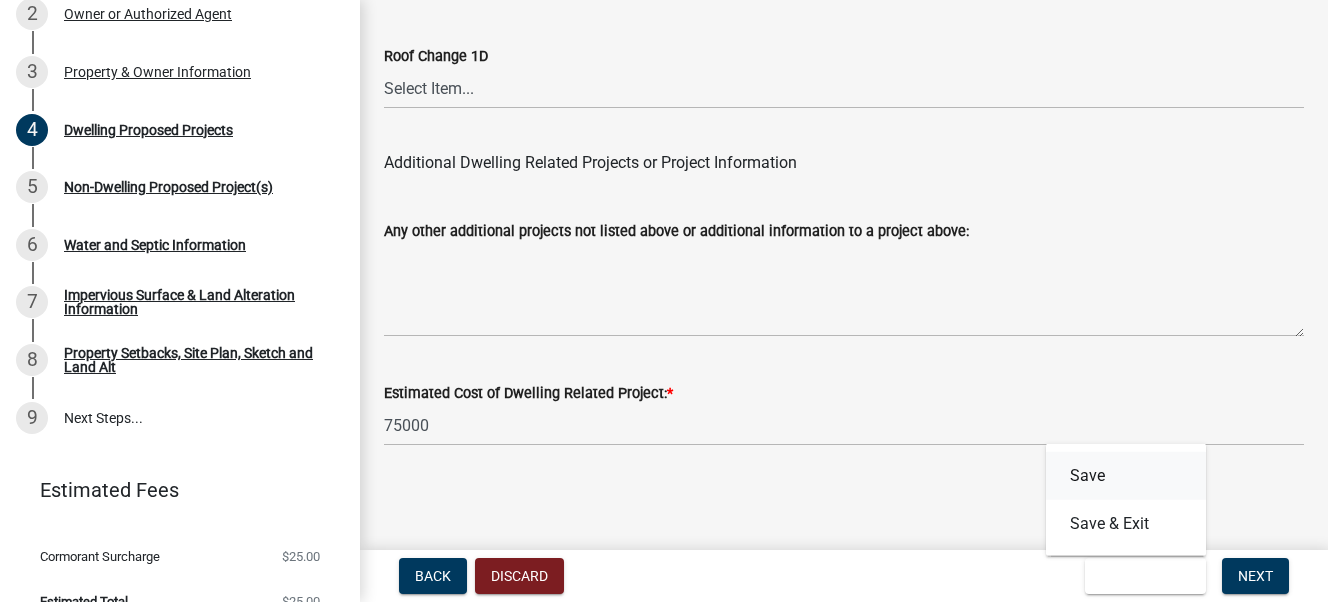 click on "Save" at bounding box center [1126, 476] 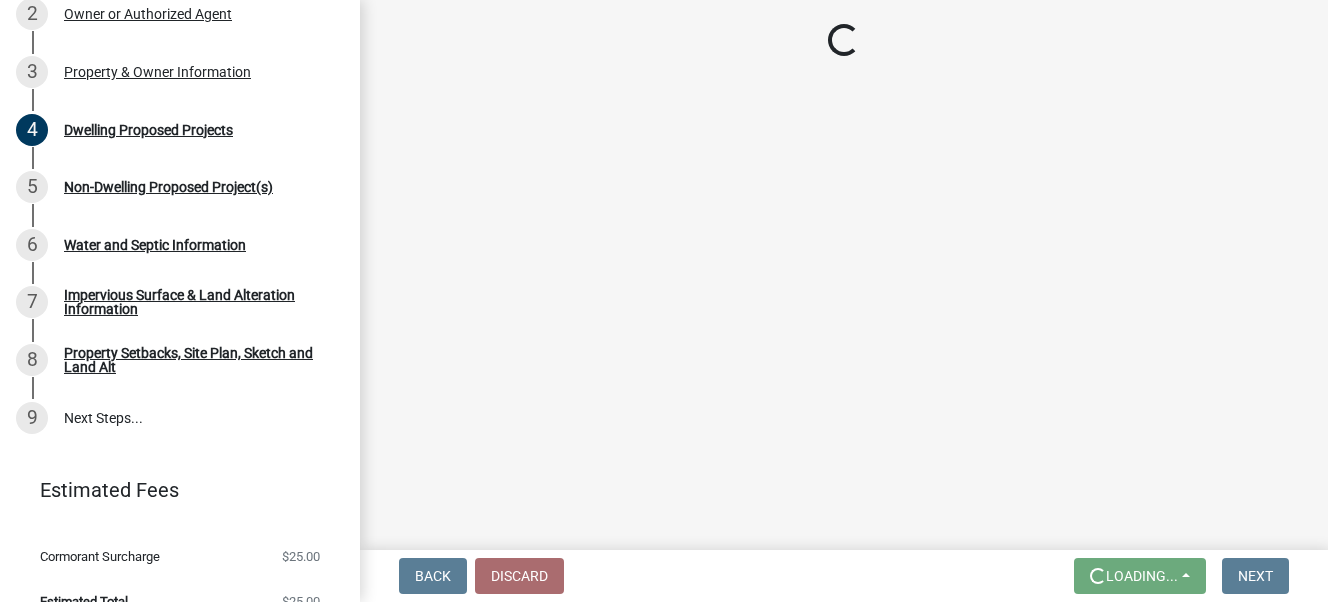 scroll, scrollTop: 0, scrollLeft: 0, axis: both 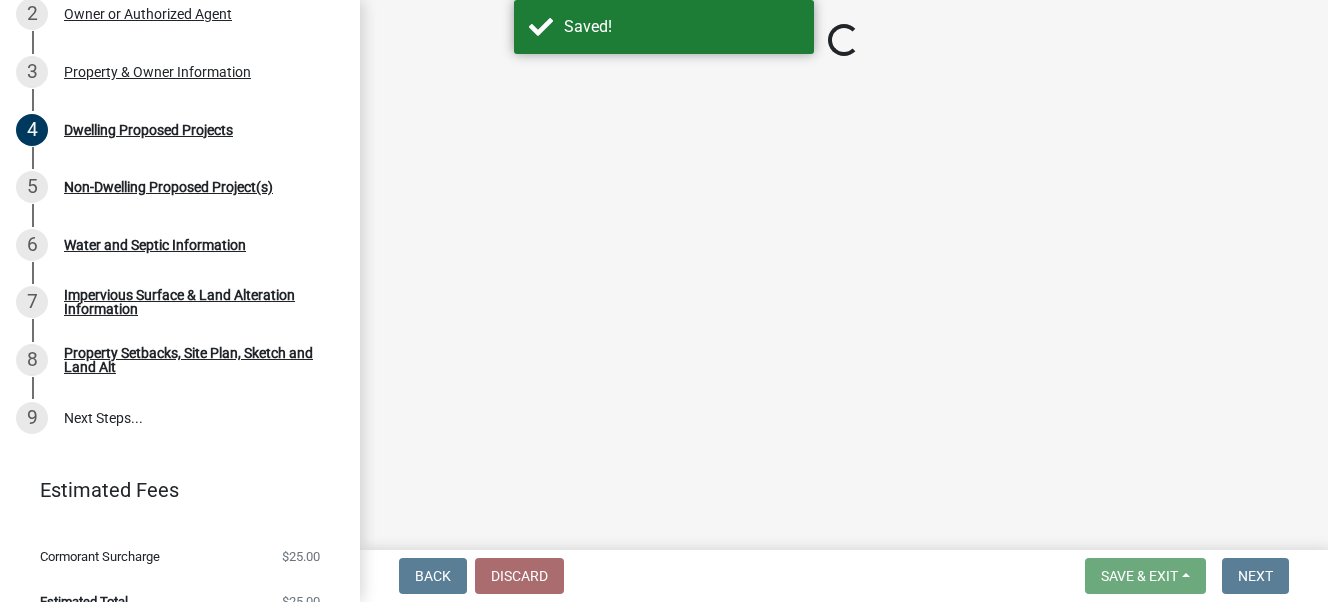 select on "b76c2e3f-c59d-4748-8205-29623accd873" 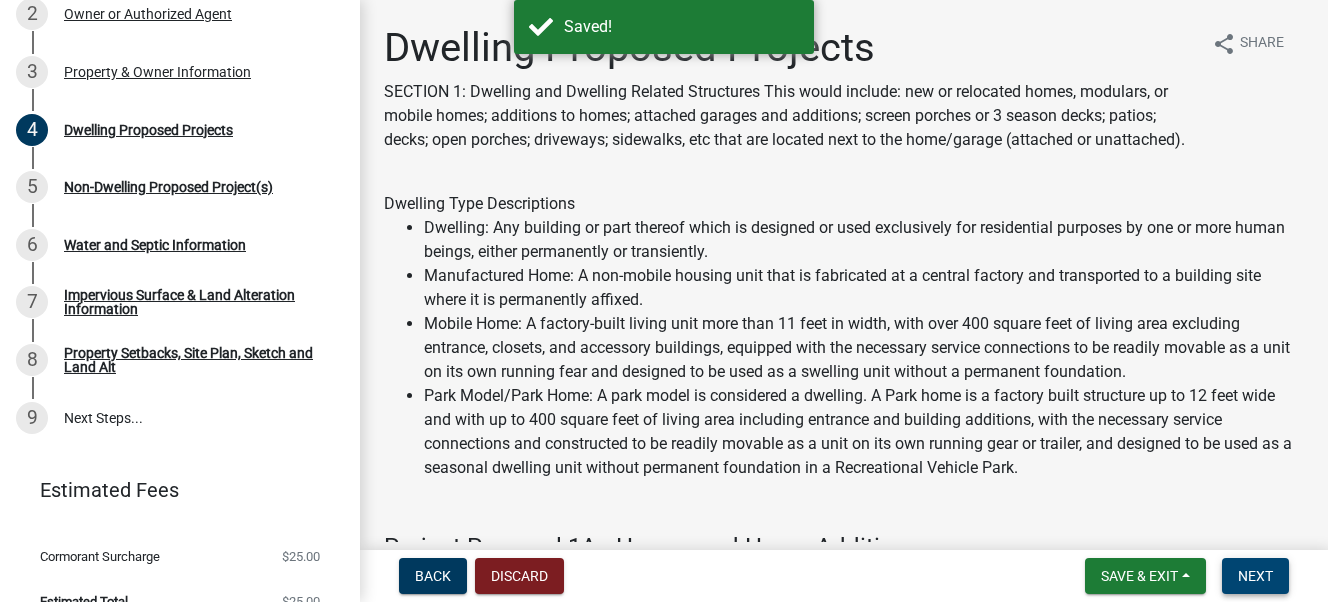 click on "Next" at bounding box center [1255, 576] 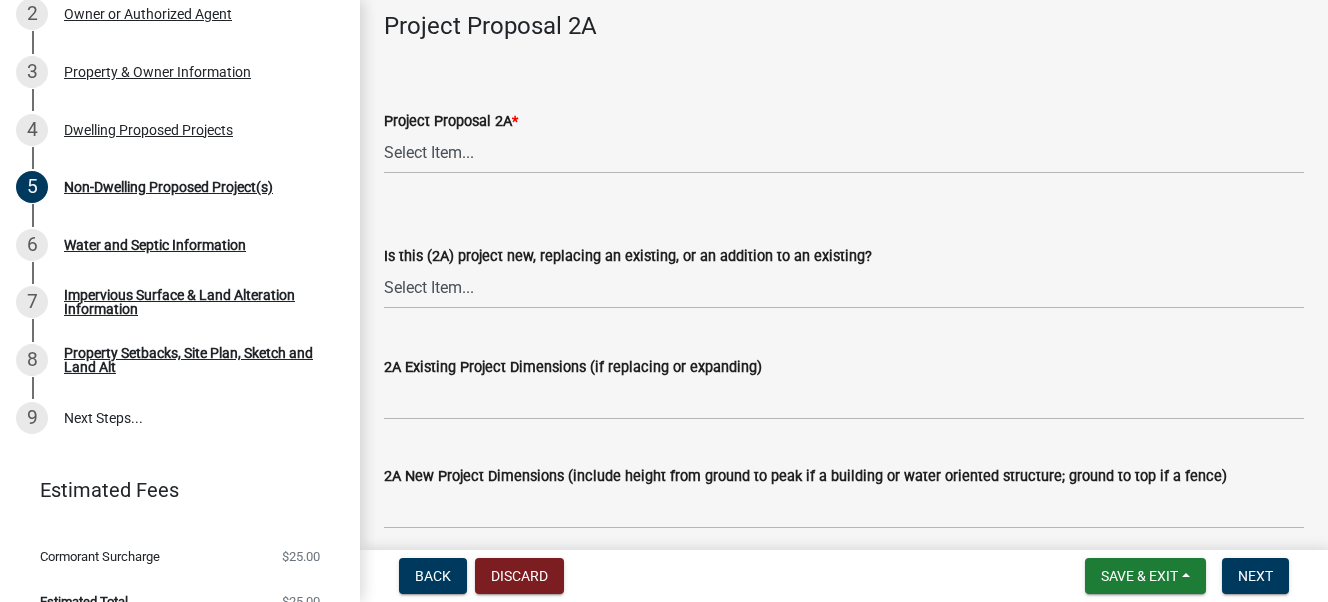scroll, scrollTop: 400, scrollLeft: 0, axis: vertical 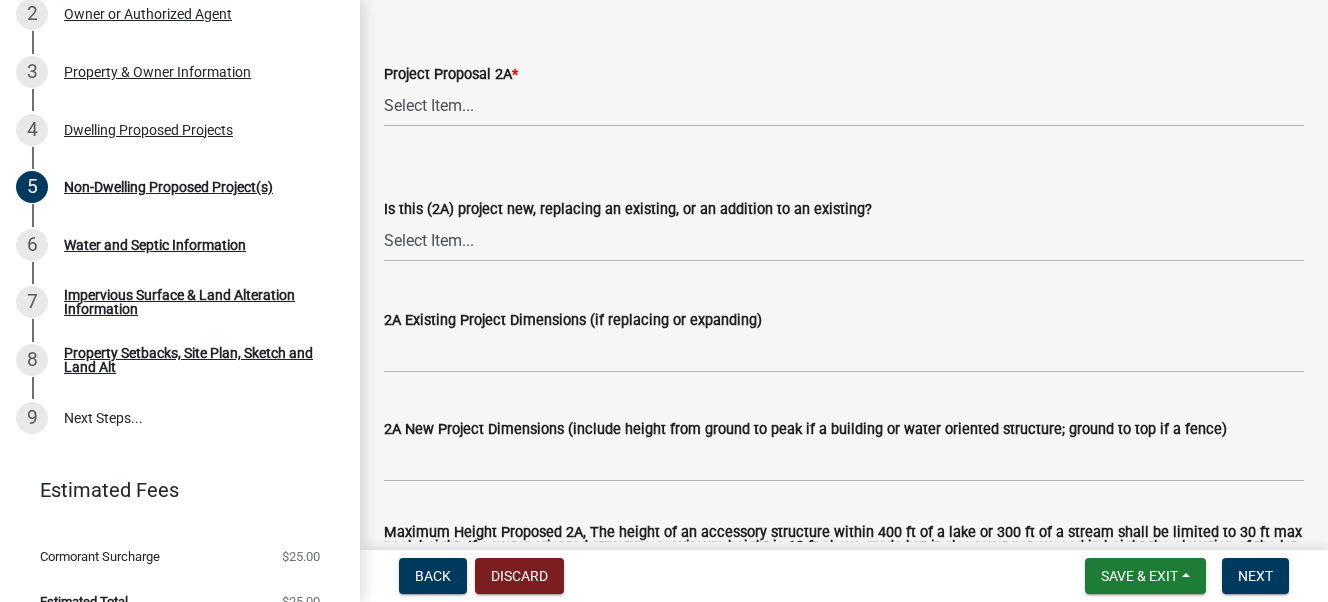 click on "2A Existing Project Dimensions (if replacing or expanding)" 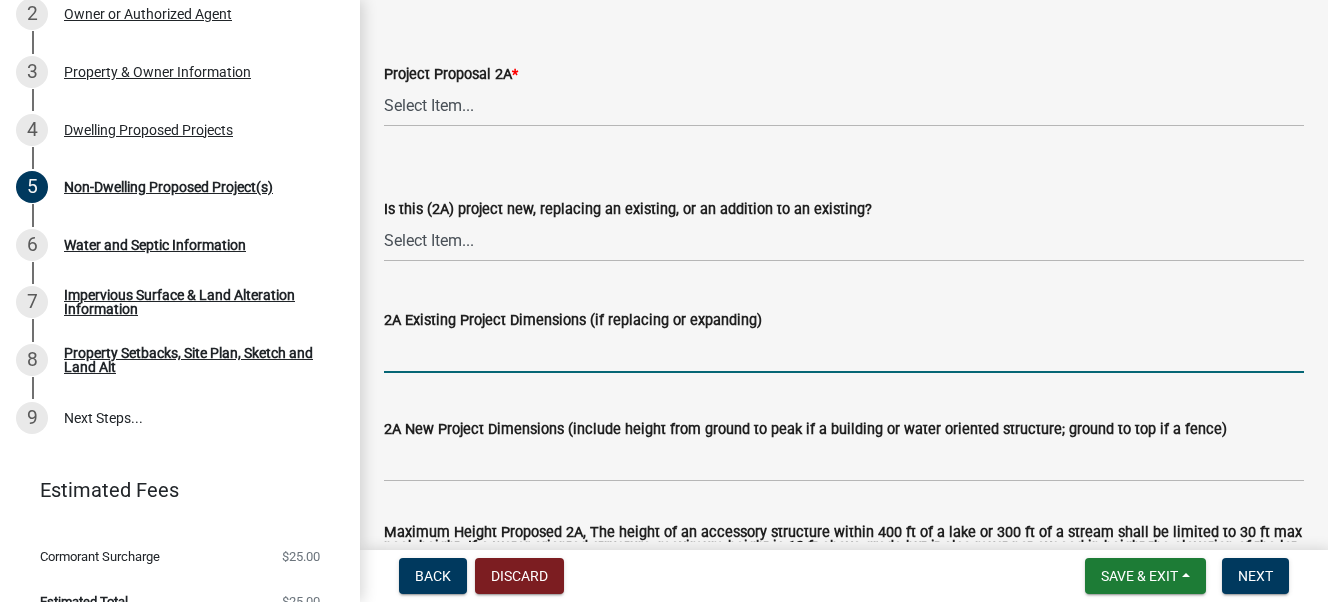 click on "2A Existing Project Dimensions (if replacing or expanding)" at bounding box center [844, 352] 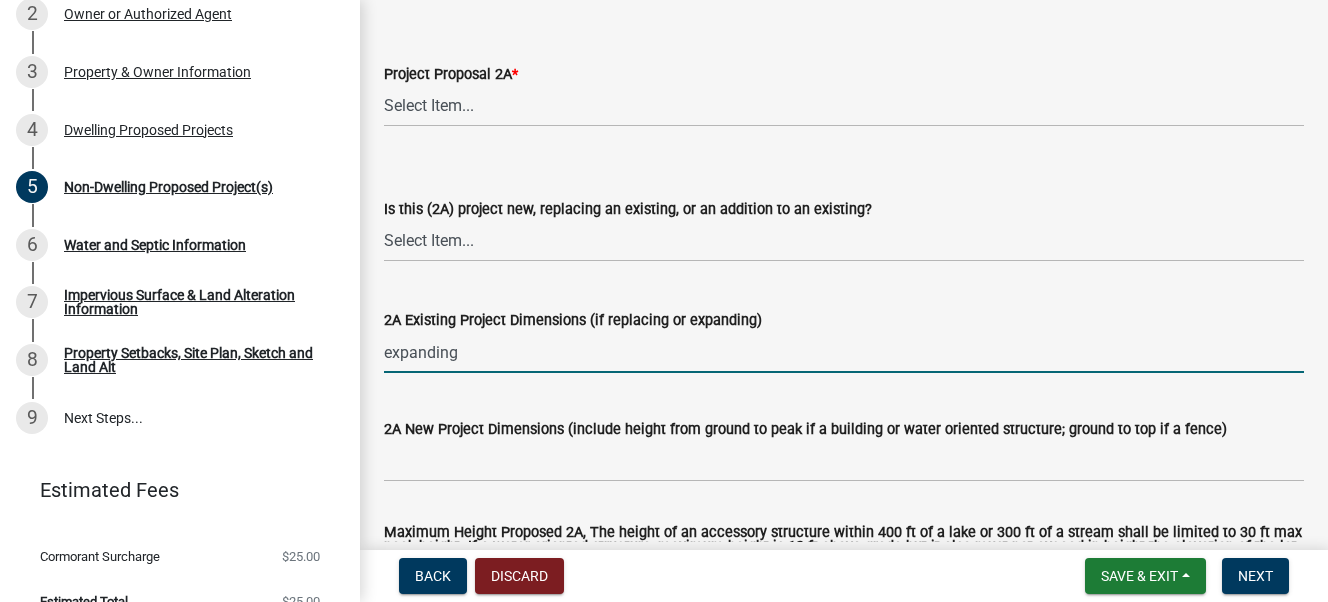 type on "expanding" 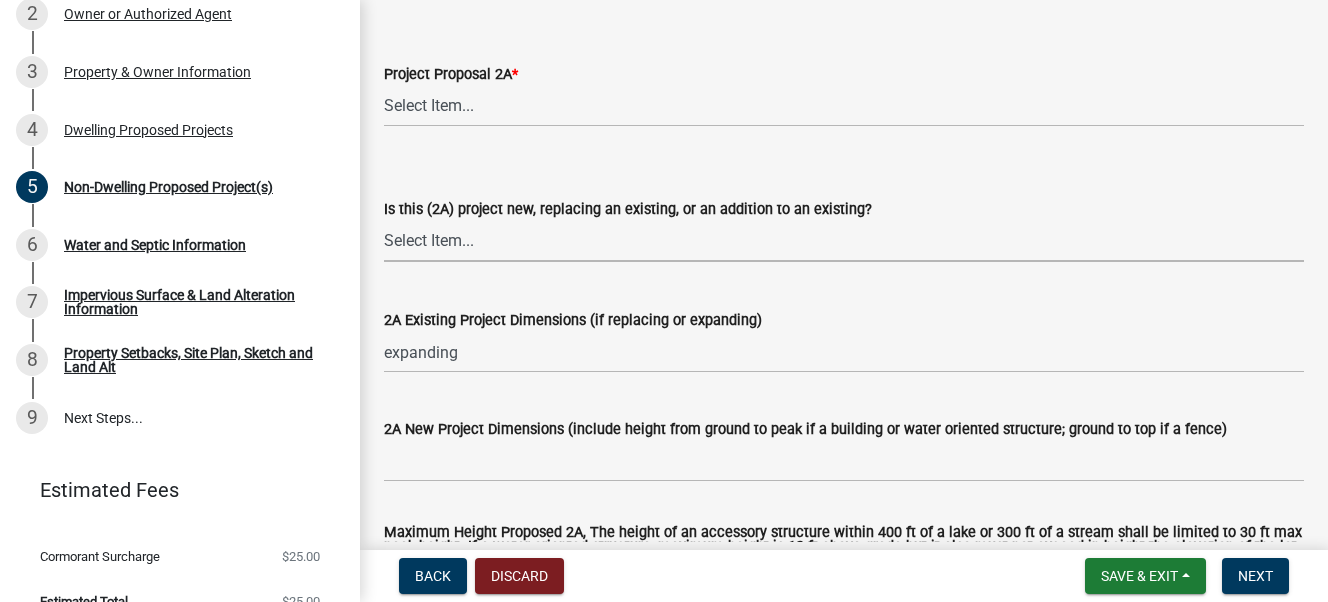 click on "Select Item...   New to Property (new or used structure)   Relocating/moving existing structure on my property from one location to another   Replacing Existing - Same dimensions or smaller   Replacing Existing - Larger or Different Footprint   Addition to Existing" at bounding box center (844, 241) 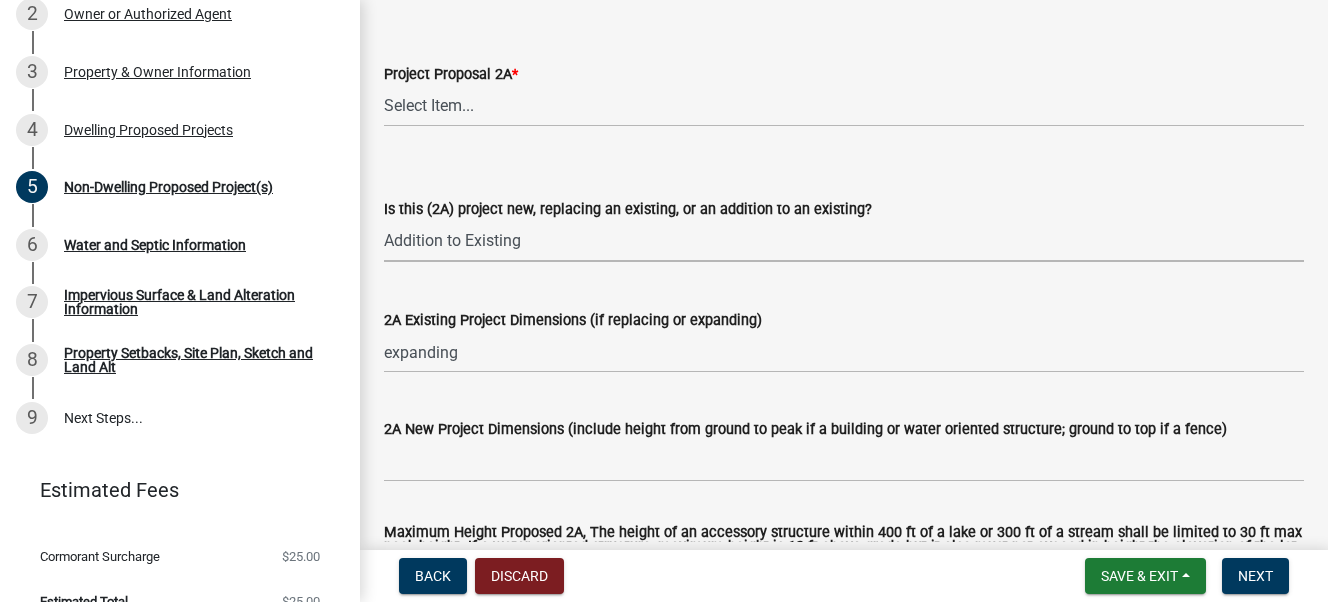 click on "Select Item...   New to Property (new or used structure)   Relocating/moving existing structure on my property from one location to another   Replacing Existing - Same dimensions or smaller   Replacing Existing - Larger or Different Footprint   Addition to Existing" at bounding box center (844, 241) 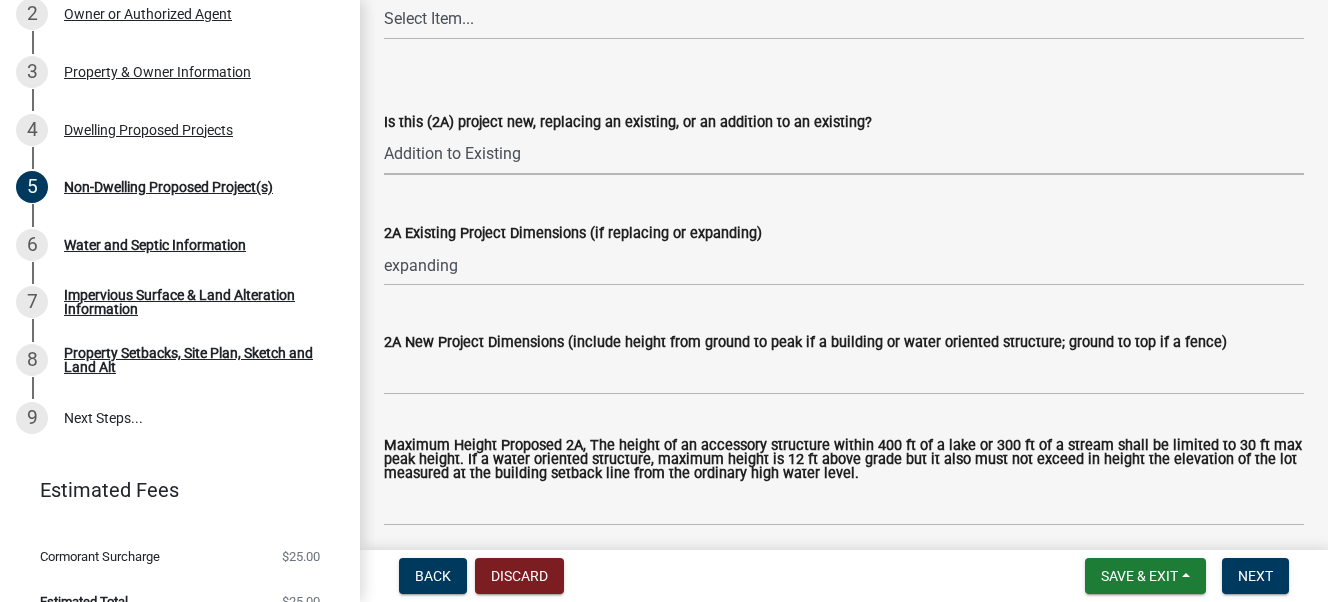 scroll, scrollTop: 600, scrollLeft: 0, axis: vertical 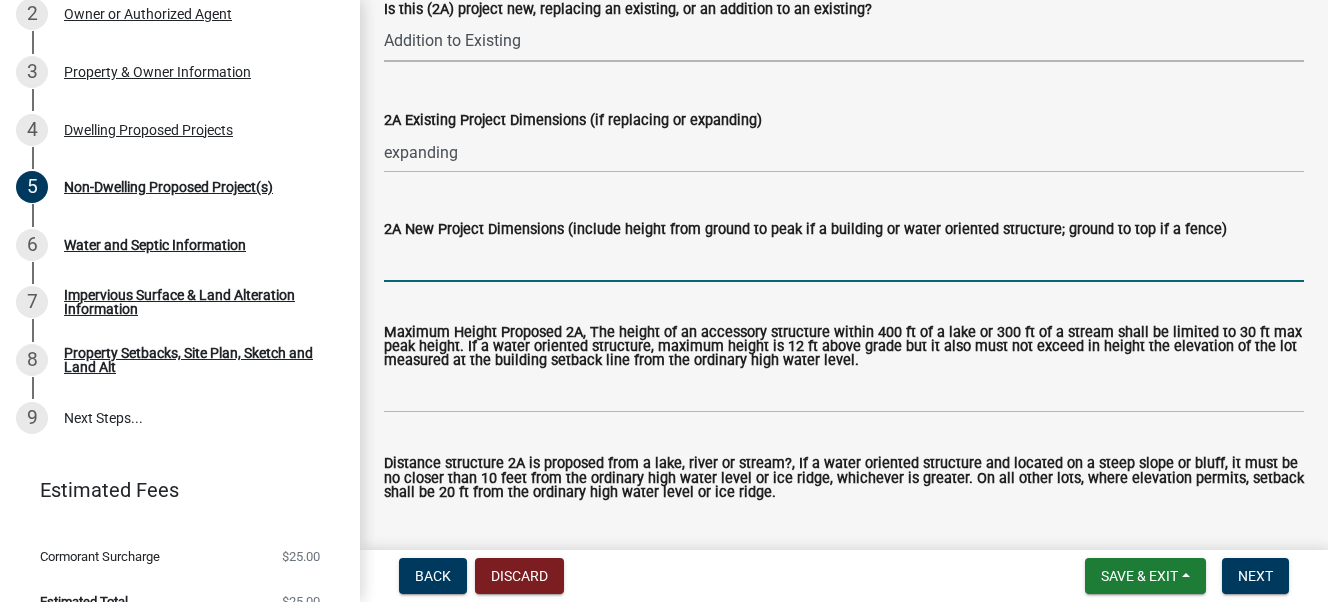 click on "2A New Project Dimensions  (include height from ground to peak if a building or water oriented structure; ground to top if a fence)" at bounding box center (844, 261) 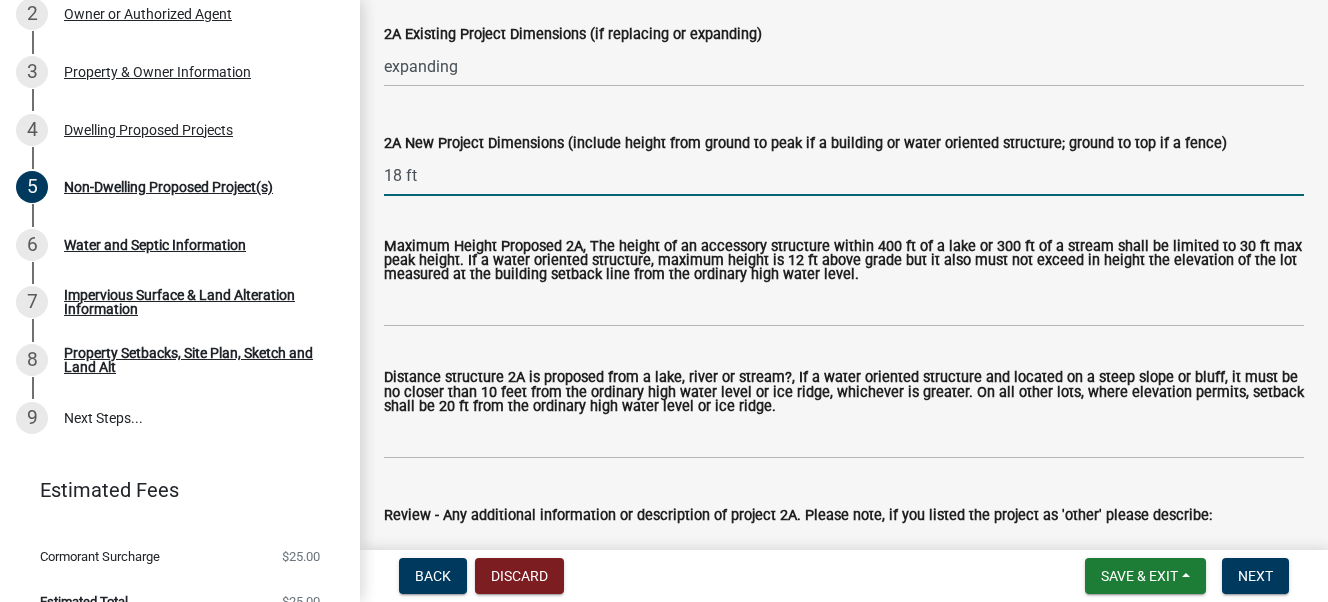 scroll, scrollTop: 800, scrollLeft: 0, axis: vertical 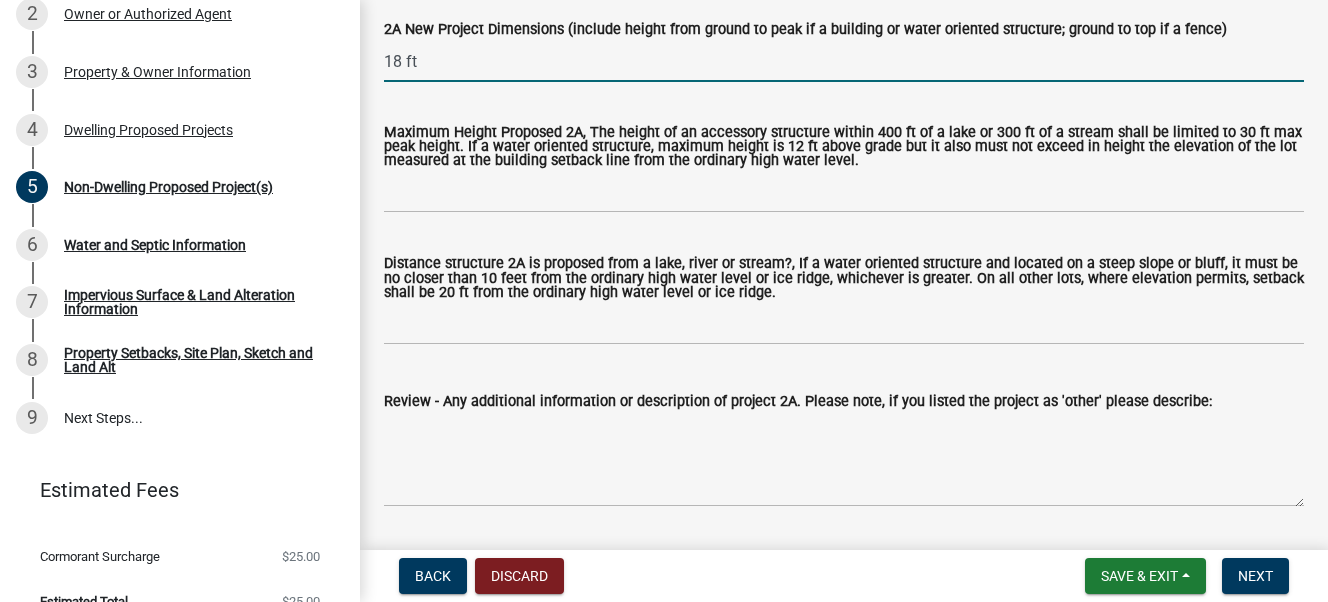 type on "18 ft" 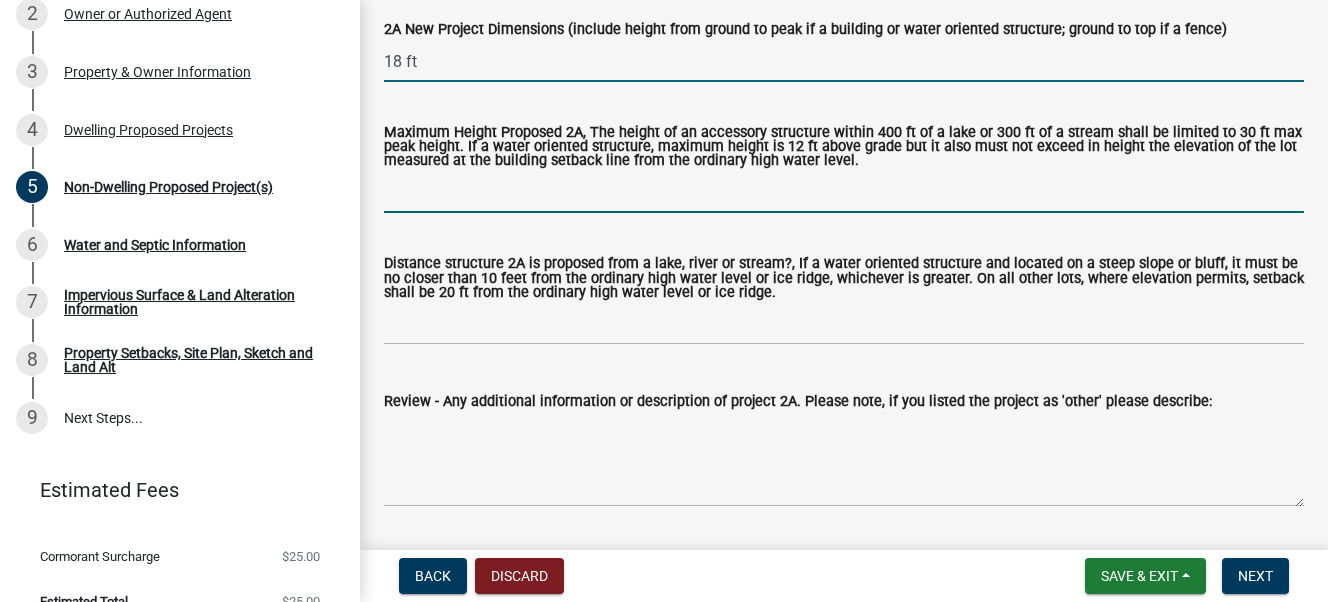 click on "Maximum Height Proposed 2A, The height of an accessory structure within 400 ft of a lake or 300 ft of a stream shall be limited to 30 ft max peak height.
If a water oriented structure, maximum height is 12 ft above grade but it also must not exceed in height the elevation of the lot measured at the building setback line from the ordinary high water level." at bounding box center [844, 192] 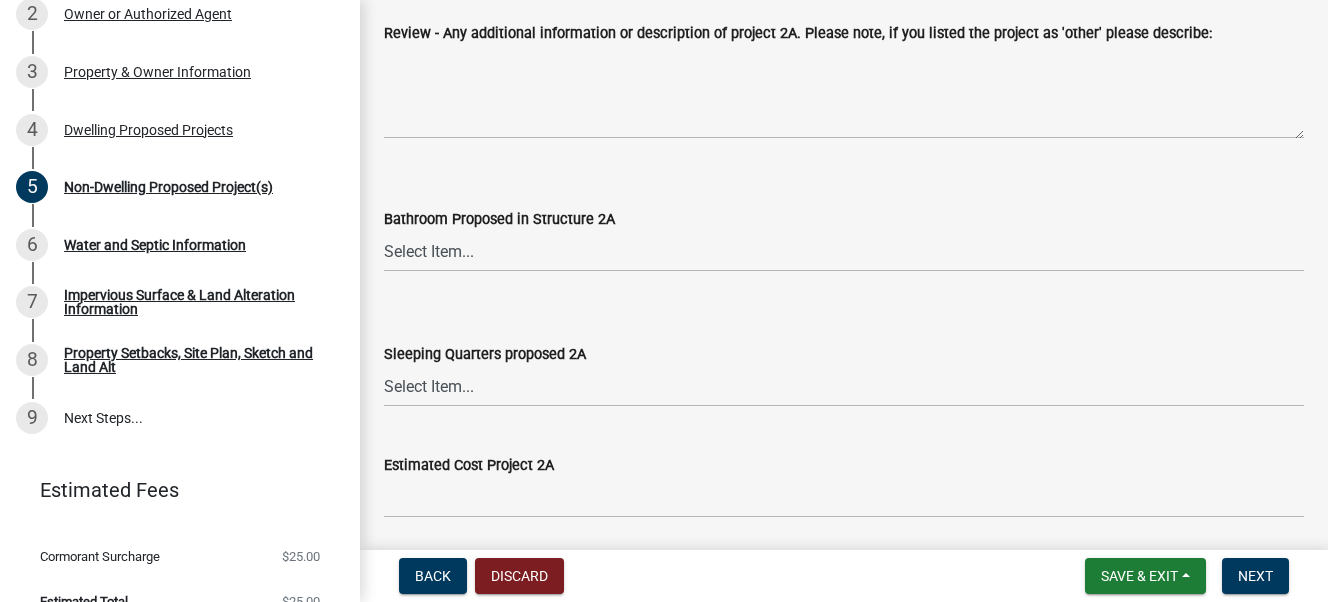 scroll, scrollTop: 1200, scrollLeft: 0, axis: vertical 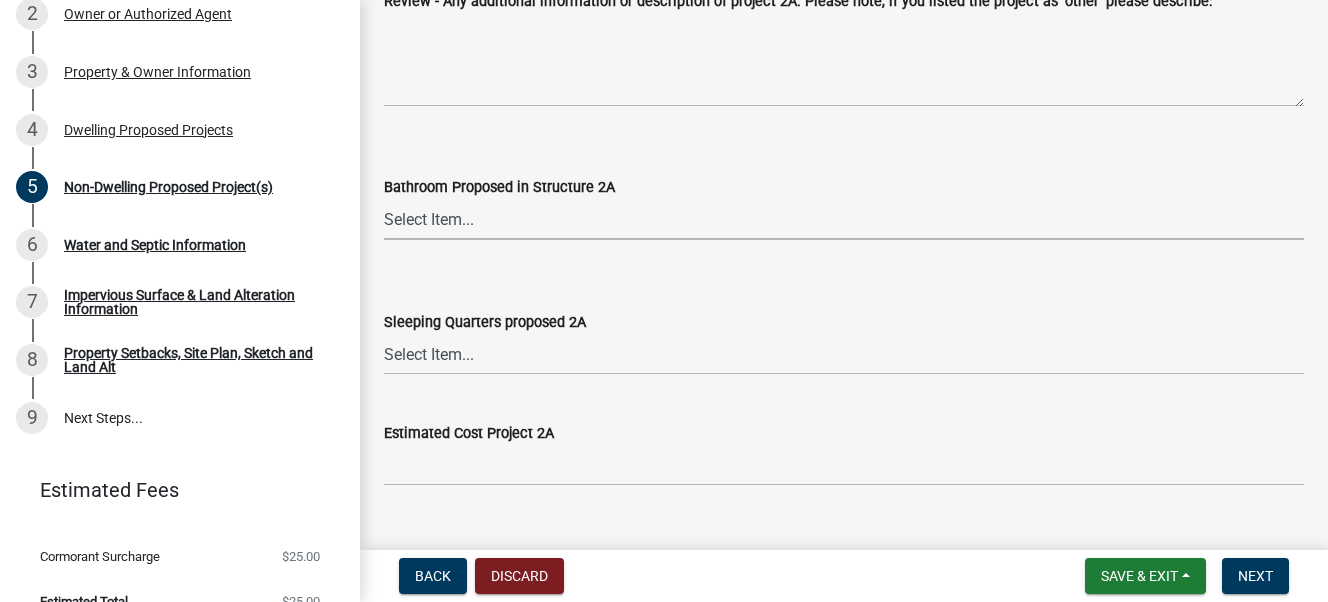 click on "Select Item...   N/A   Yes   No" at bounding box center [844, 219] 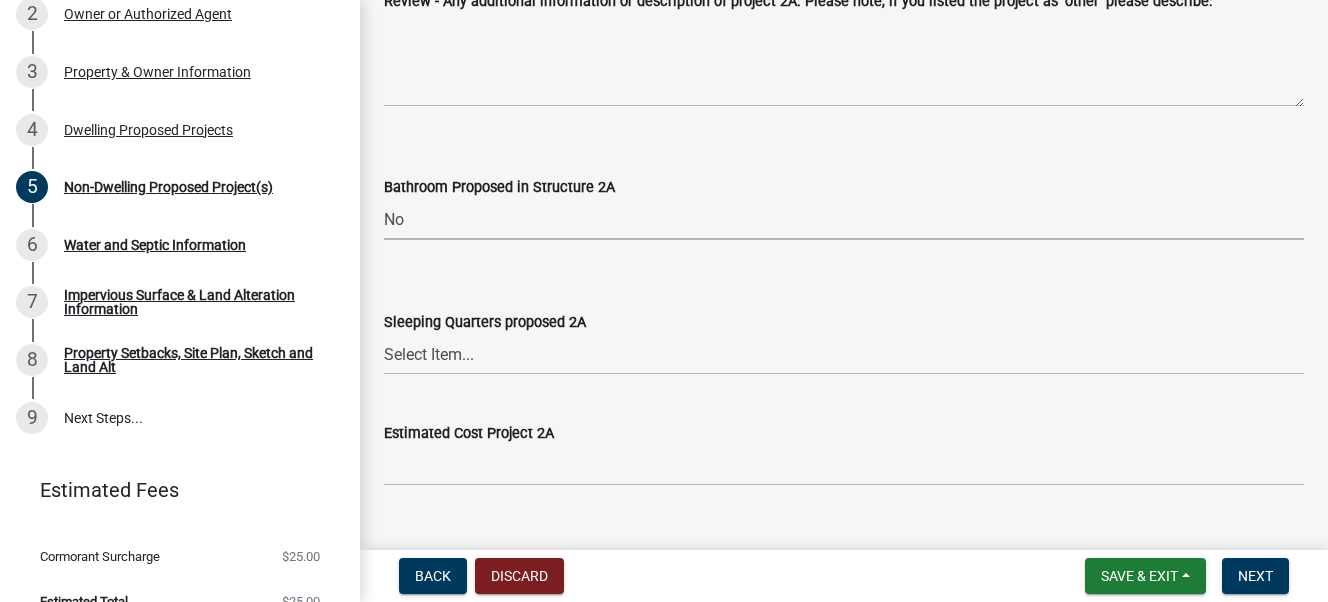 click on "Select Item...   N/A   Yes   No" at bounding box center (844, 219) 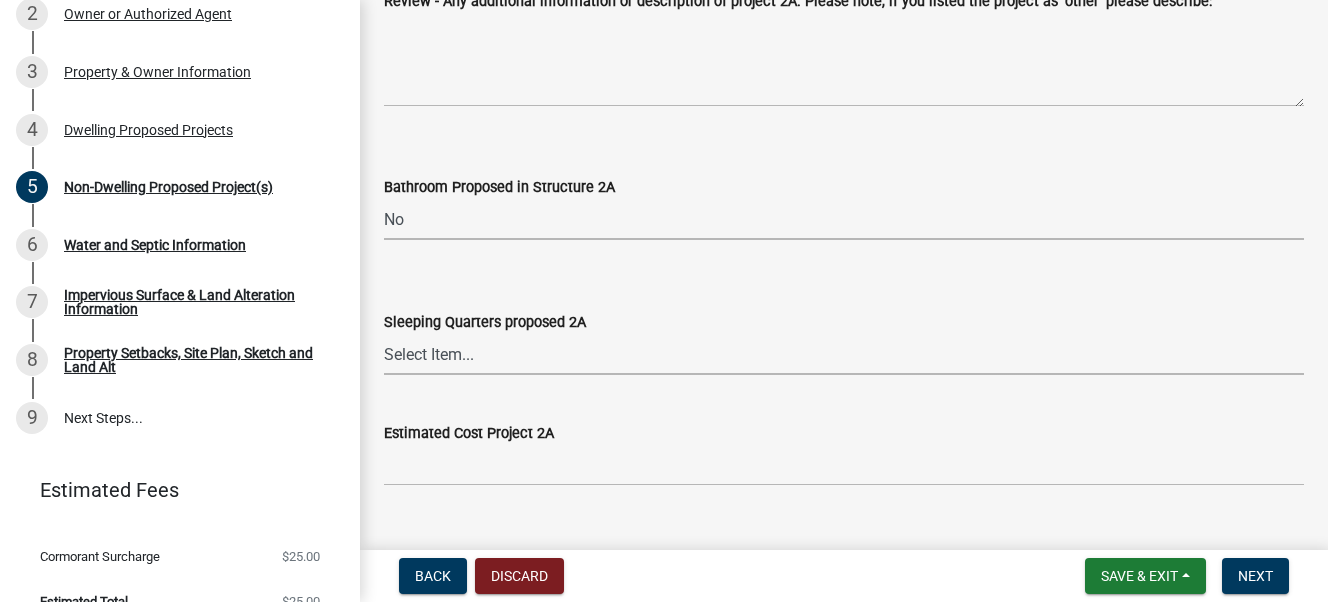 click on "Select Item...   N/A   Yes   No" at bounding box center (844, 354) 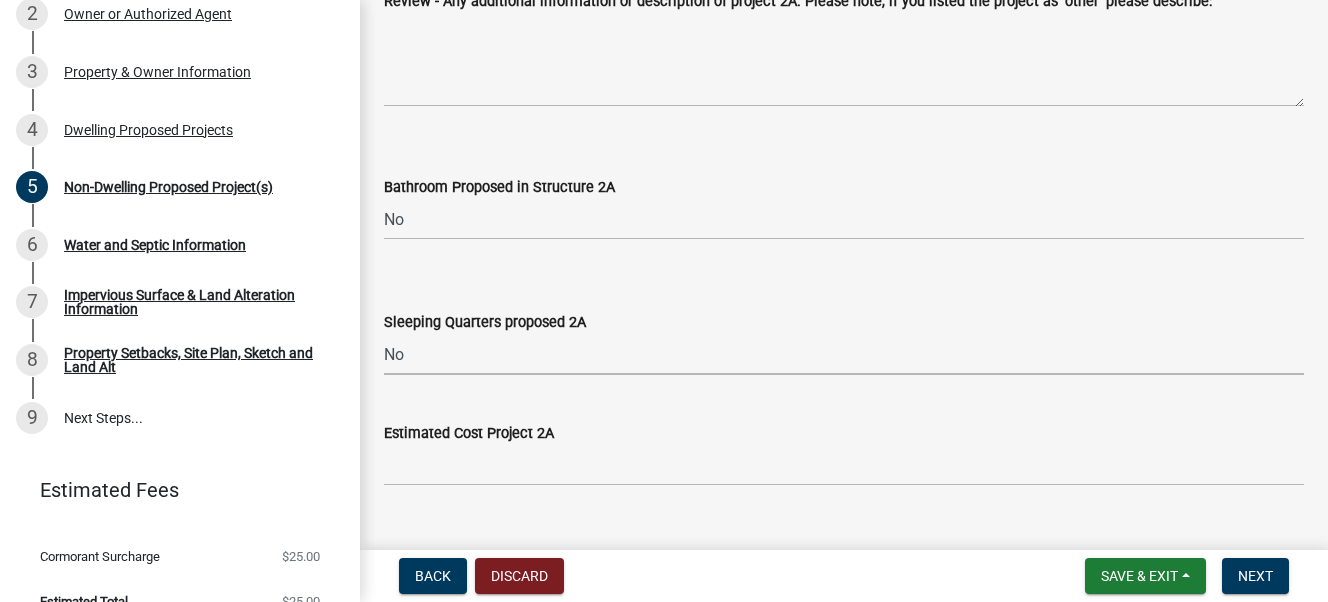click on "Select Item...   N/A   Yes   No" at bounding box center [844, 354] 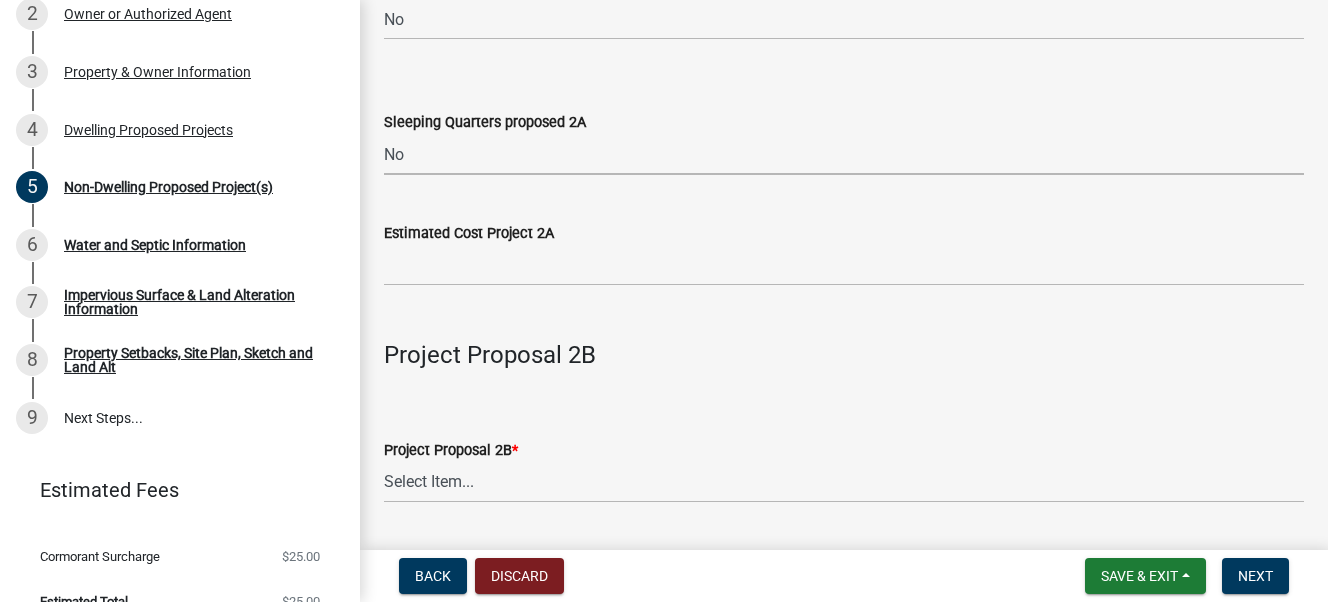 scroll, scrollTop: 1000, scrollLeft: 0, axis: vertical 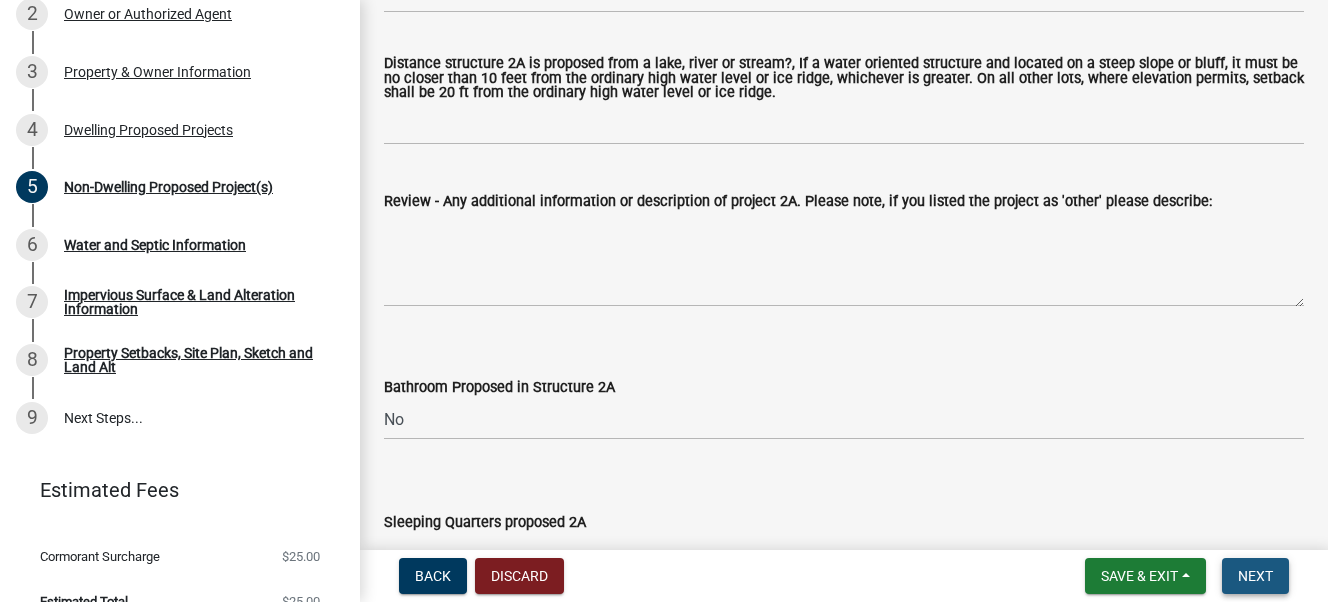 click on "Next" at bounding box center [1255, 576] 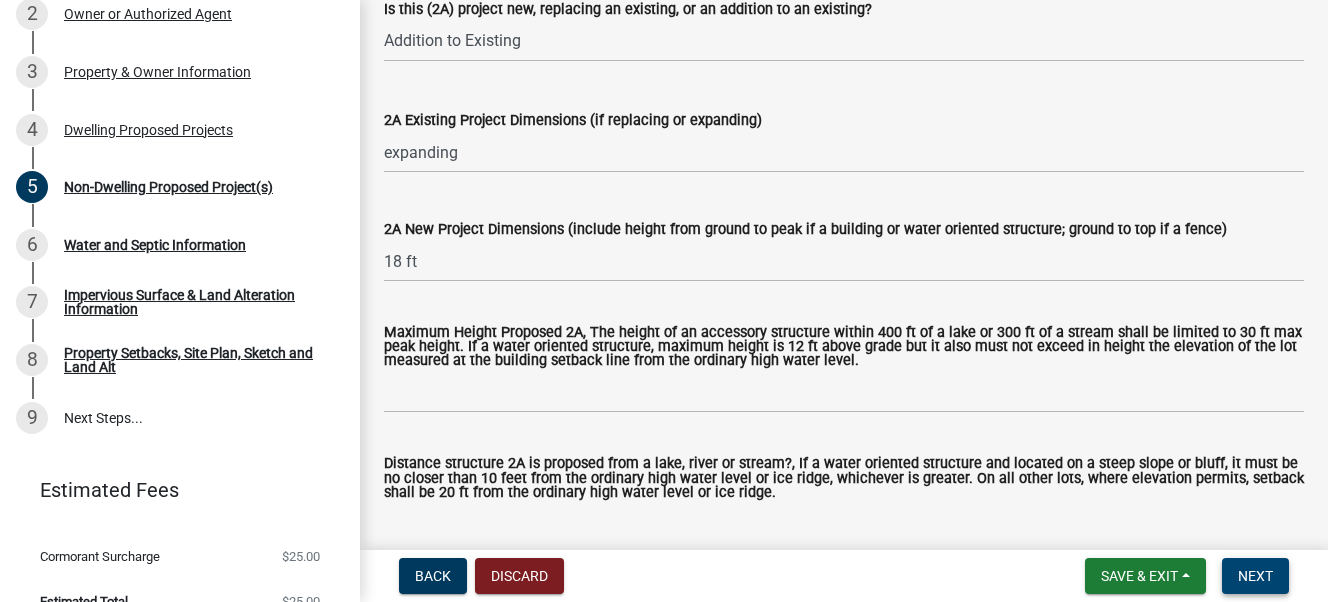 scroll, scrollTop: 339, scrollLeft: 0, axis: vertical 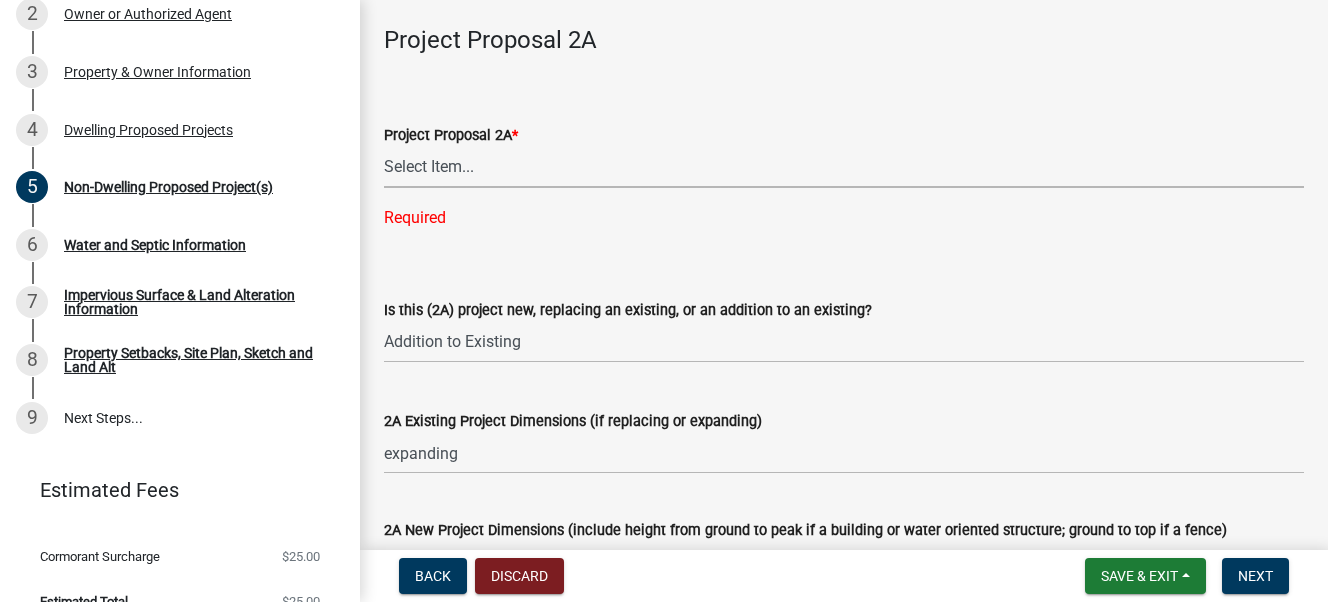 click on "Select Item...   N/A   Commercial Office/Retail Building   Detached Garage   Pole Building   Storage Shed   Fence   Water Oriented Deck   Water Oriented Stairs w/Landing   Water Oriented Boathouse   Water Oriented Screen Porch   Water Oriented Gazebo   Water Oriented Storage Structure   Other" at bounding box center [844, 167] 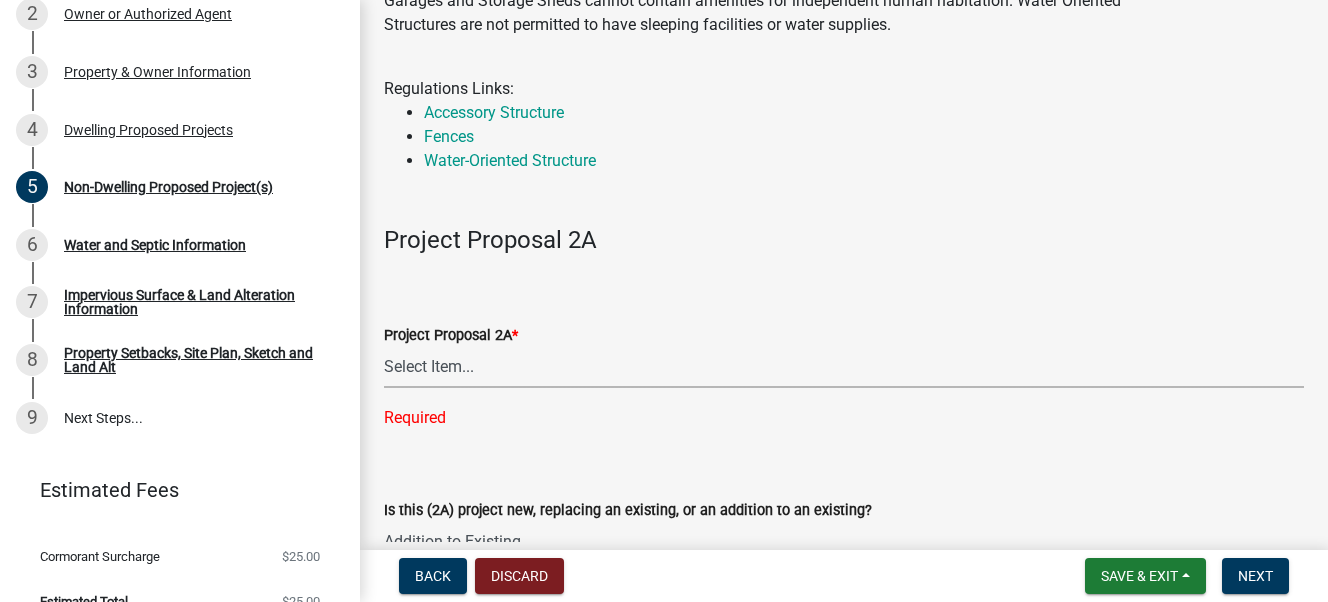 scroll, scrollTop: 339, scrollLeft: 0, axis: vertical 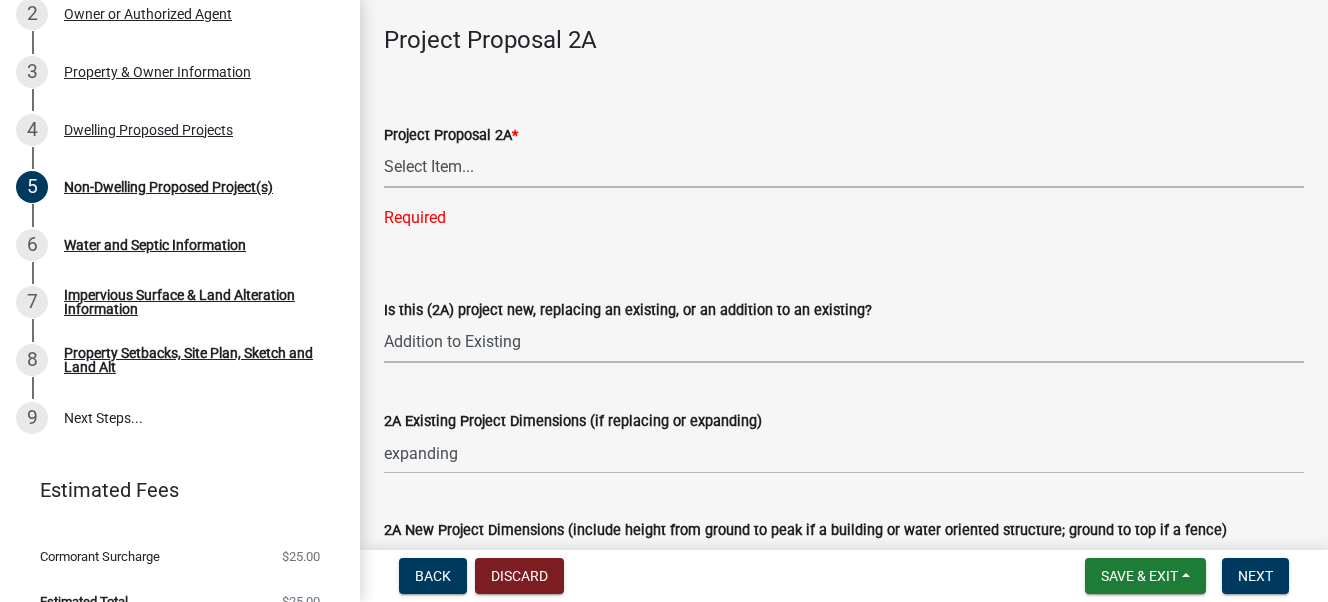 click on "Select Item...   New to Property (new or used structure)   Relocating/moving existing structure on my property from one location to another   Replacing Existing - Same dimensions or smaller   Replacing Existing - Larger or Different Footprint   Addition to Existing" at bounding box center [844, 342] 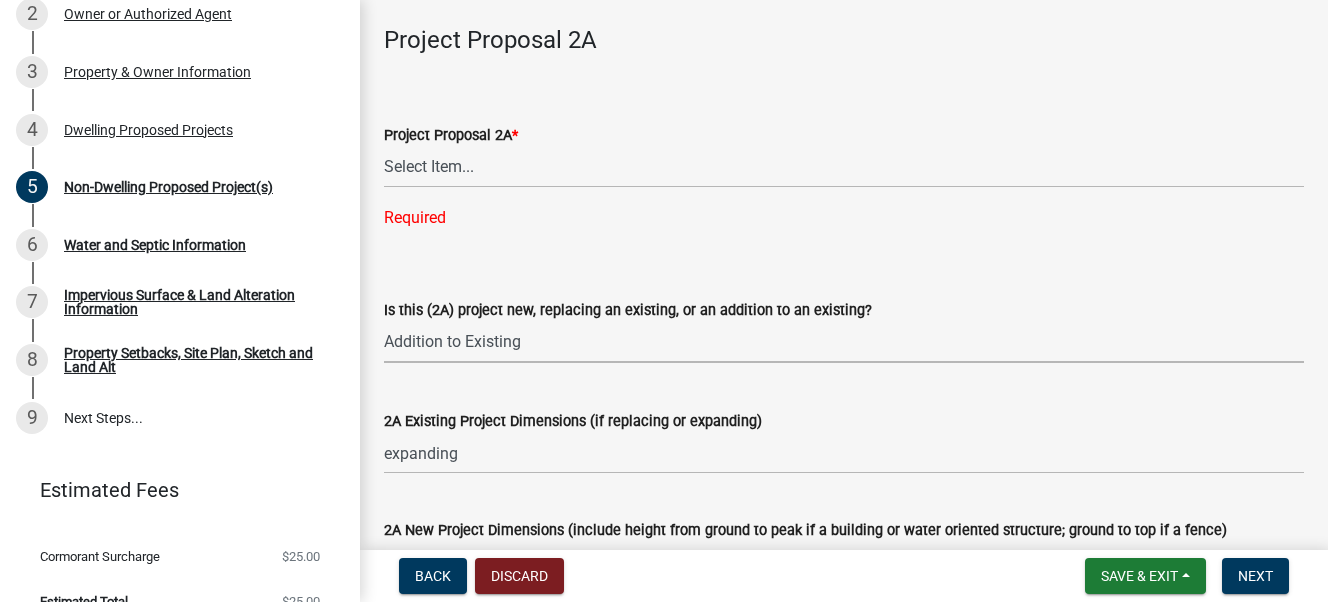 scroll, scrollTop: 439, scrollLeft: 0, axis: vertical 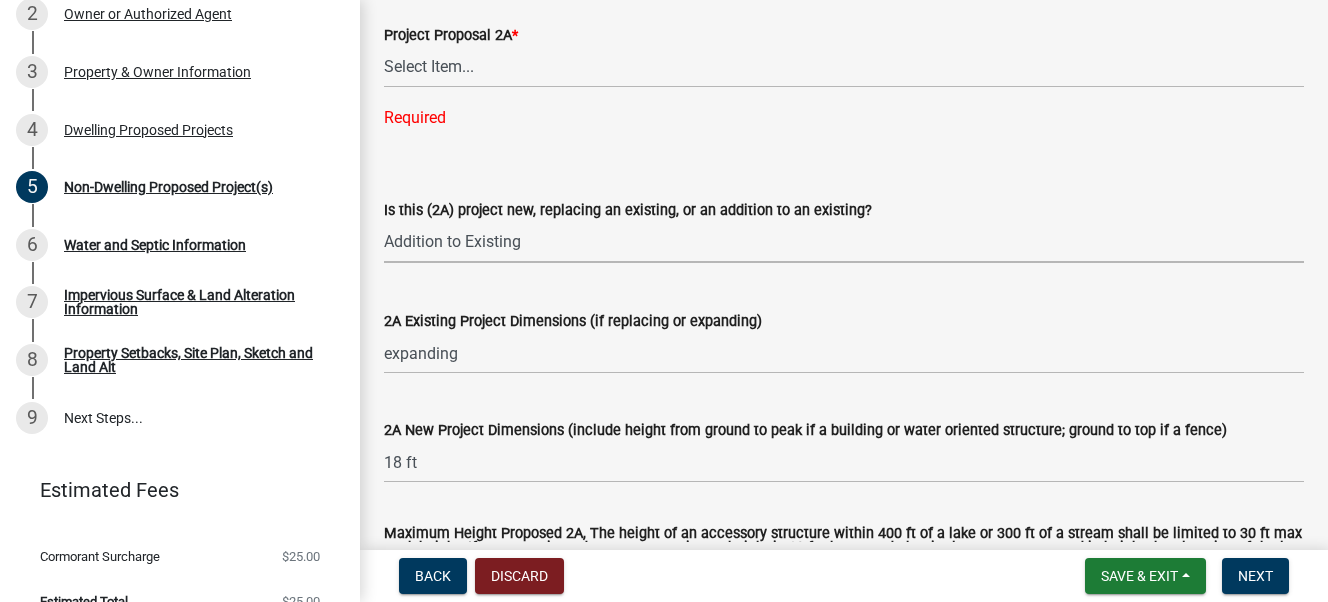 click on "Select Item...   New to Property (new or used structure)   Relocating/moving existing structure on my property from one location to another   Replacing Existing - Same dimensions or smaller   Replacing Existing - Larger or Different Footprint   Addition to Existing" at bounding box center (844, 242) 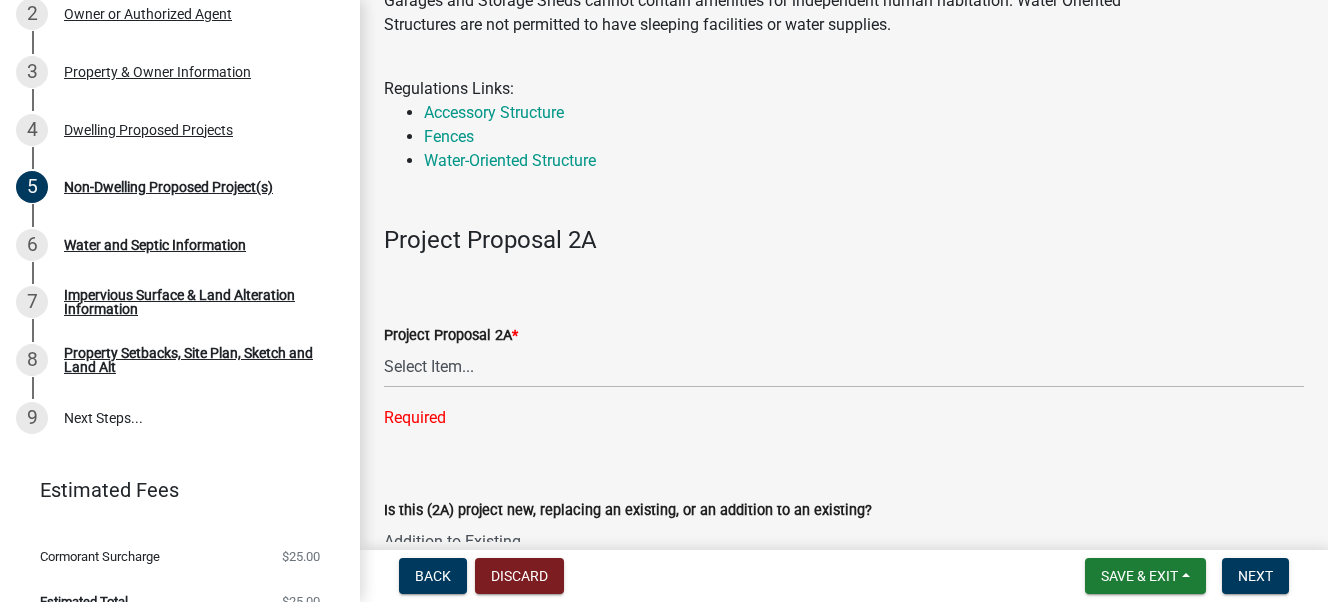 scroll, scrollTop: 0, scrollLeft: 0, axis: both 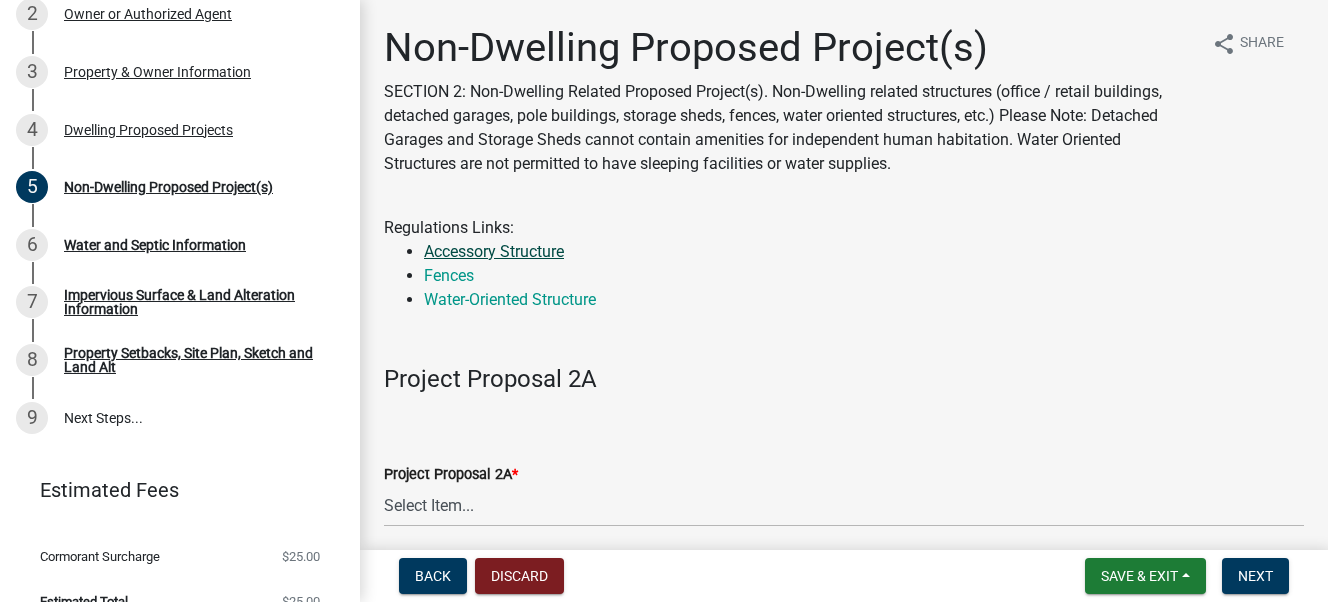 click on "Accessory Structure" 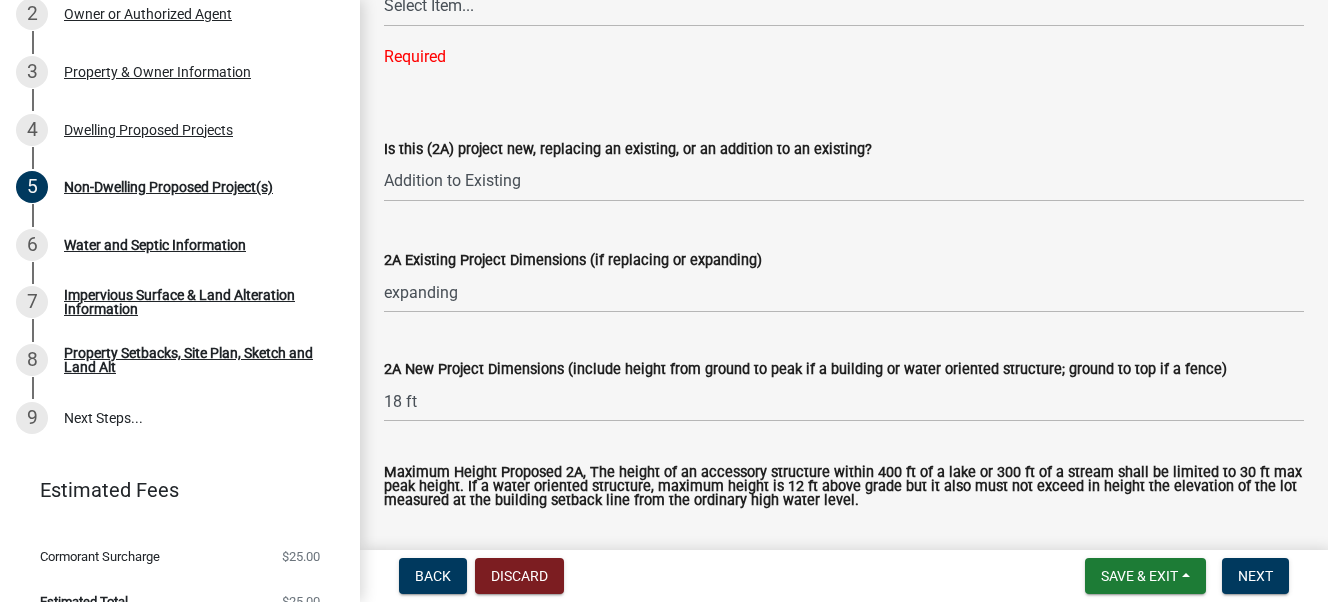 scroll, scrollTop: 800, scrollLeft: 0, axis: vertical 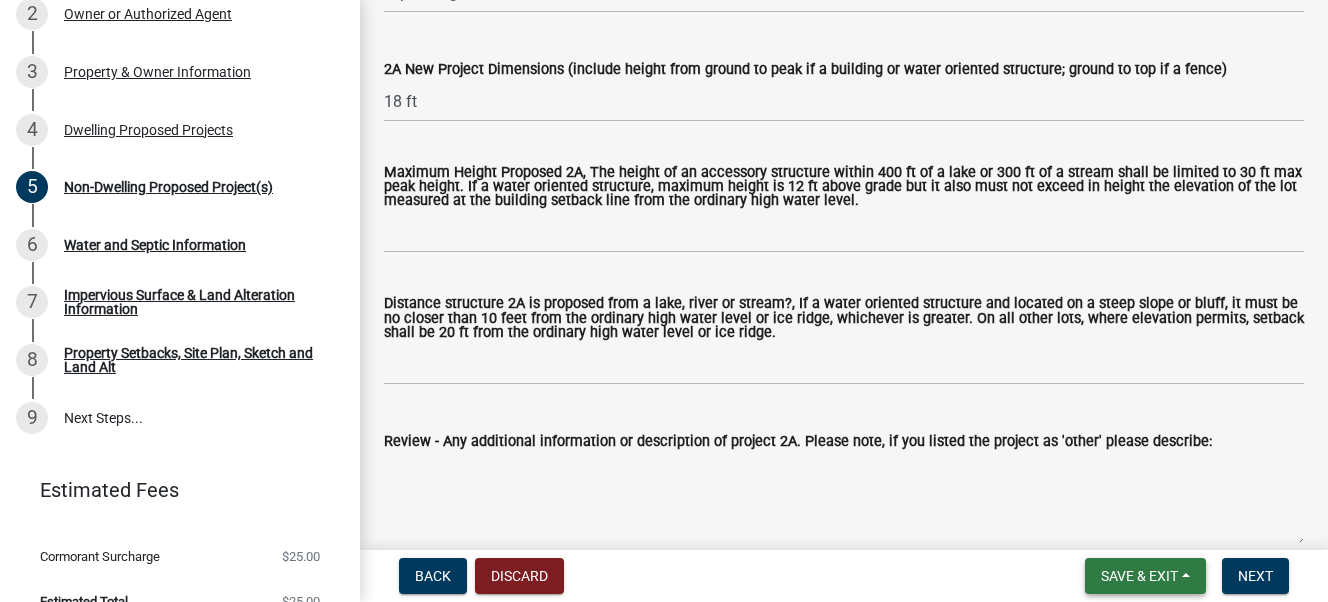 click on "Save & Exit" at bounding box center [1139, 576] 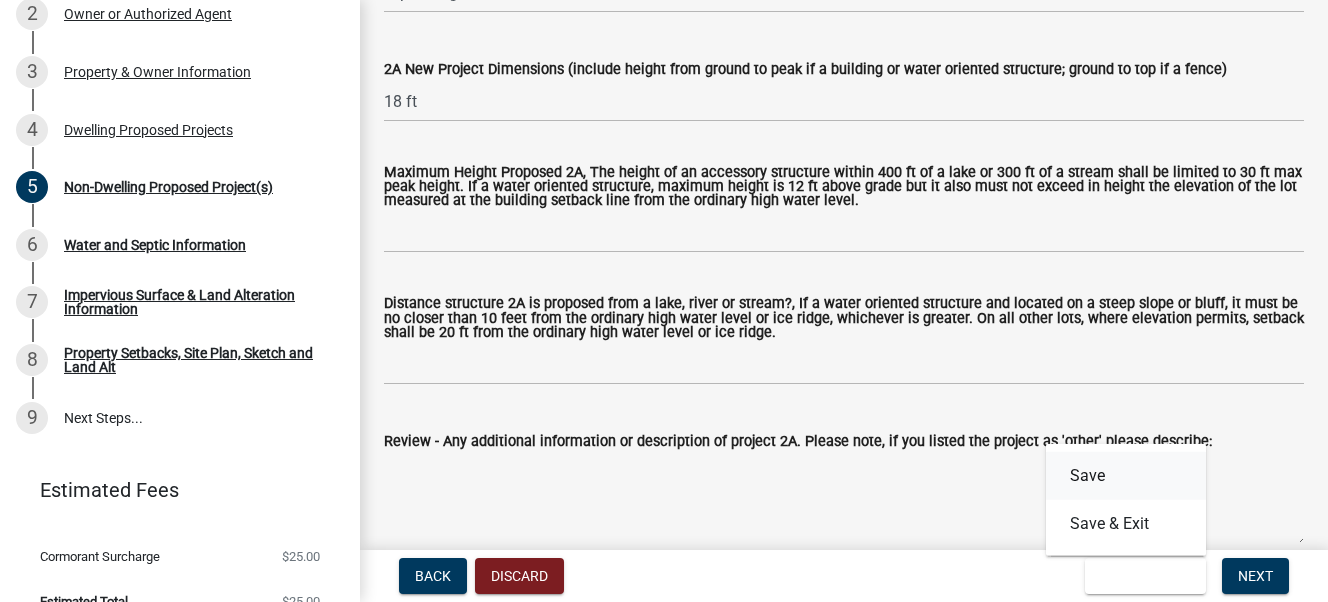 click on "Save" at bounding box center [1126, 476] 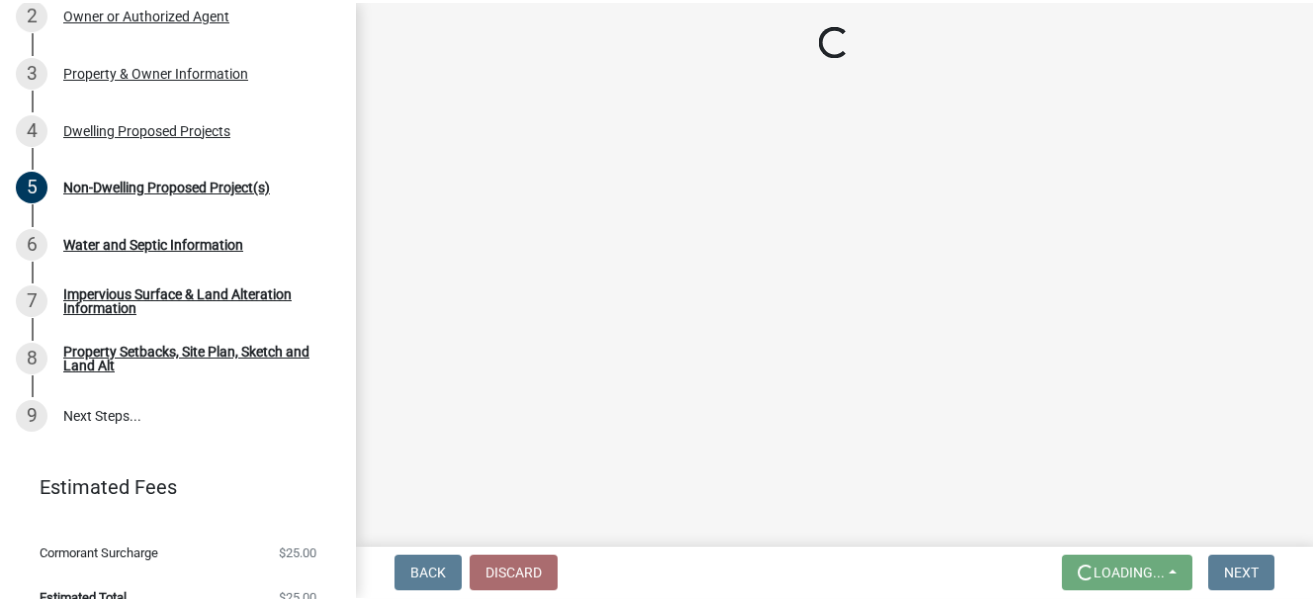 scroll, scrollTop: 0, scrollLeft: 0, axis: both 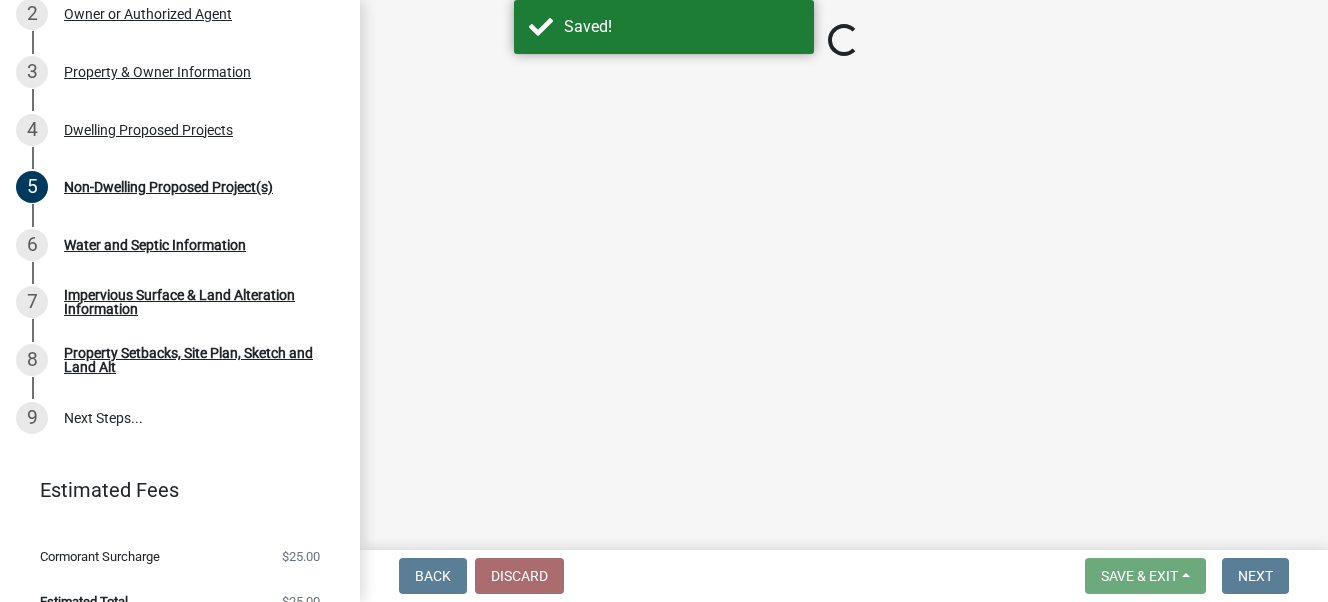 select on "daac2c89-d8a7-4f2a-84c0-01e0d14a9480" 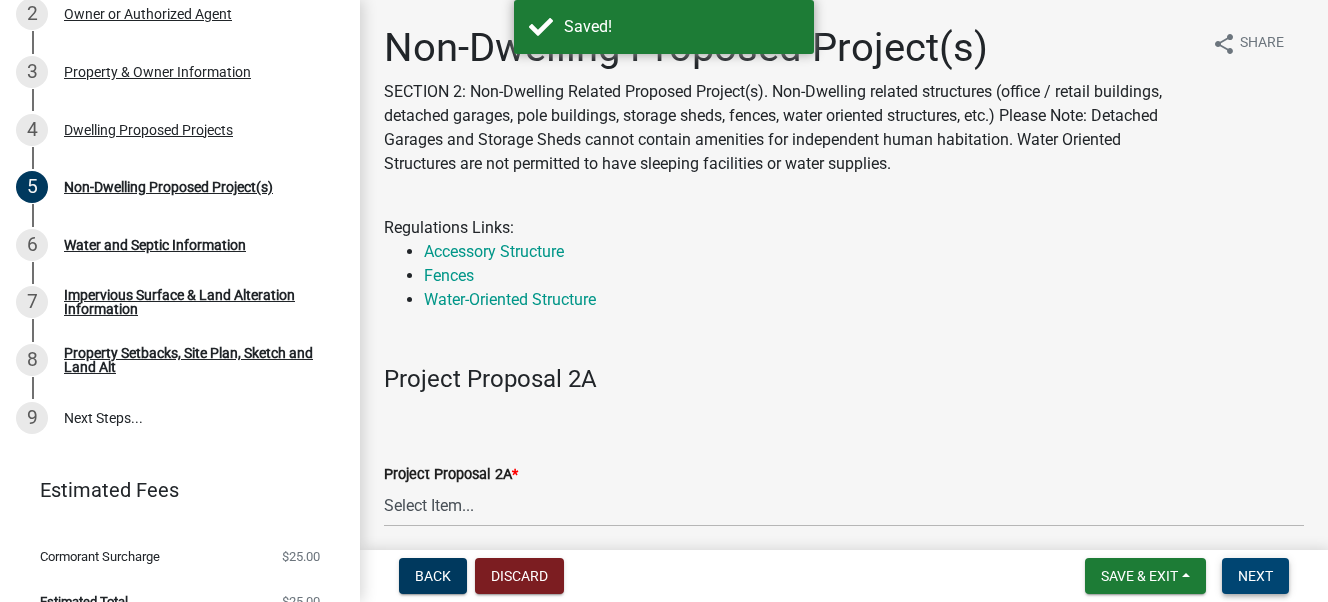 click on "Next" at bounding box center (1255, 576) 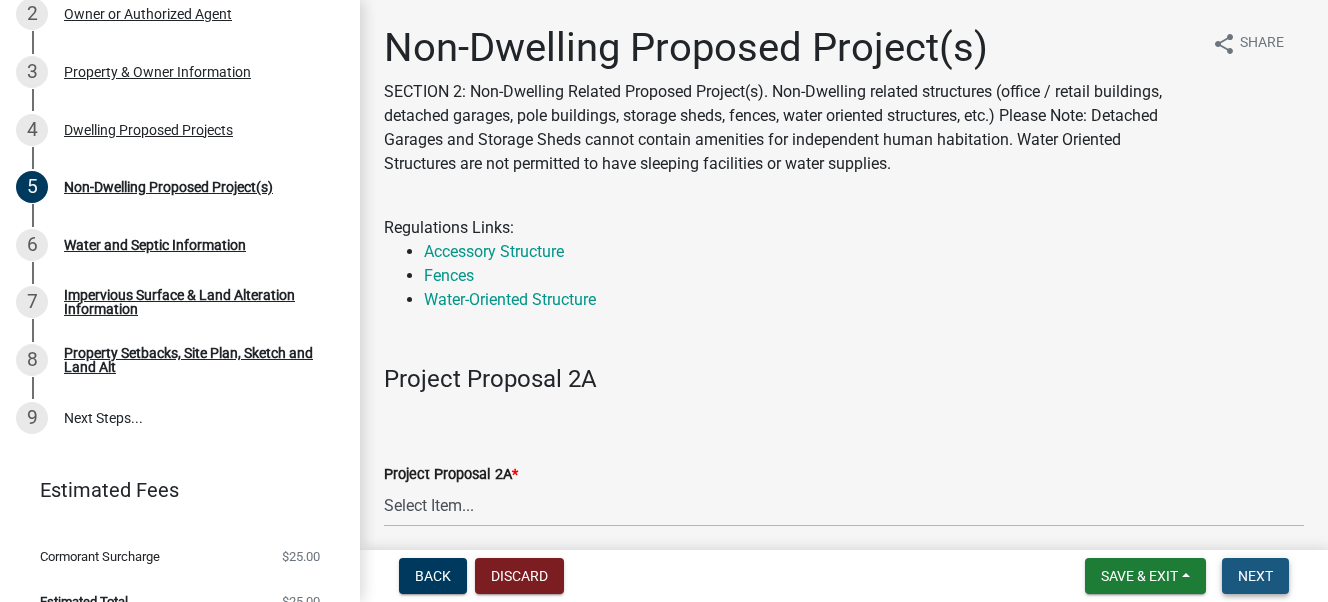 click on "Next" at bounding box center [1255, 576] 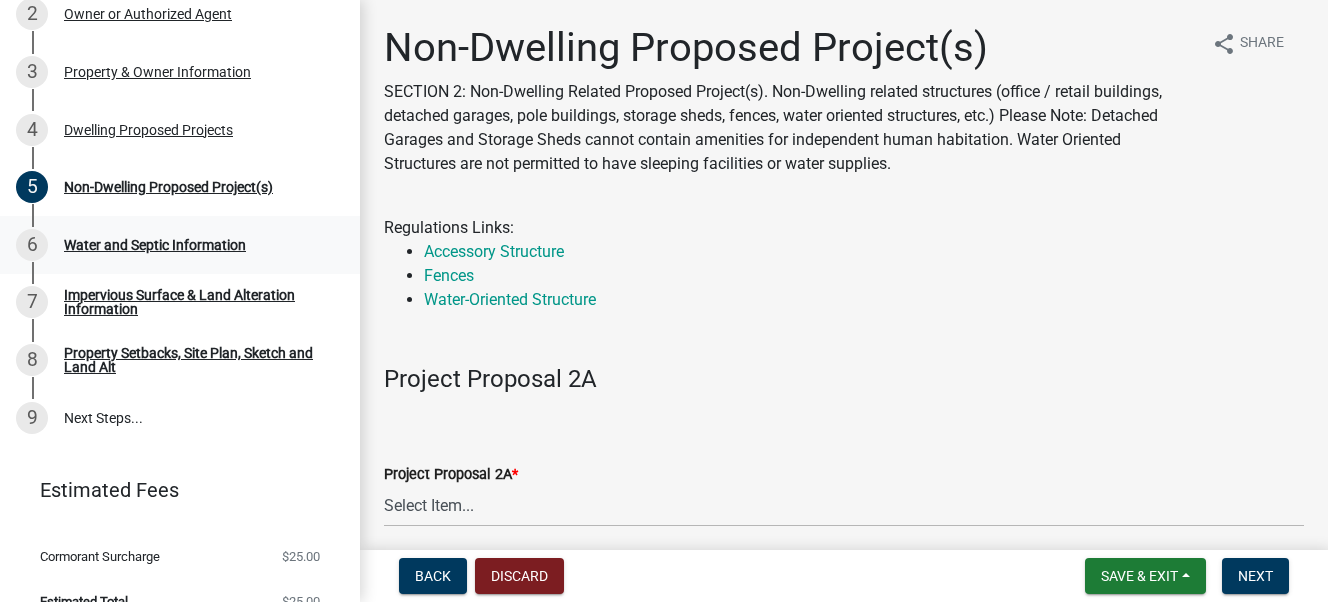 click on "Water and Septic Information" at bounding box center (155, 245) 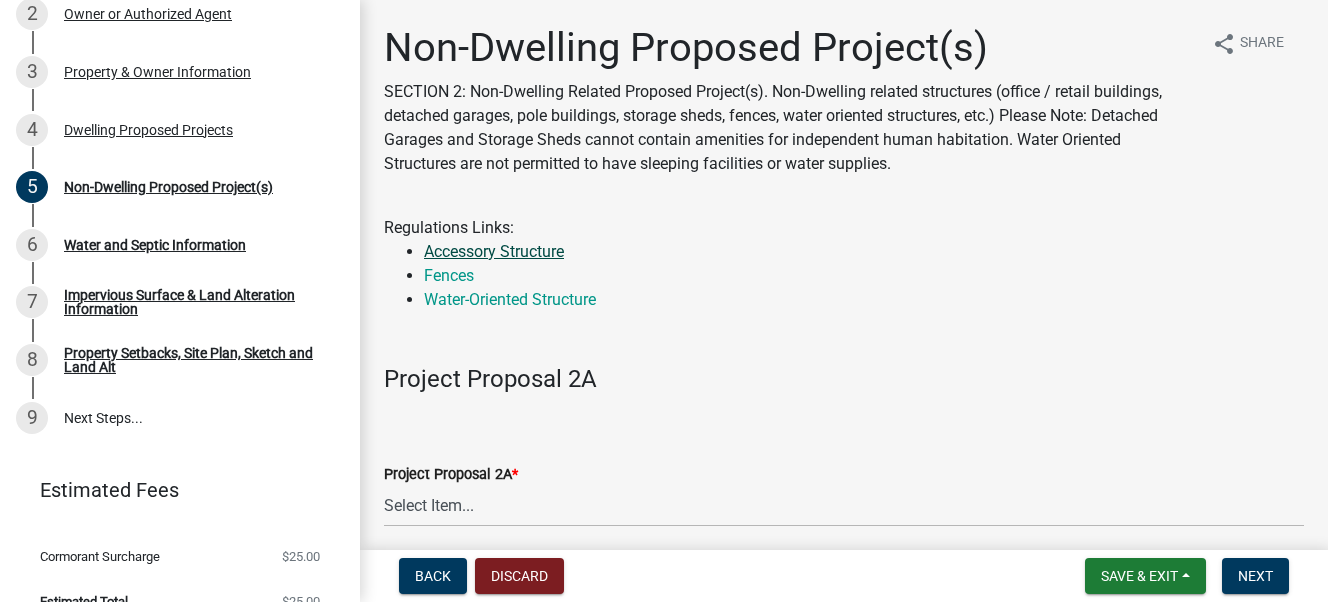 click on "Accessory Structure" 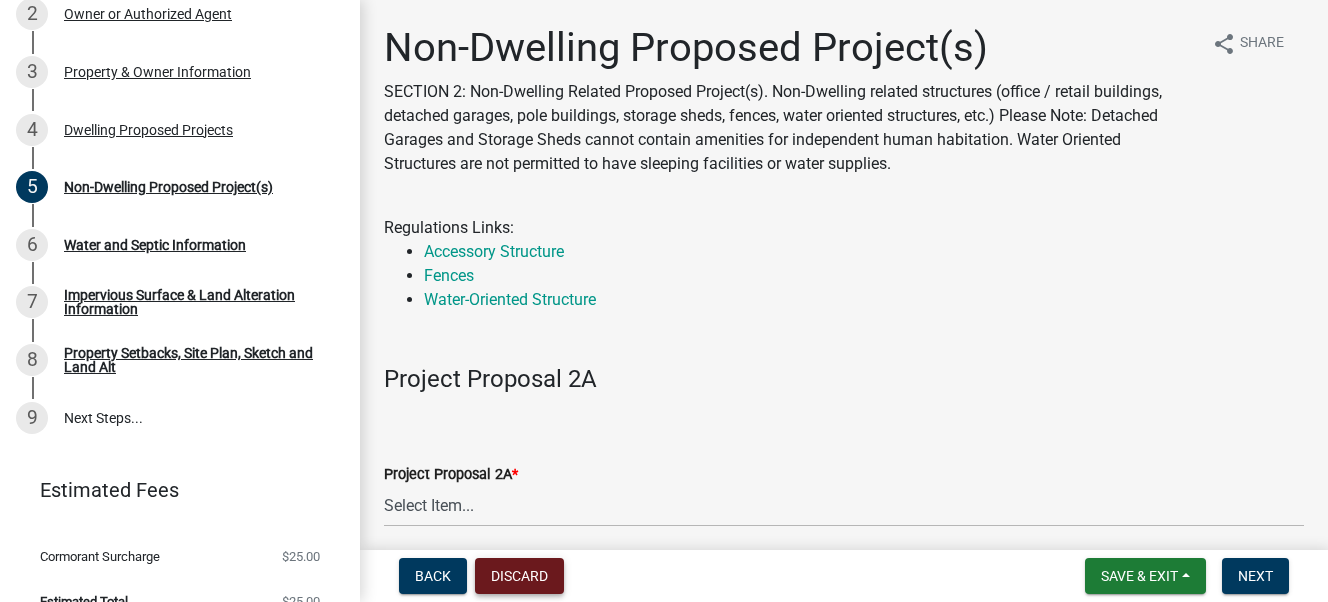 click on "Discard" at bounding box center (519, 576) 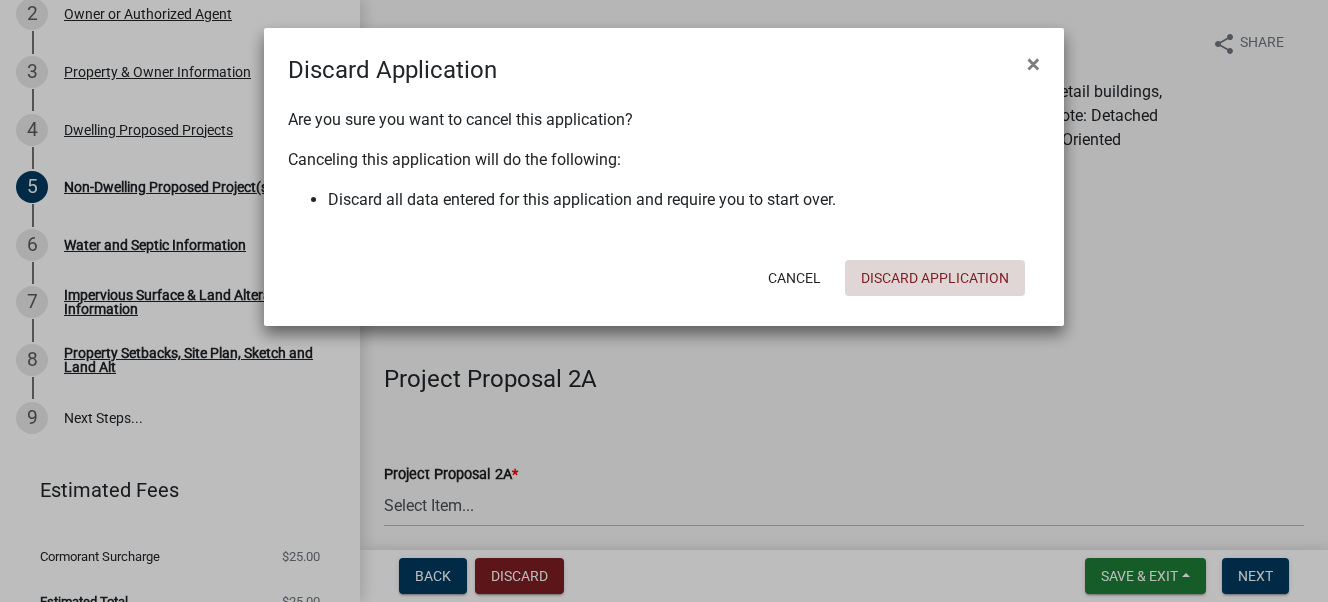 click on "Discard Application" 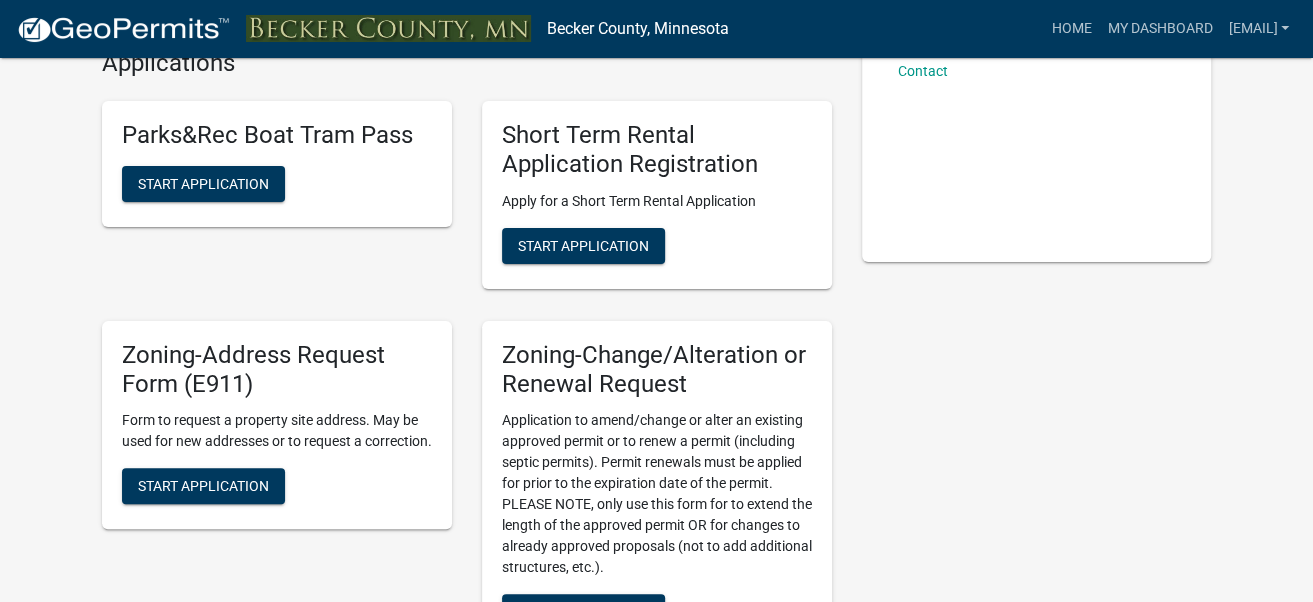 scroll, scrollTop: 0, scrollLeft: 0, axis: both 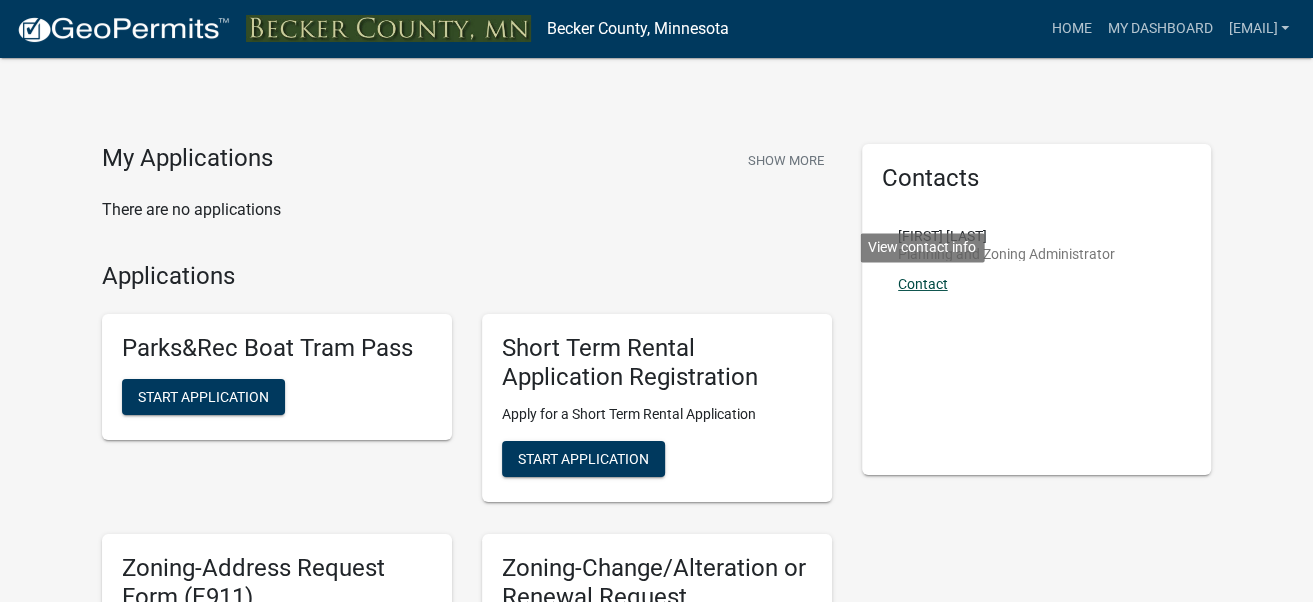click on "Contact" 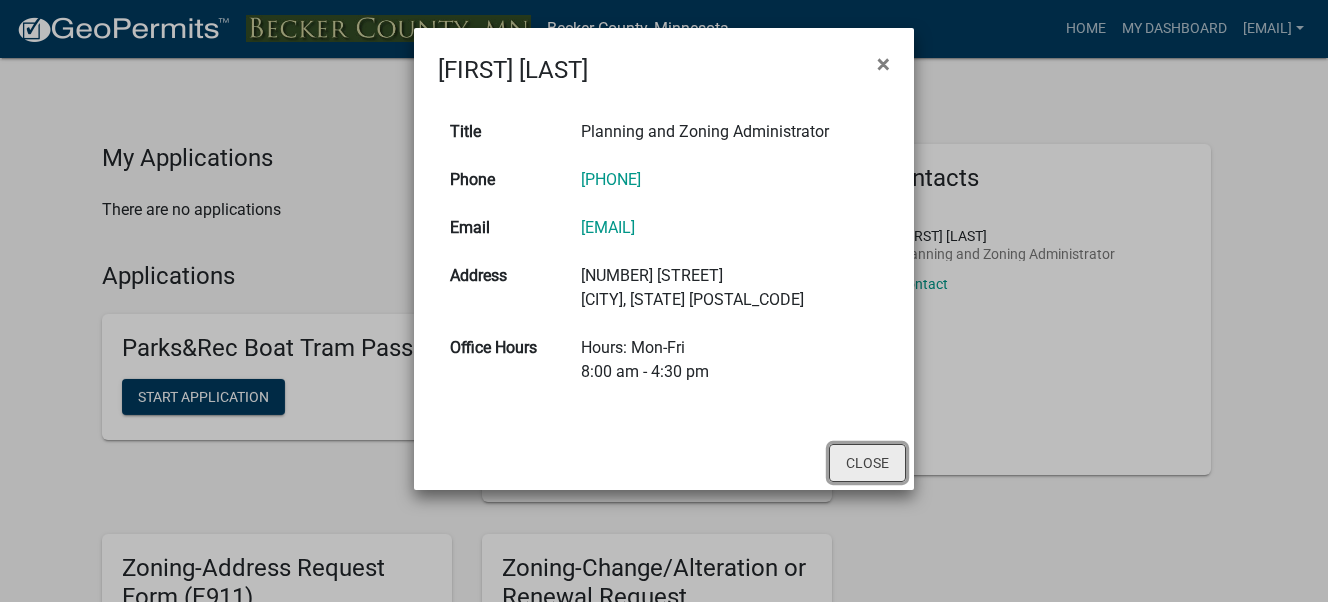click on "Close" 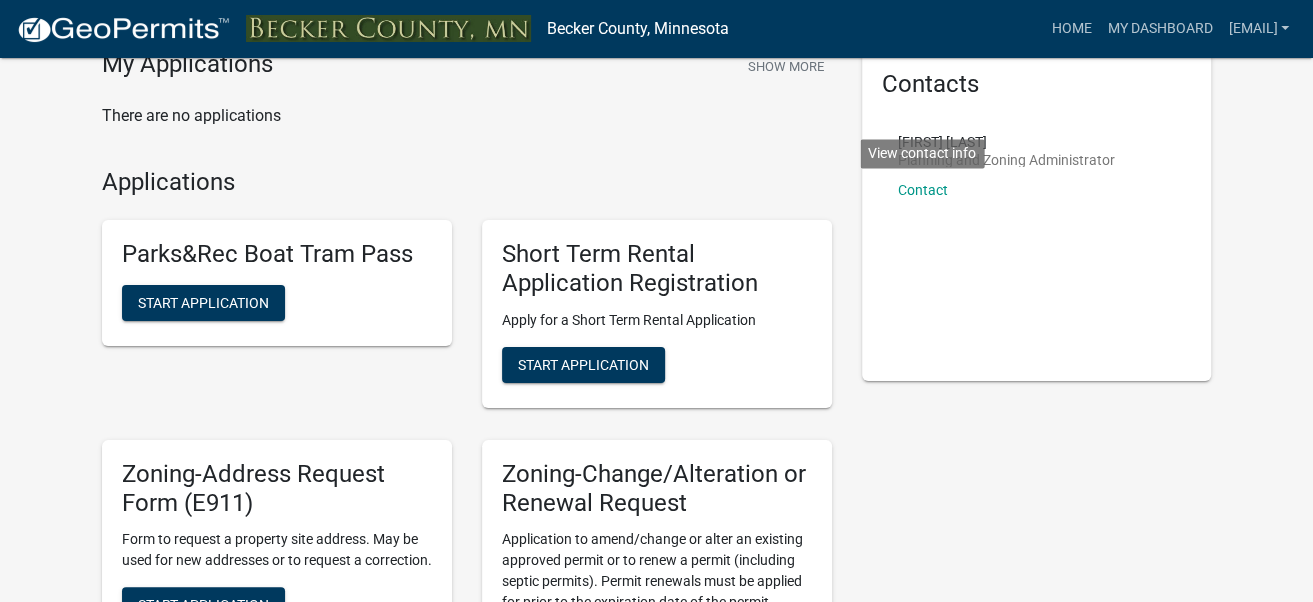 scroll, scrollTop: 0, scrollLeft: 0, axis: both 